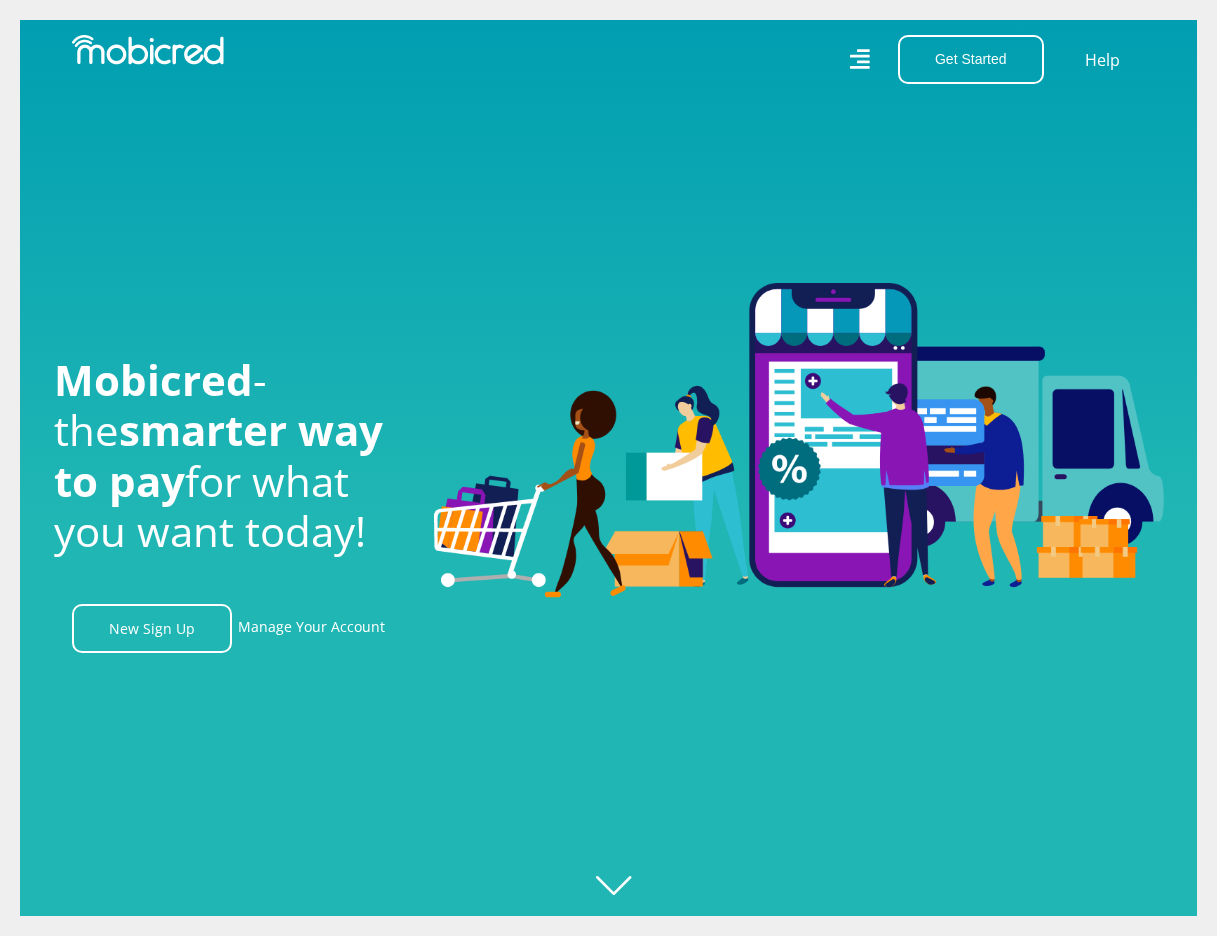 scroll, scrollTop: 0, scrollLeft: 0, axis: both 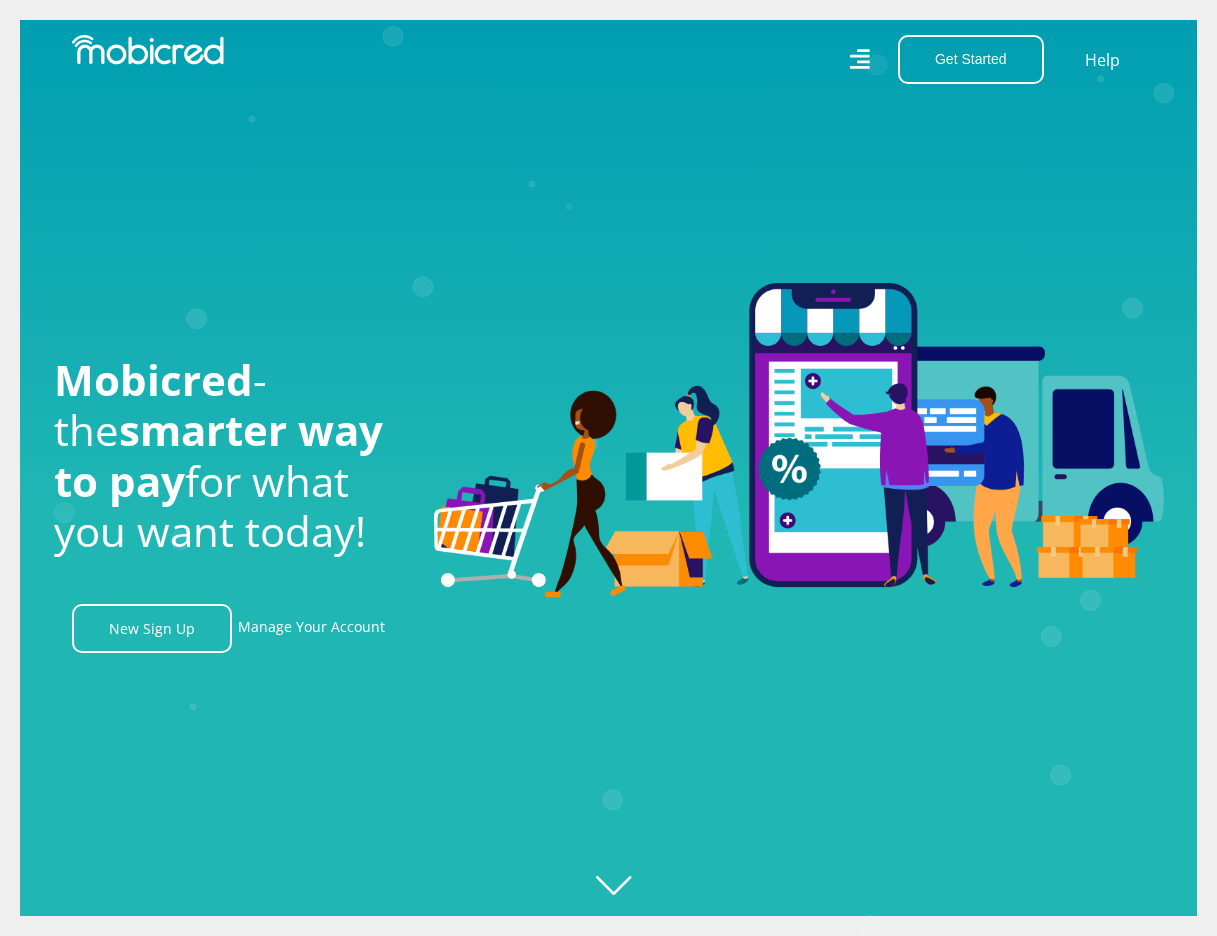click on "Get Started
Open an Account
Account Holder Login" at bounding box center (965, 59) 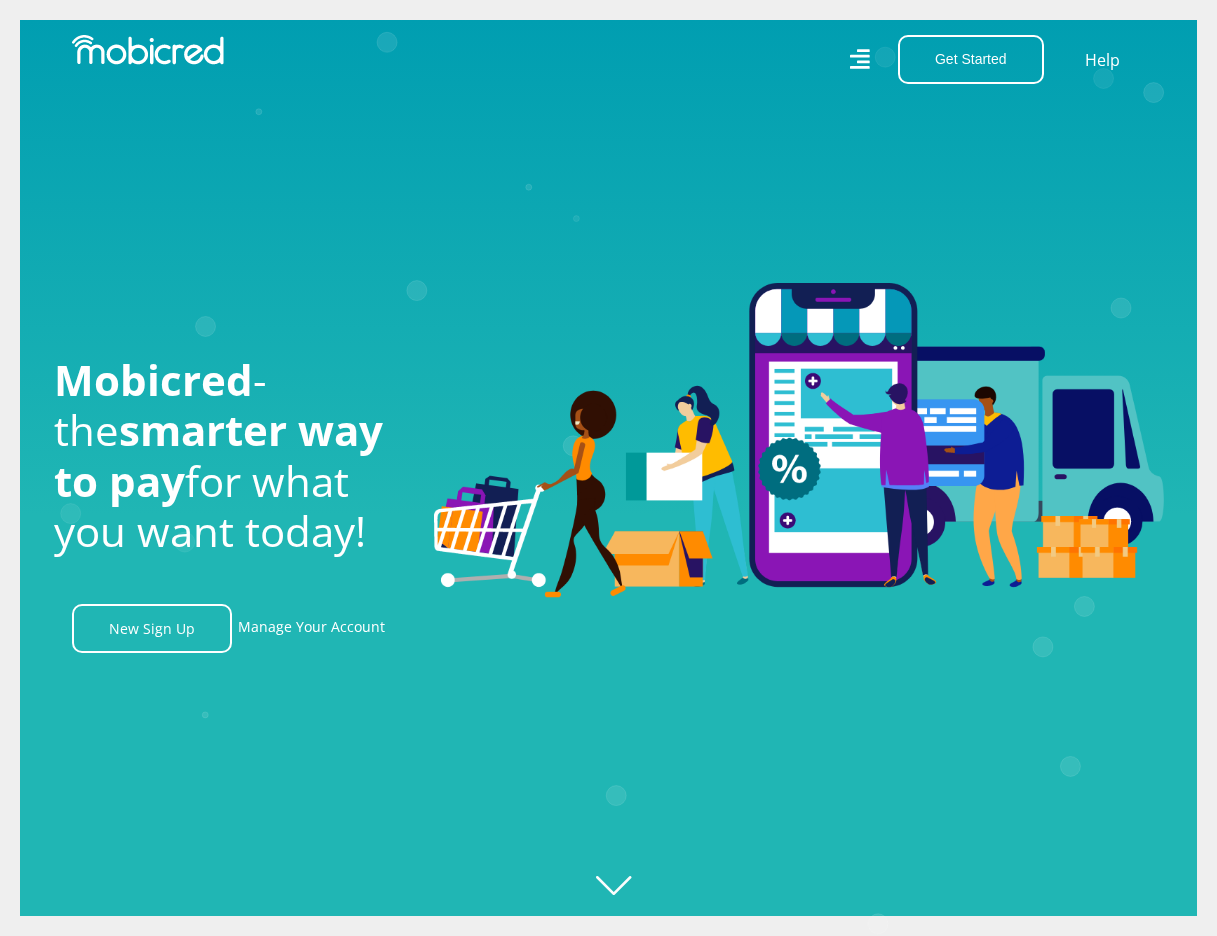 click 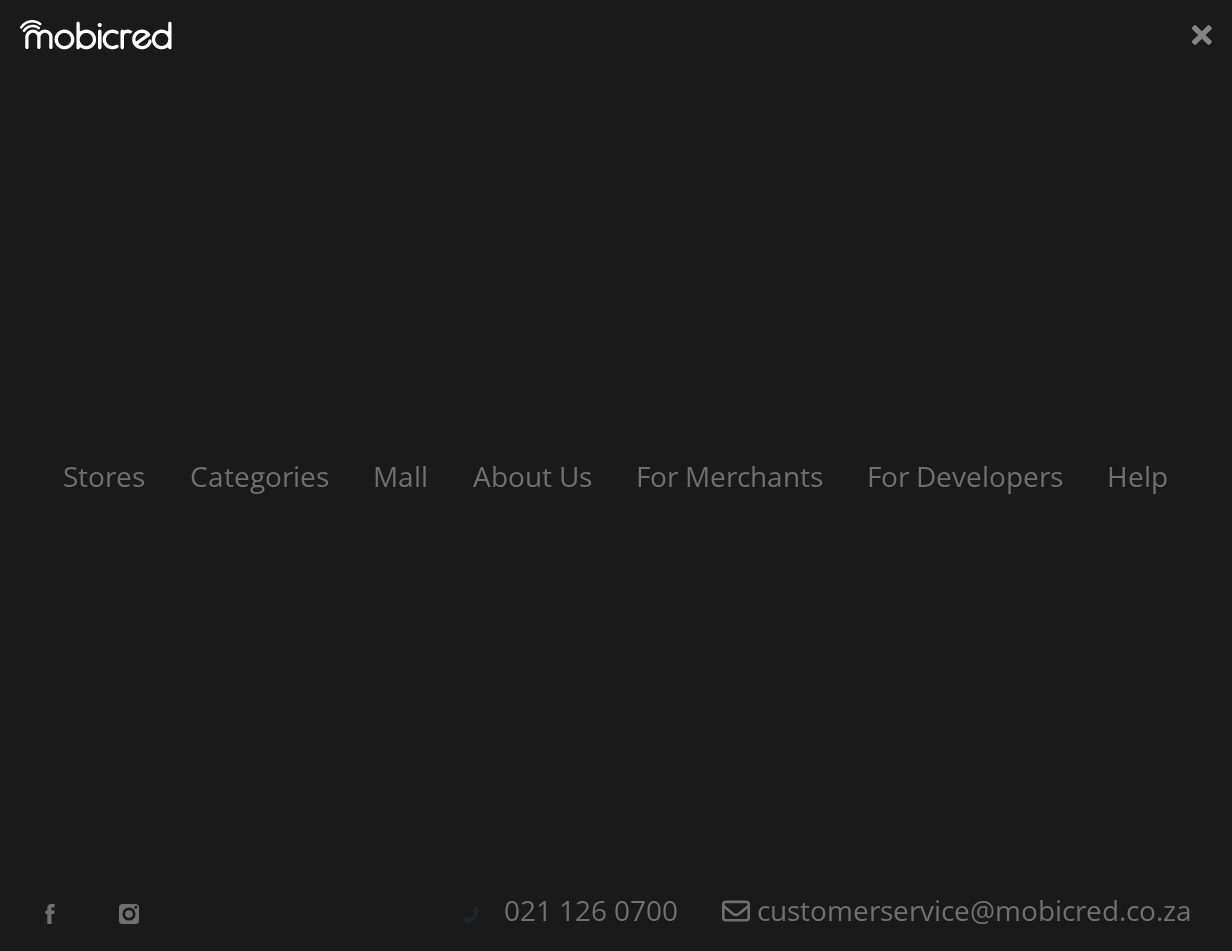 click on "Stores
Categories
Mall
About Us
For Merchants
For Developers
Help
Sign Up
Sign In
[PHONE]
[EMAIL]" at bounding box center (616, 475) 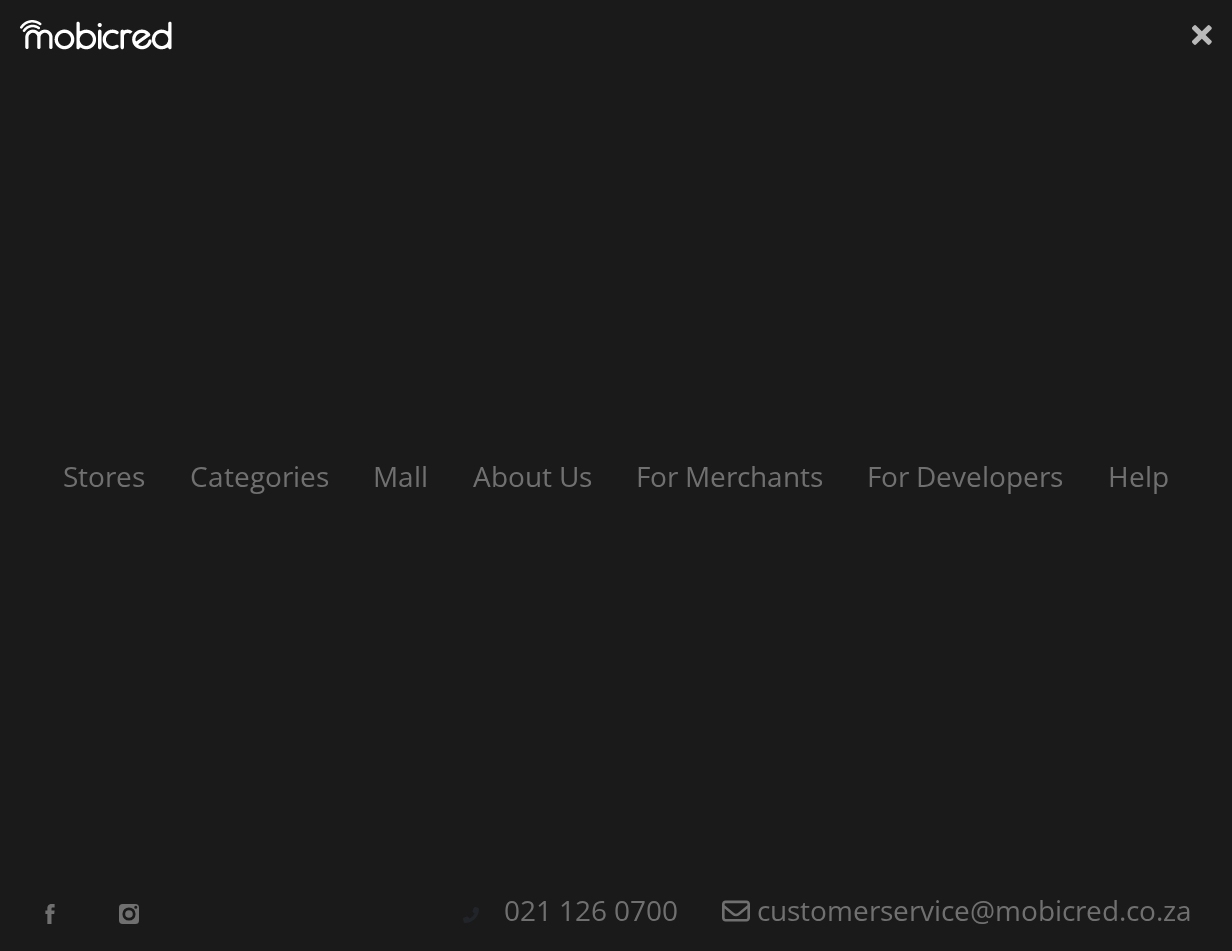click 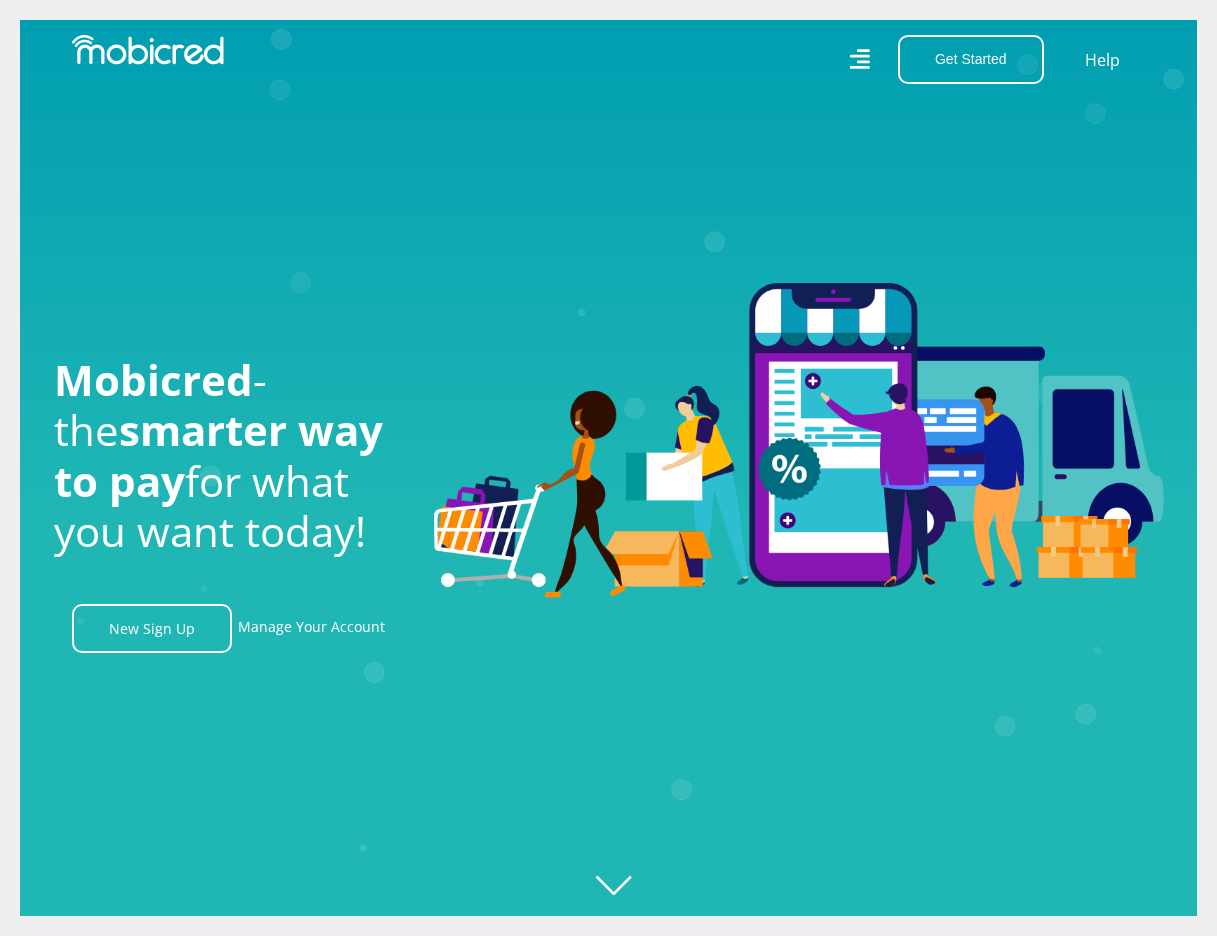 scroll, scrollTop: 0, scrollLeft: 1140, axis: horizontal 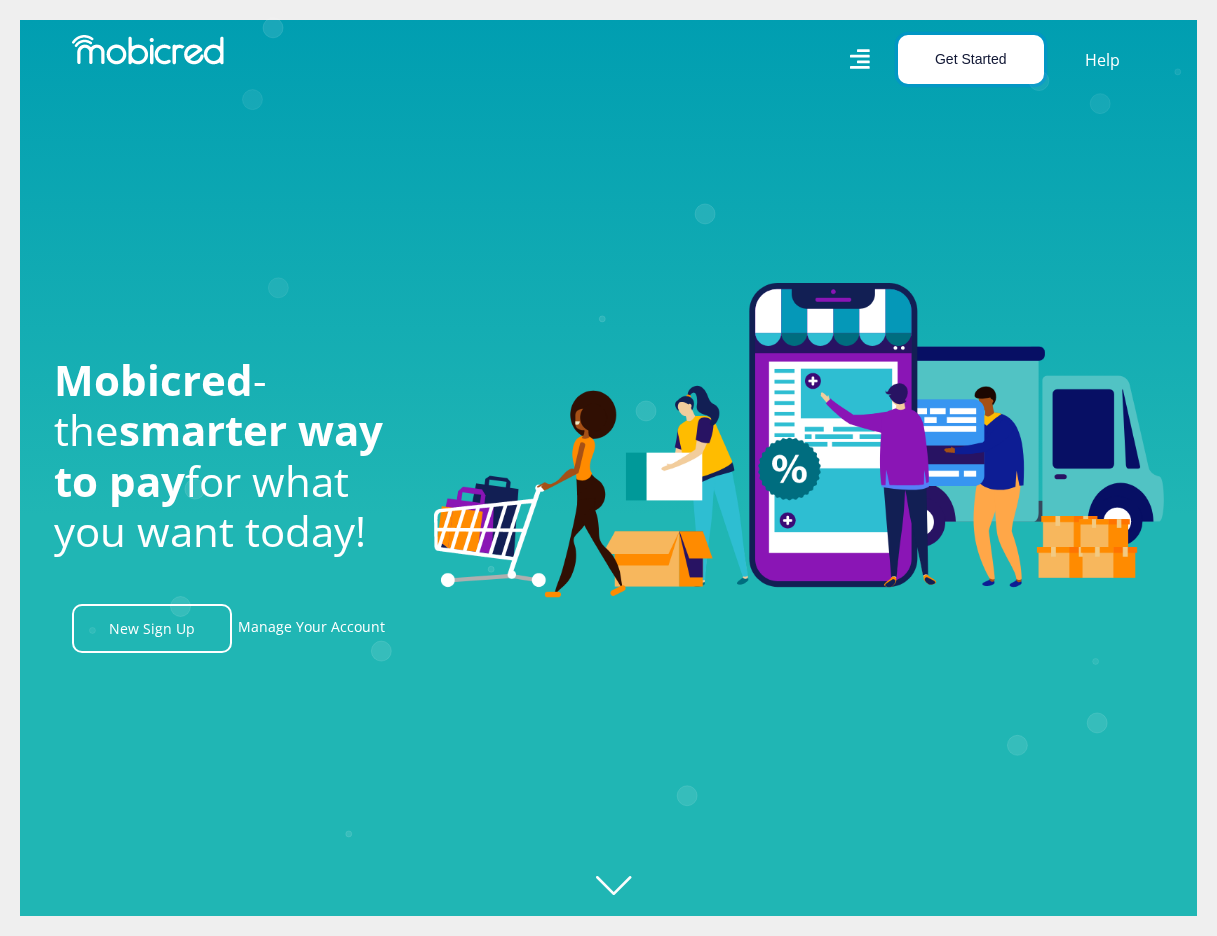 click on "Get Started" at bounding box center (971, 59) 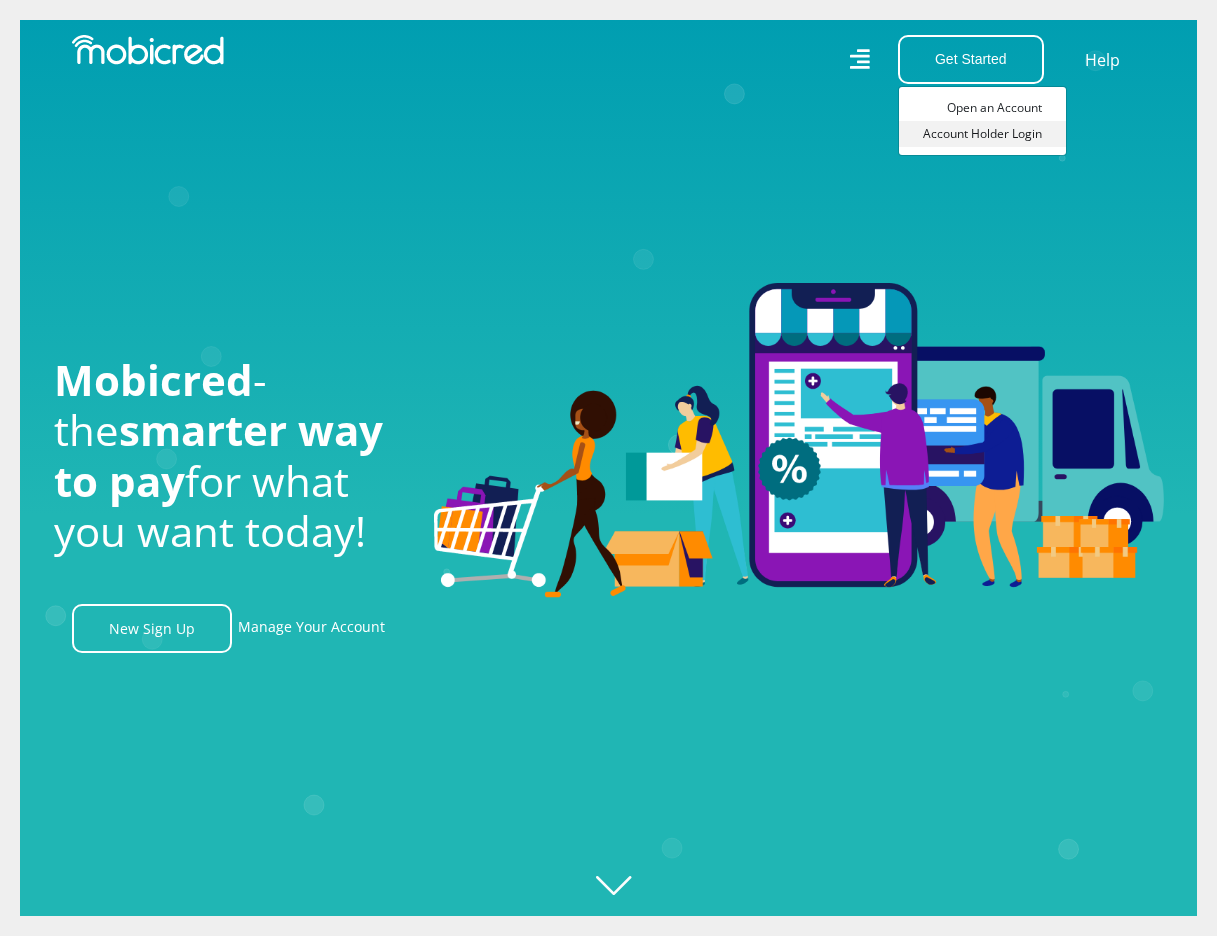 click on "Account Holder Login" at bounding box center (982, 134) 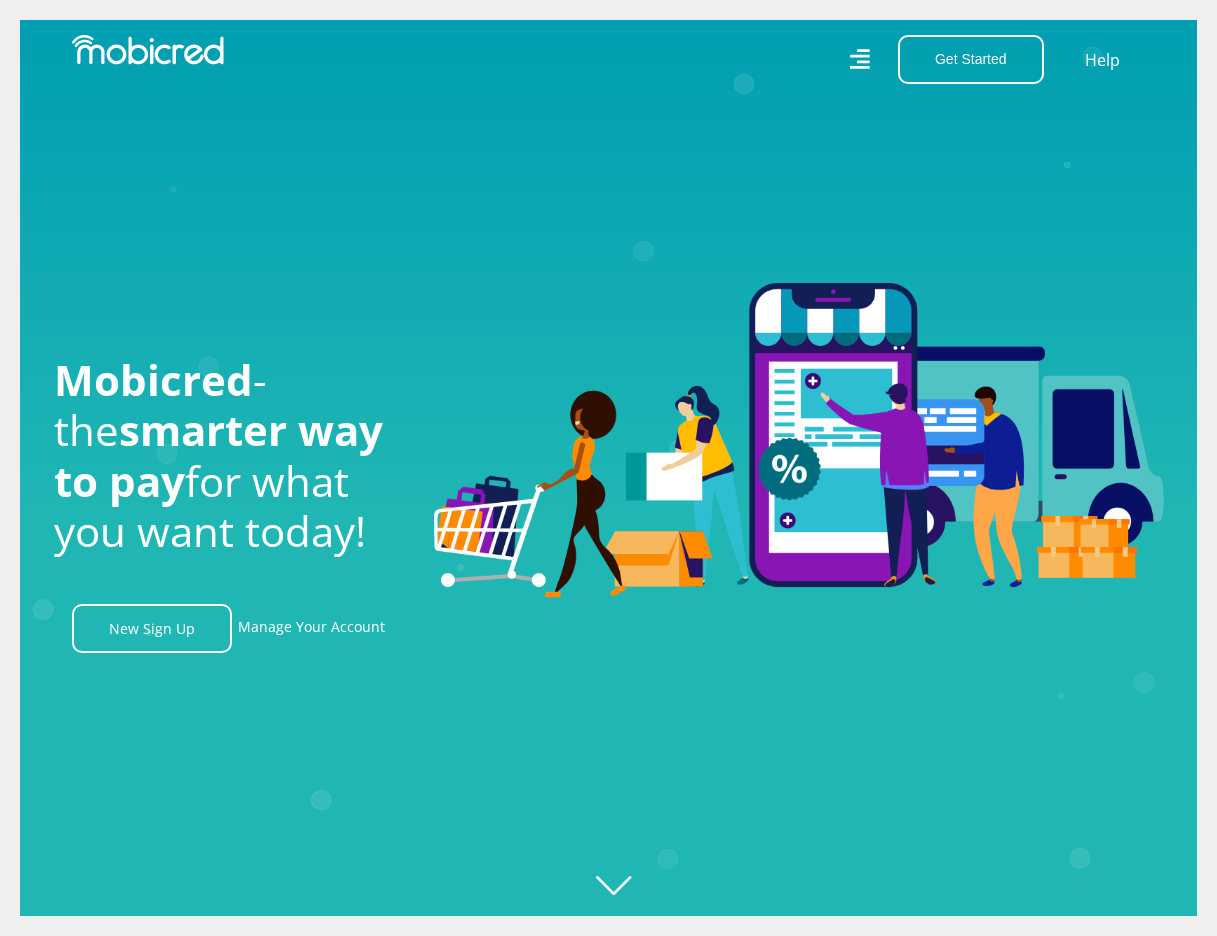scroll, scrollTop: 0, scrollLeft: 2280, axis: horizontal 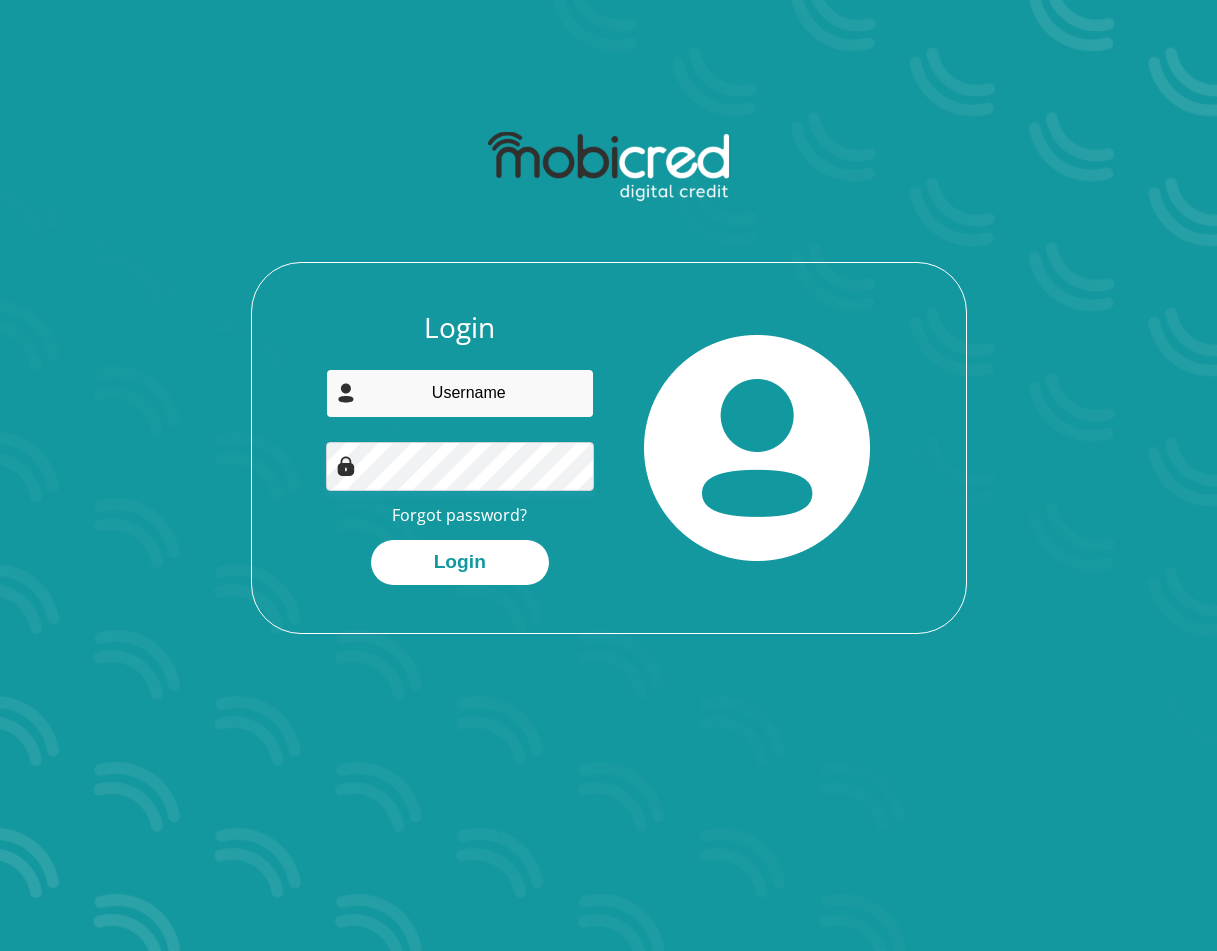 click at bounding box center (460, 393) 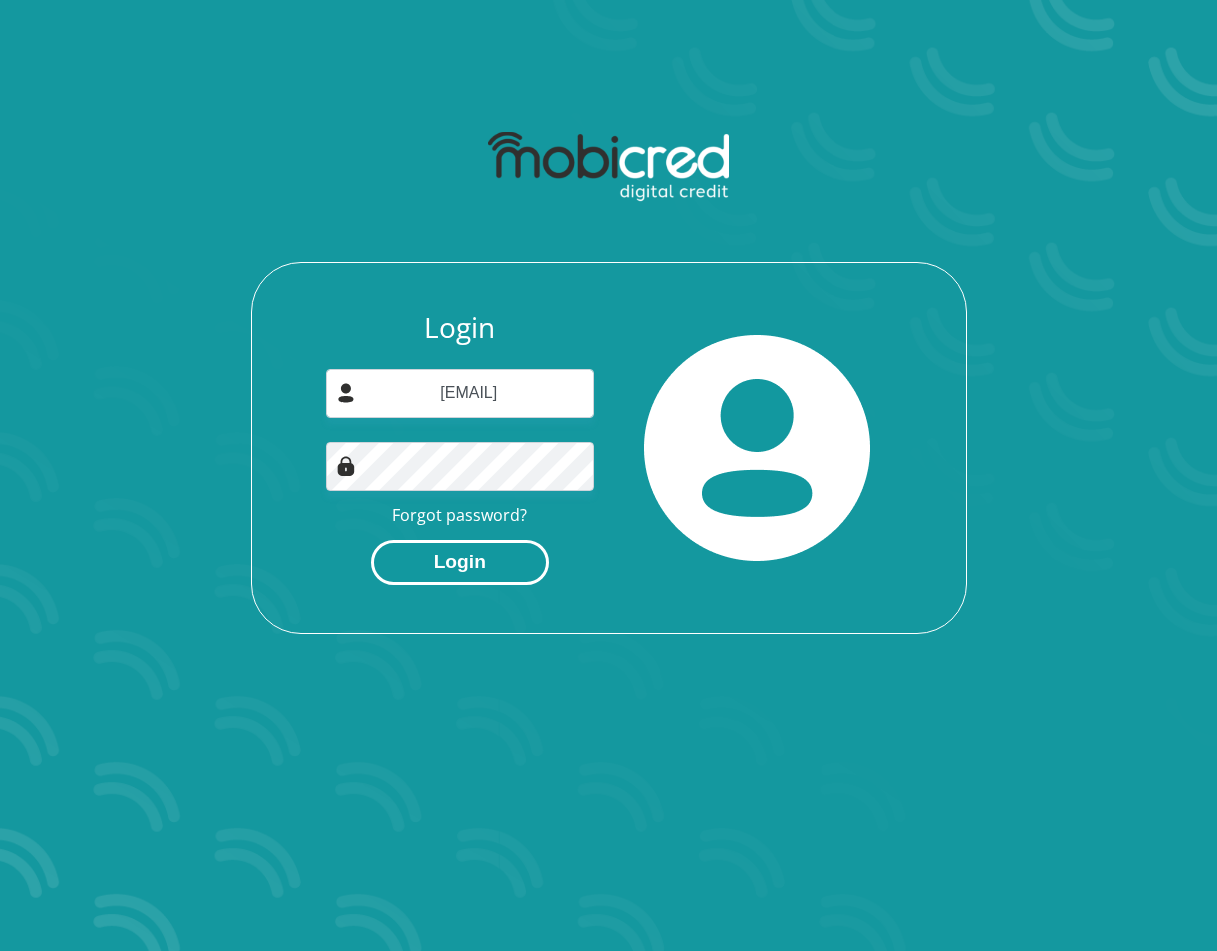 click on "Login" at bounding box center (460, 562) 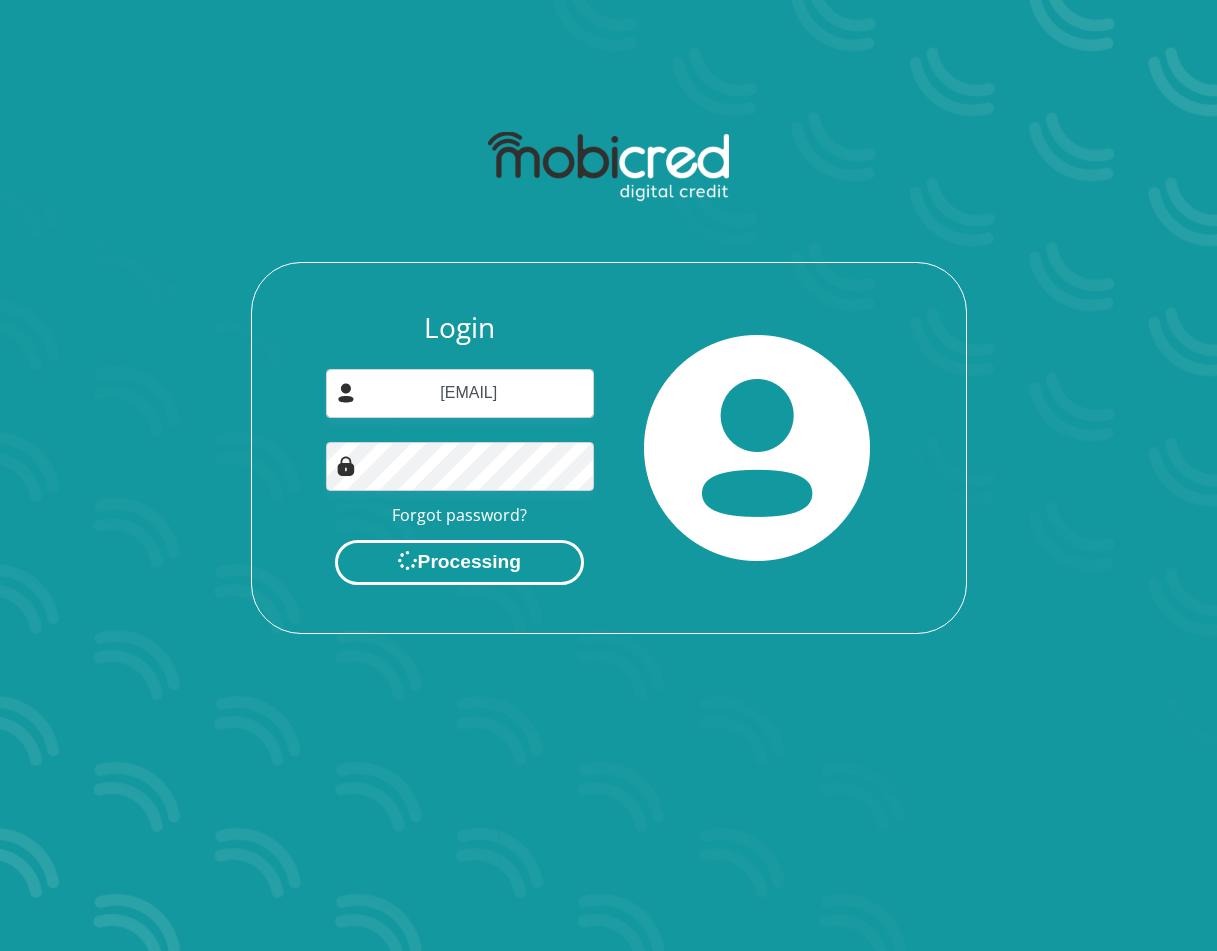 scroll, scrollTop: 0, scrollLeft: 0, axis: both 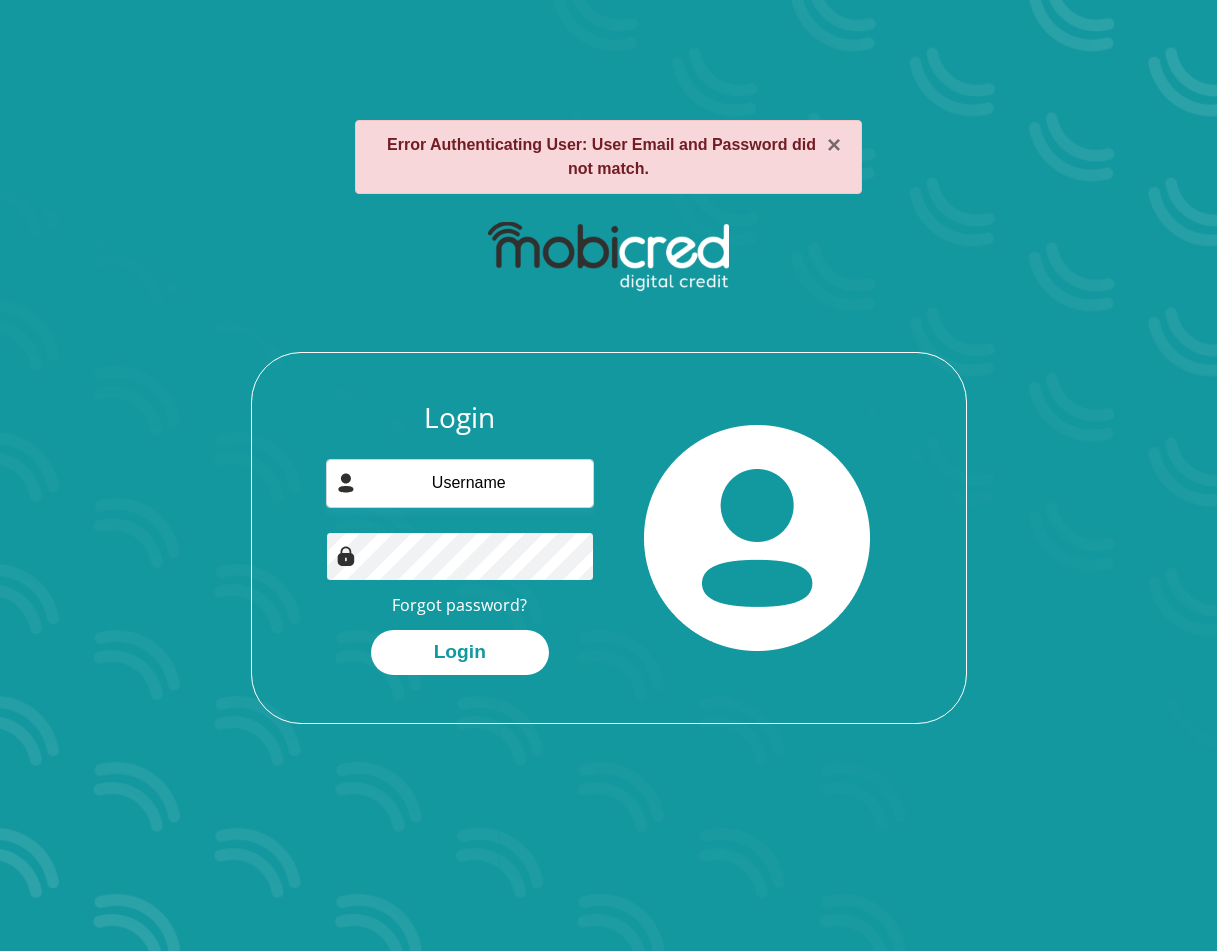 type on "[EMAIL]" 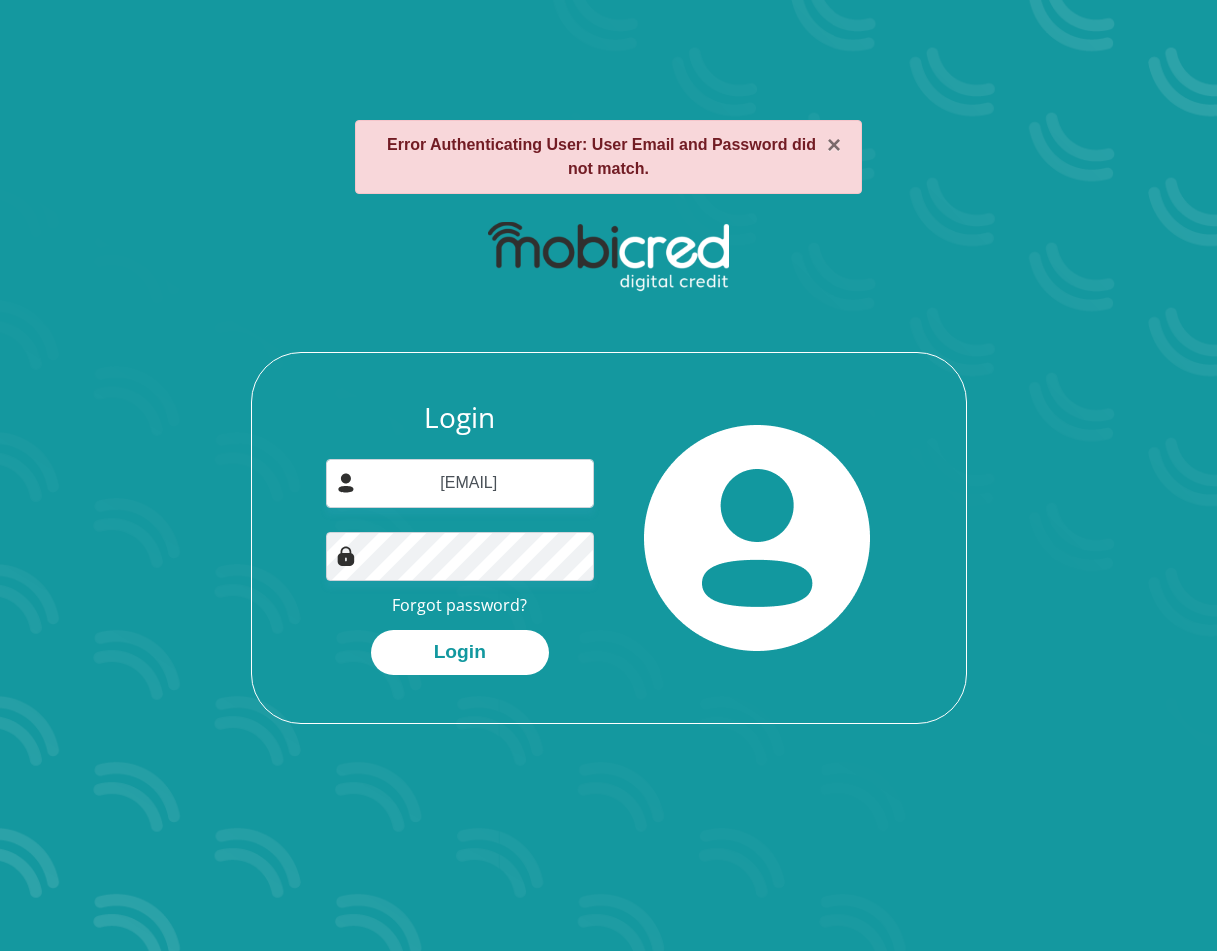 click on "Login" at bounding box center (460, 652) 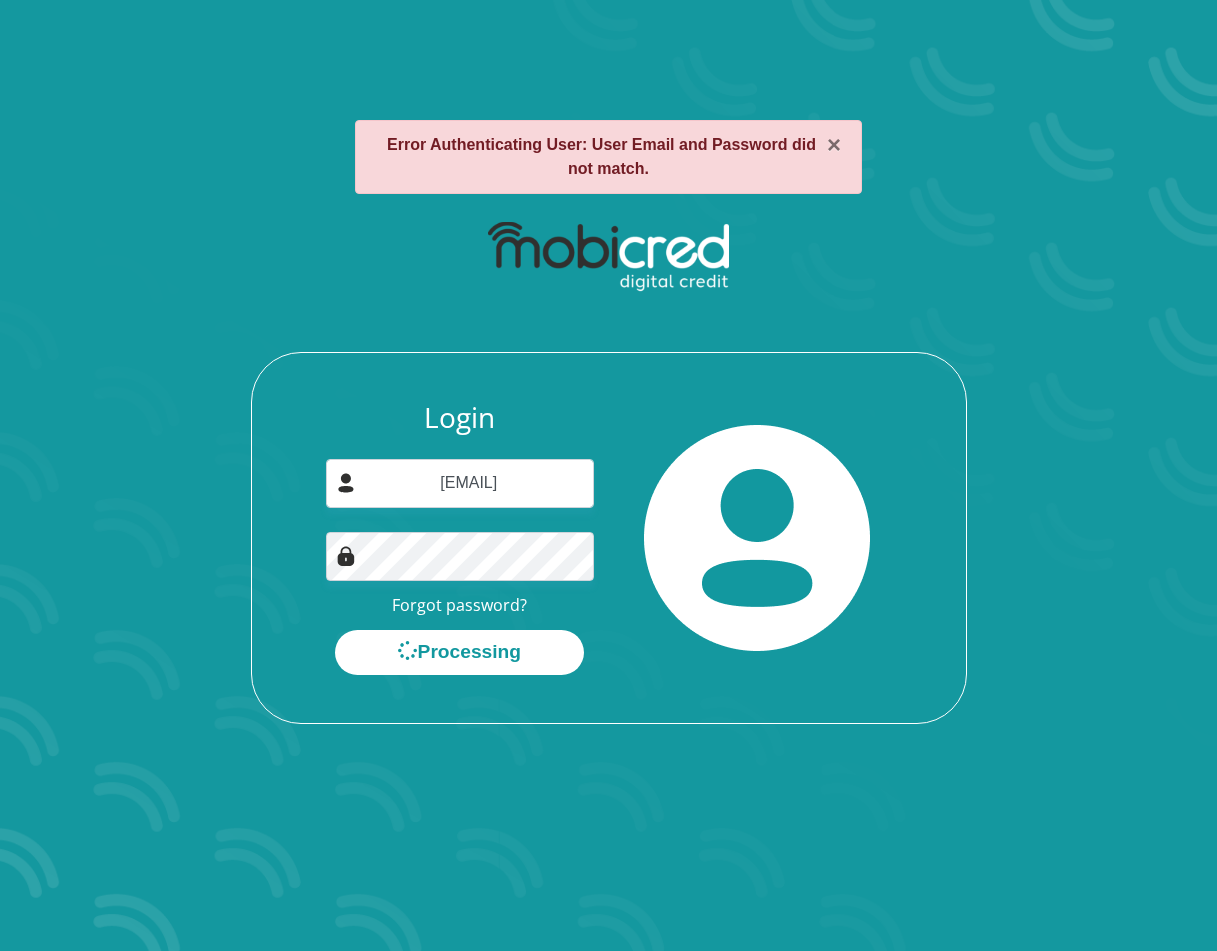 scroll, scrollTop: 0, scrollLeft: 0, axis: both 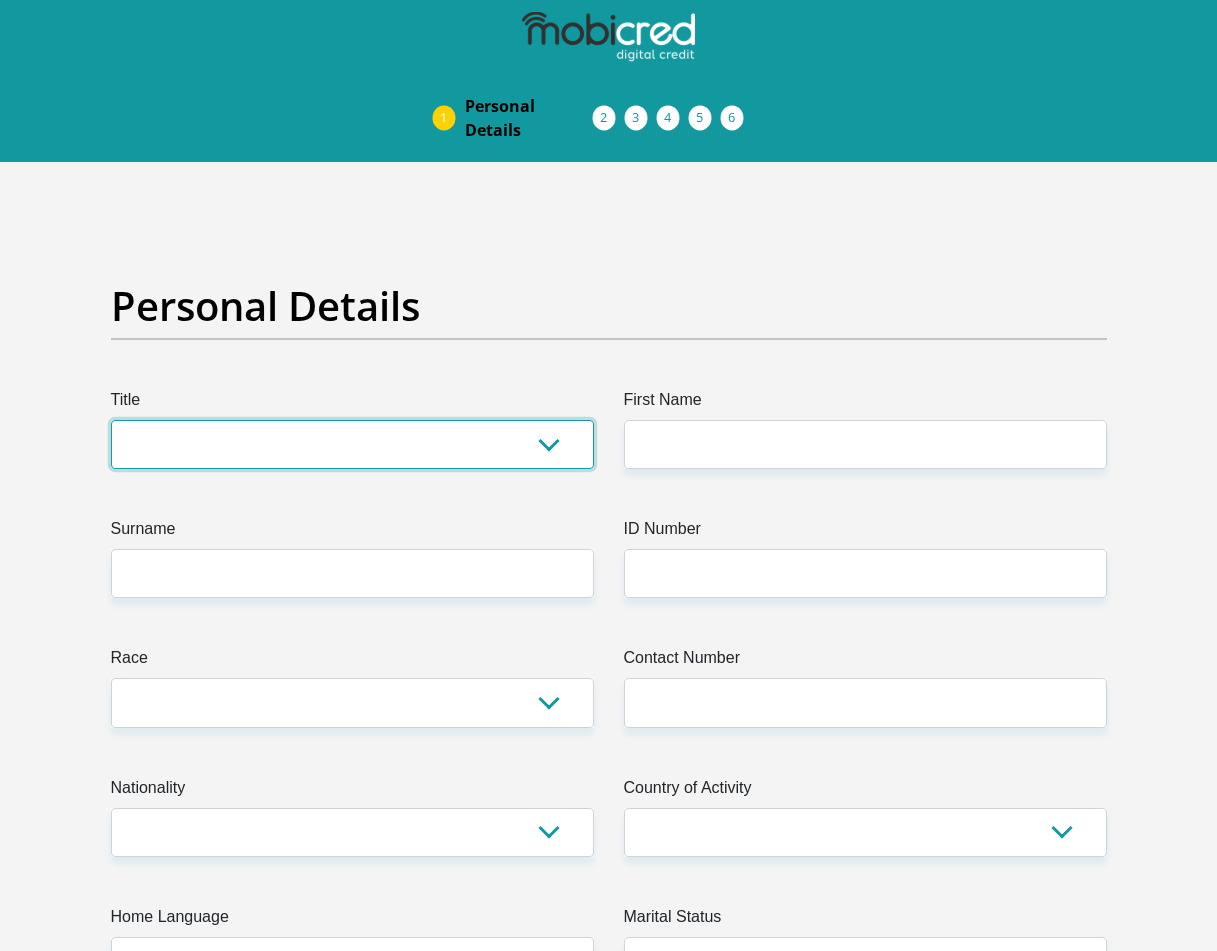 click on "Mr
Ms
Mrs
Dr
Other" at bounding box center [352, 444] 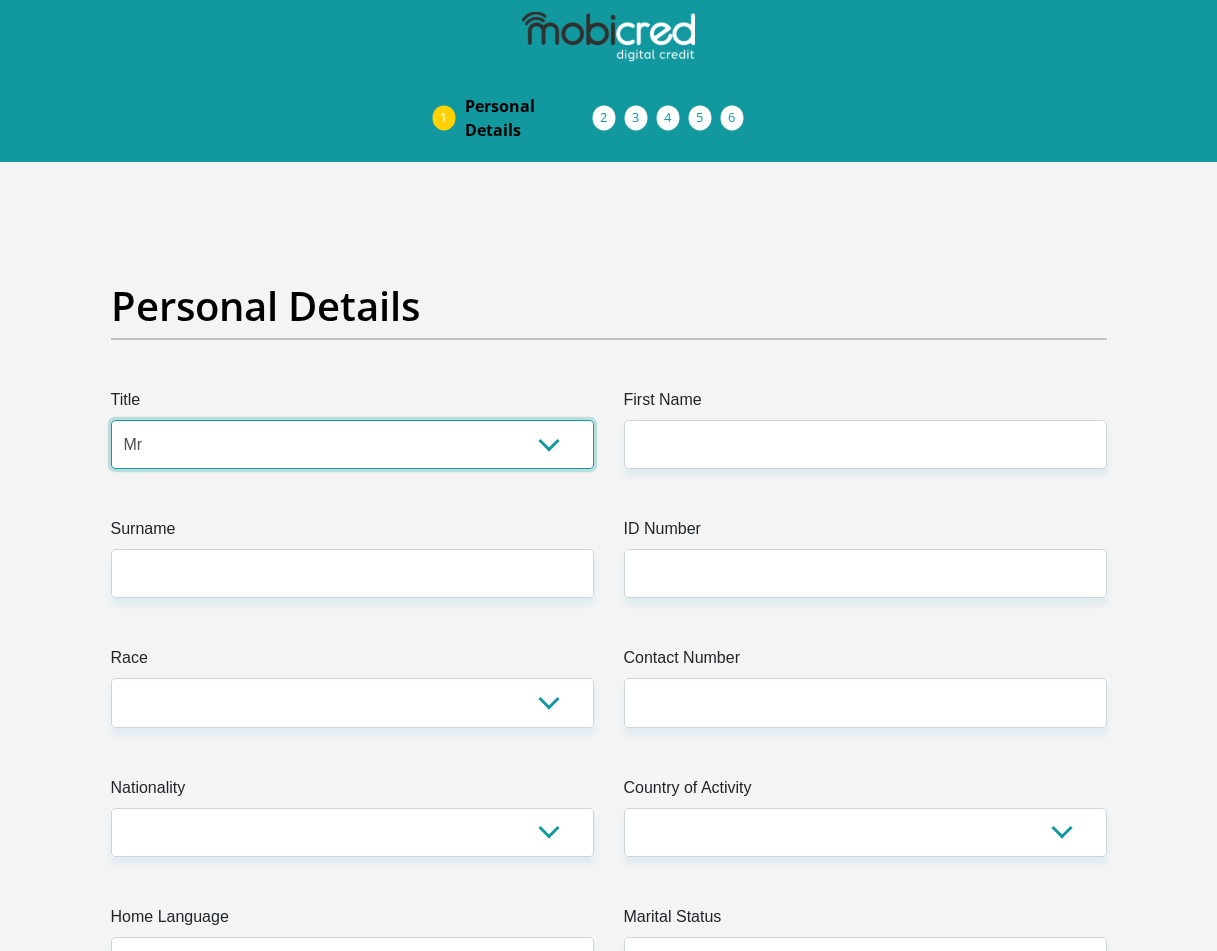 click on "Mr
Ms
Mrs
Dr
Other" at bounding box center [352, 444] 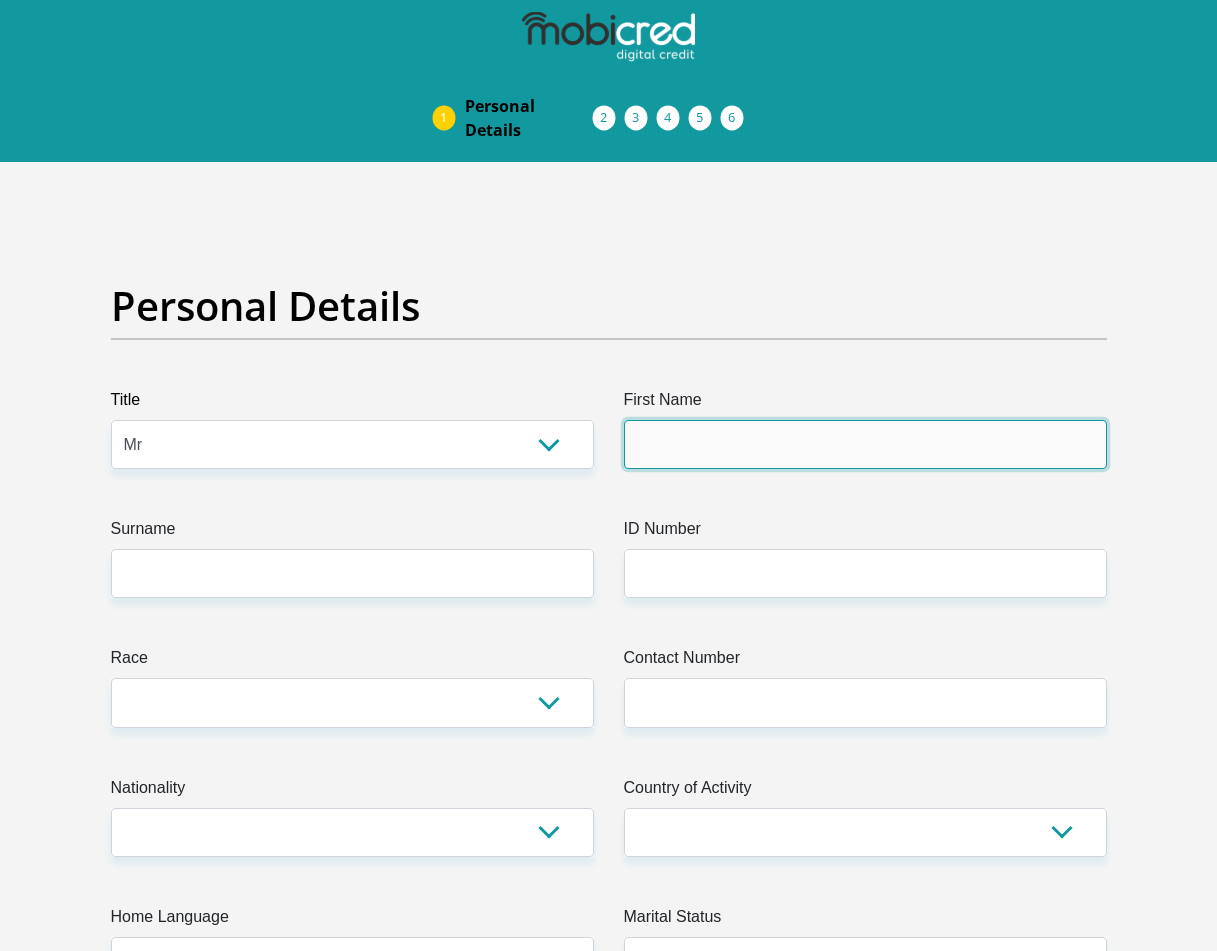 click on "First Name" at bounding box center (865, 444) 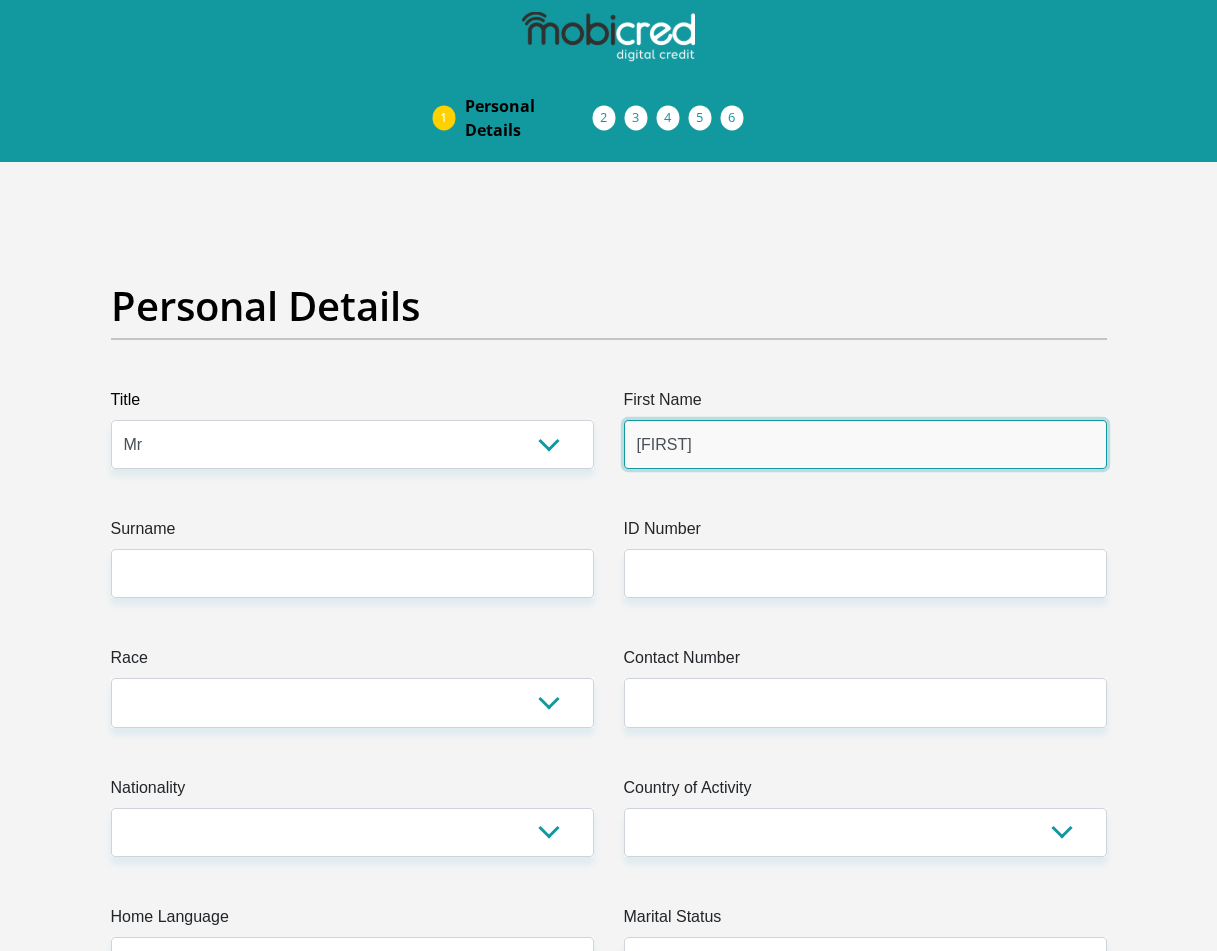 type on "mabasa" 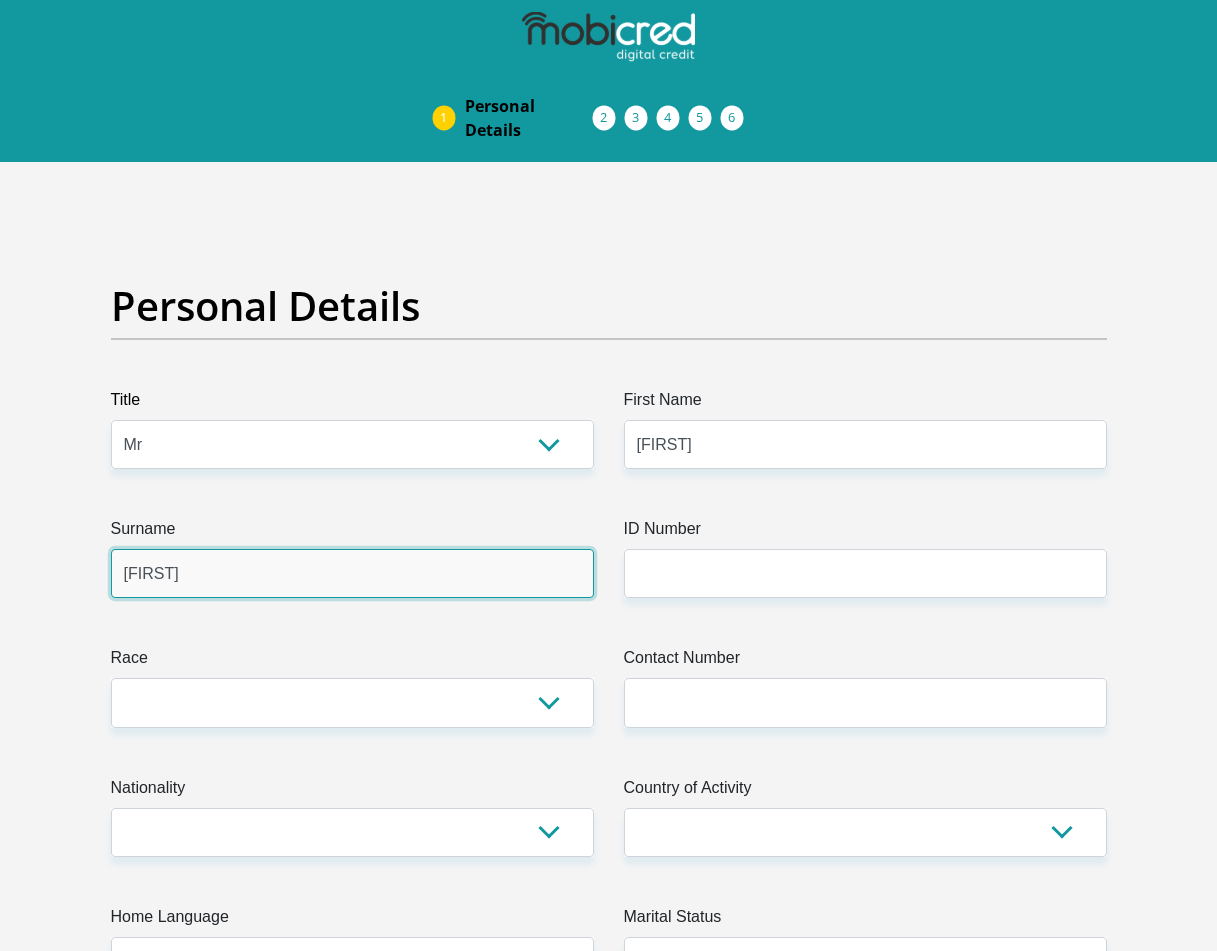 type on "0728146333" 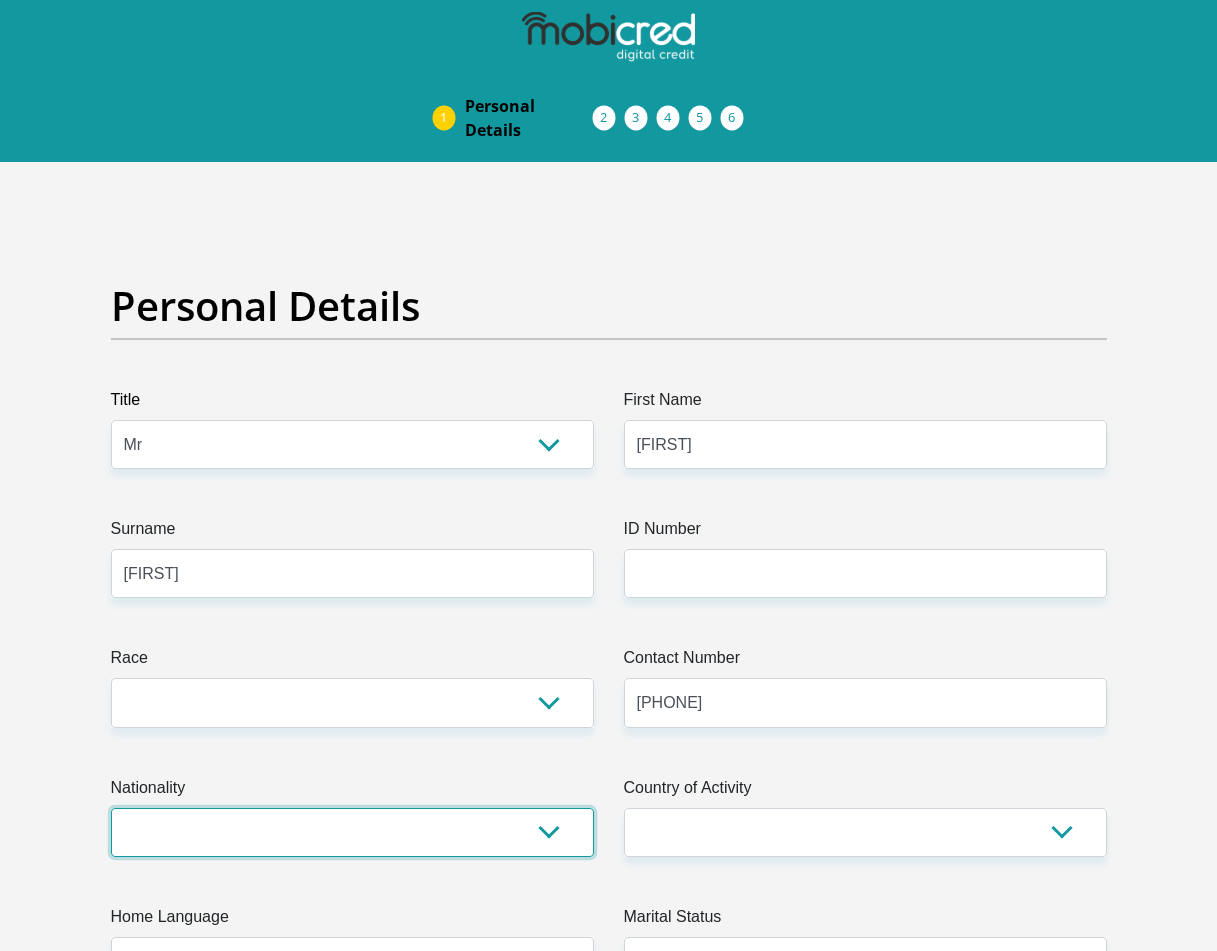 select on "ZAF" 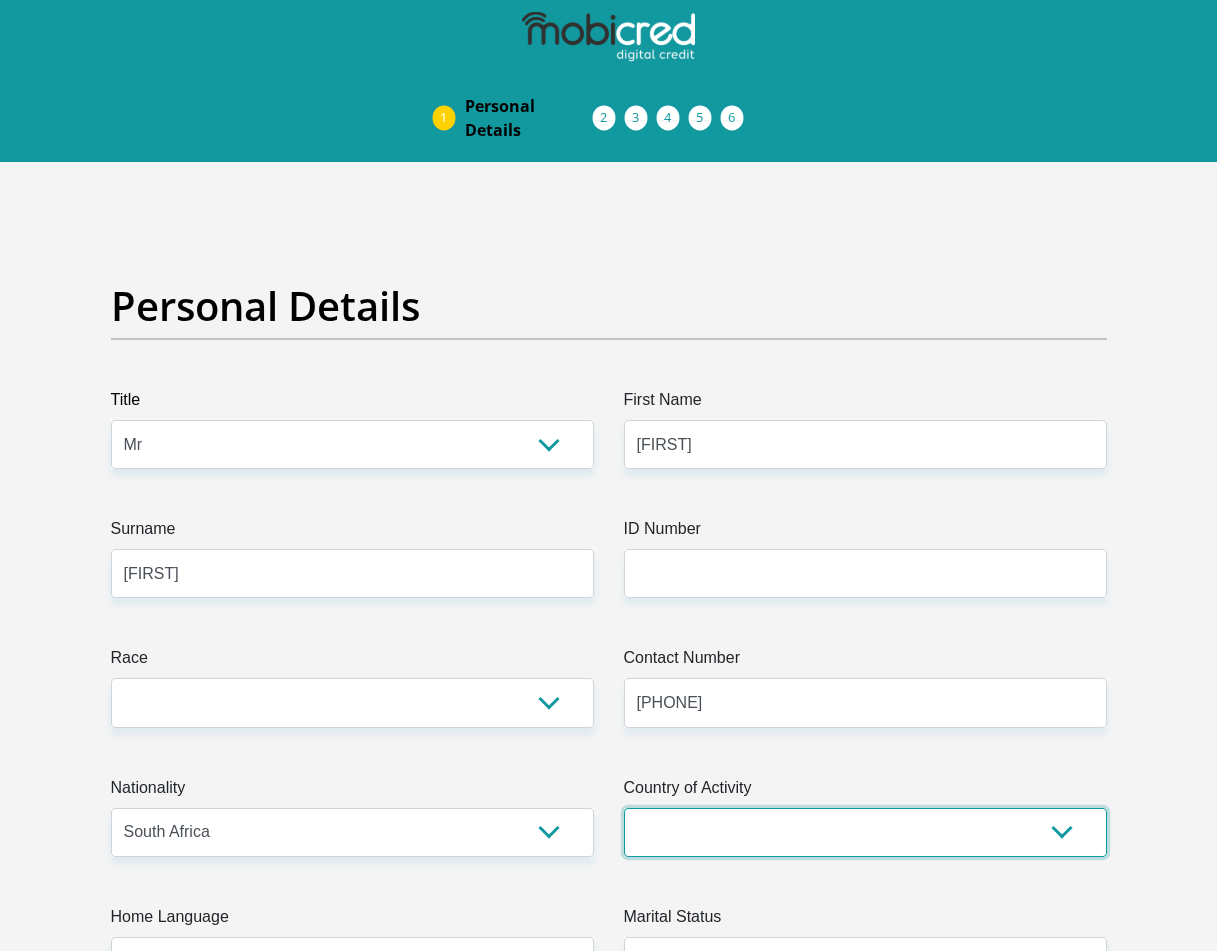 select on "ZAF" 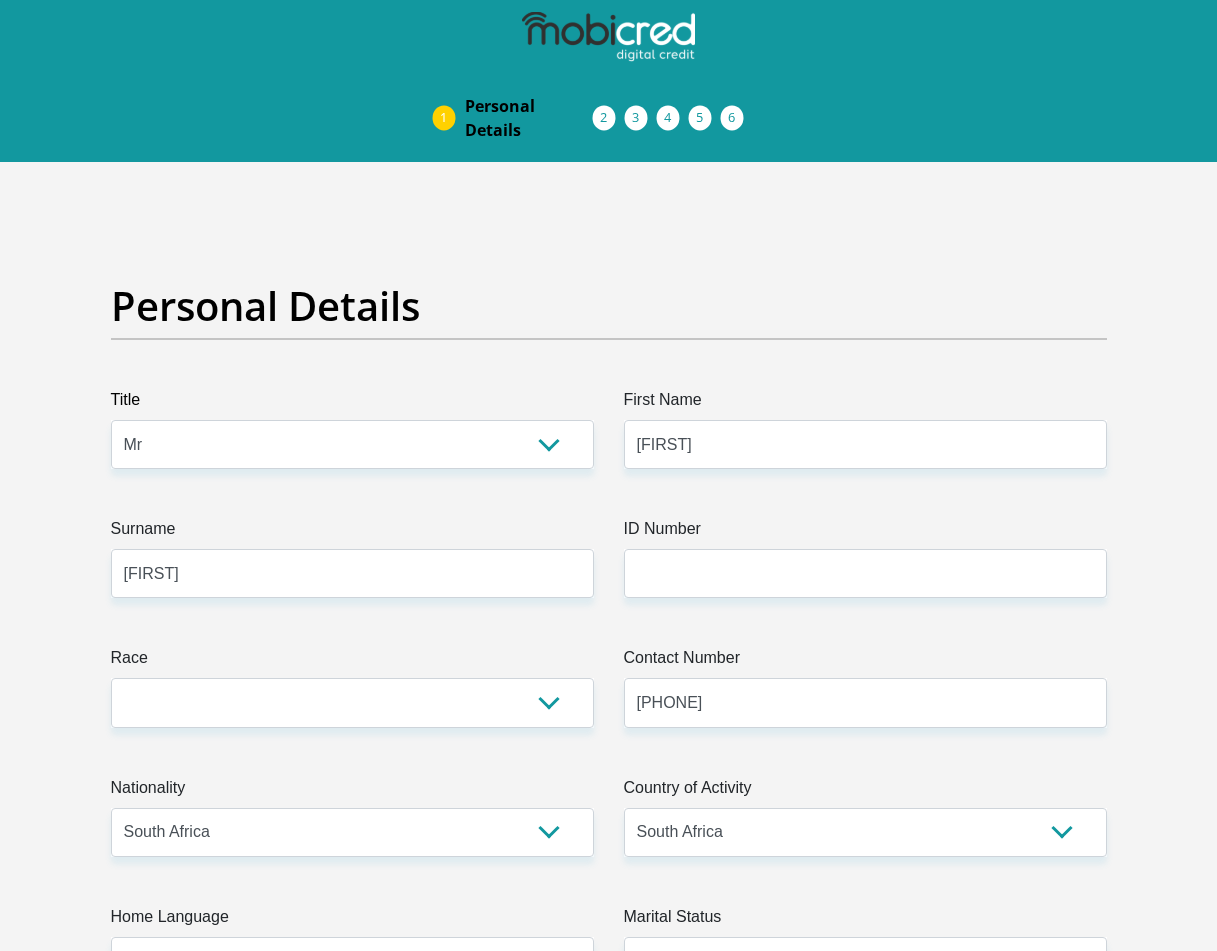 type on "35 st phillip street" 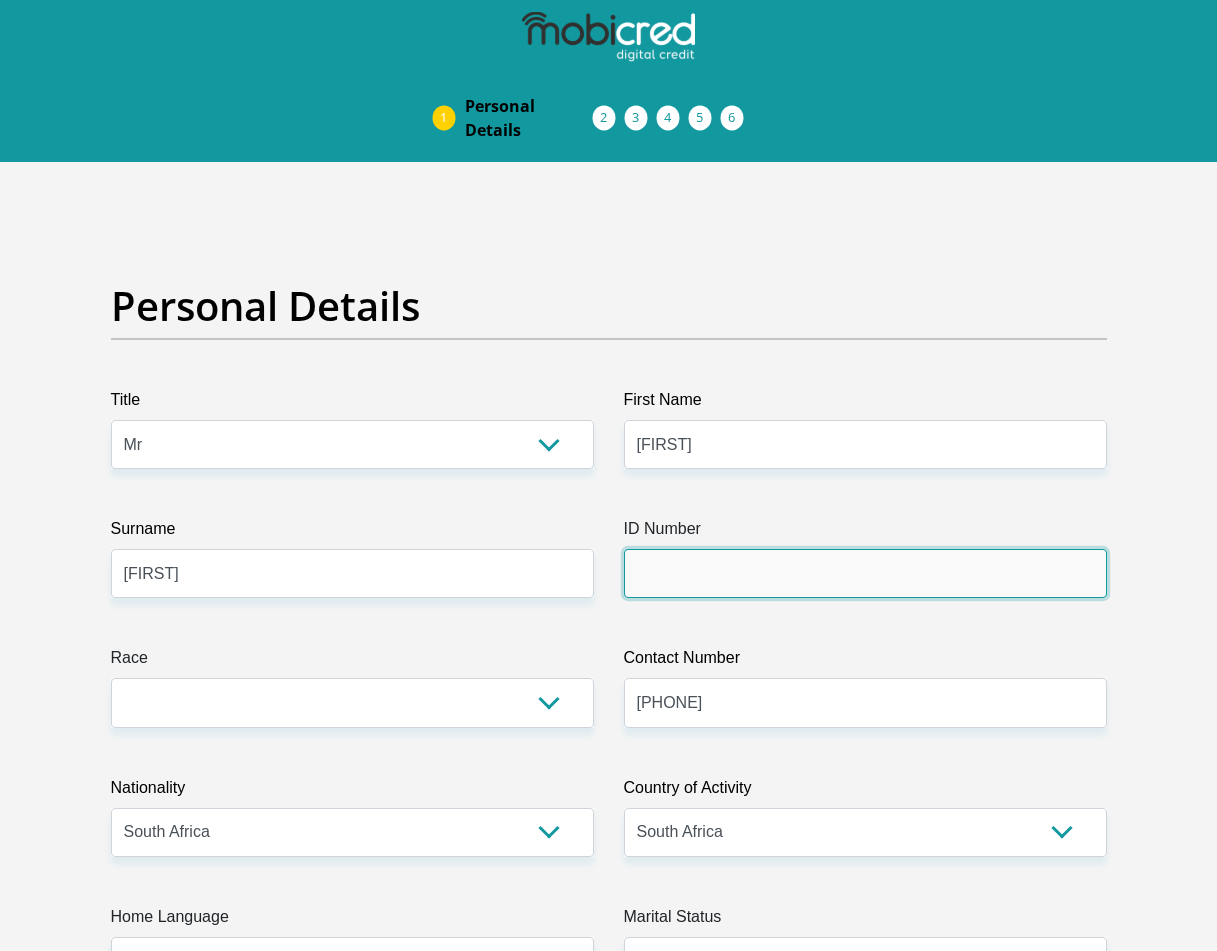 click on "ID Number" at bounding box center (865, 573) 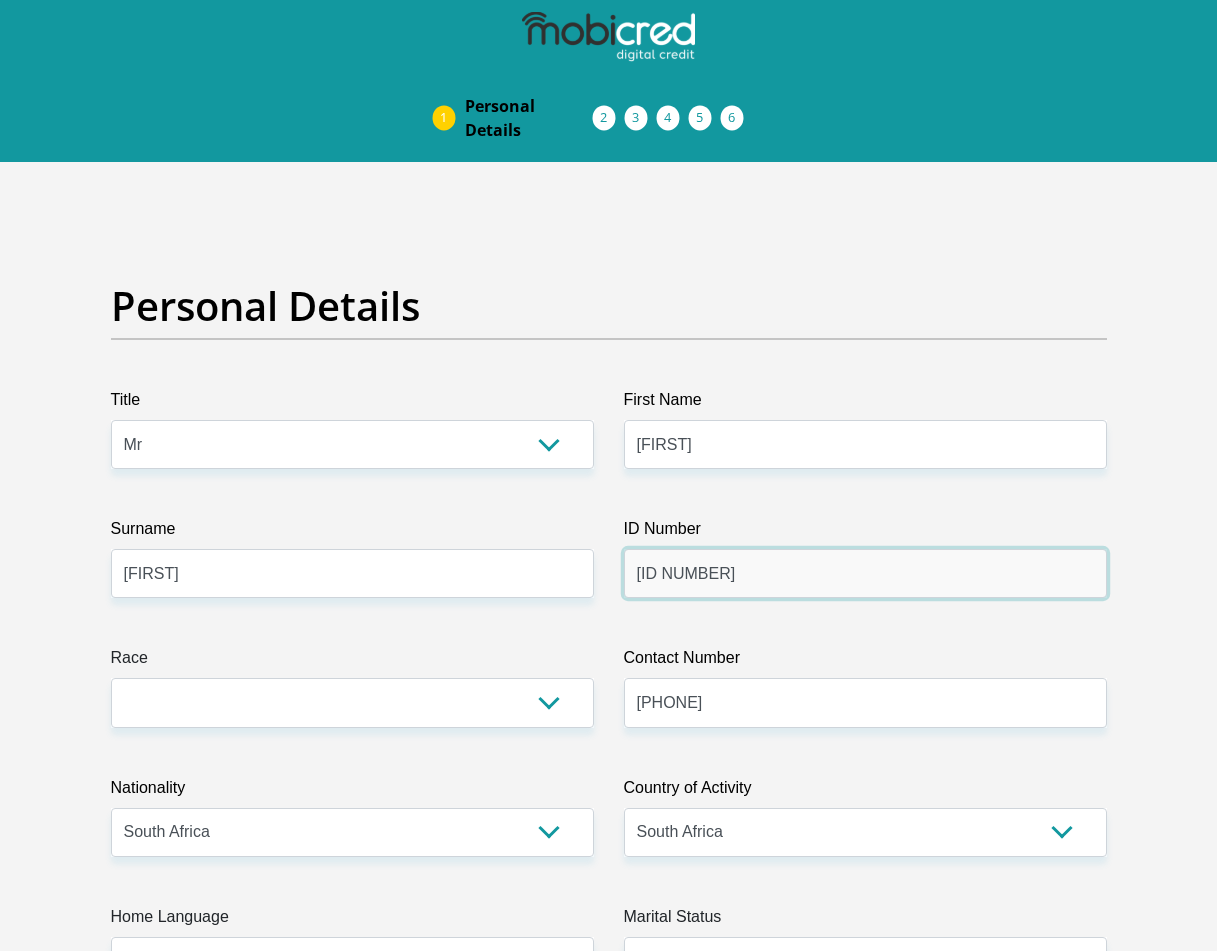type on "9708236006085" 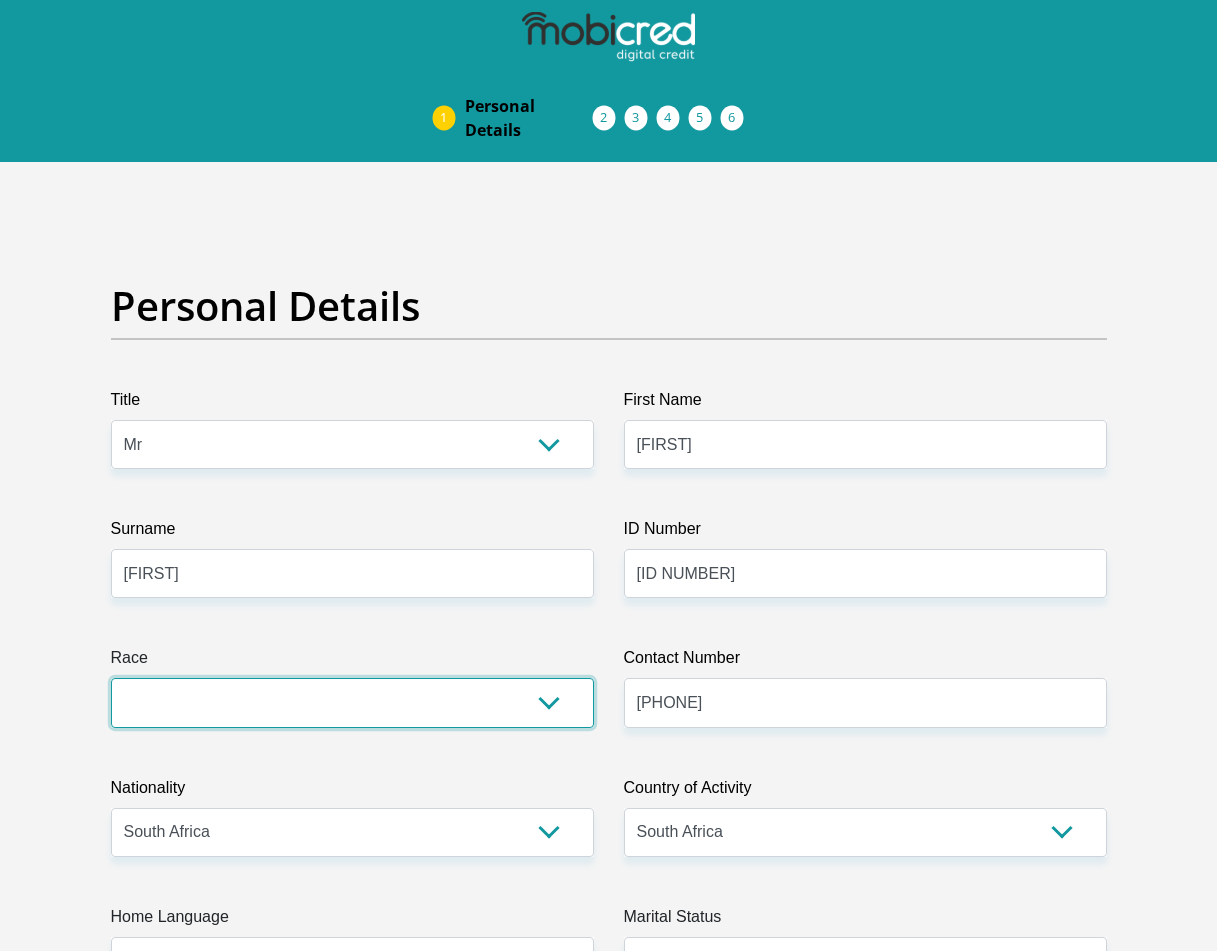 click on "Black
Coloured
Indian
White
Other" at bounding box center [352, 702] 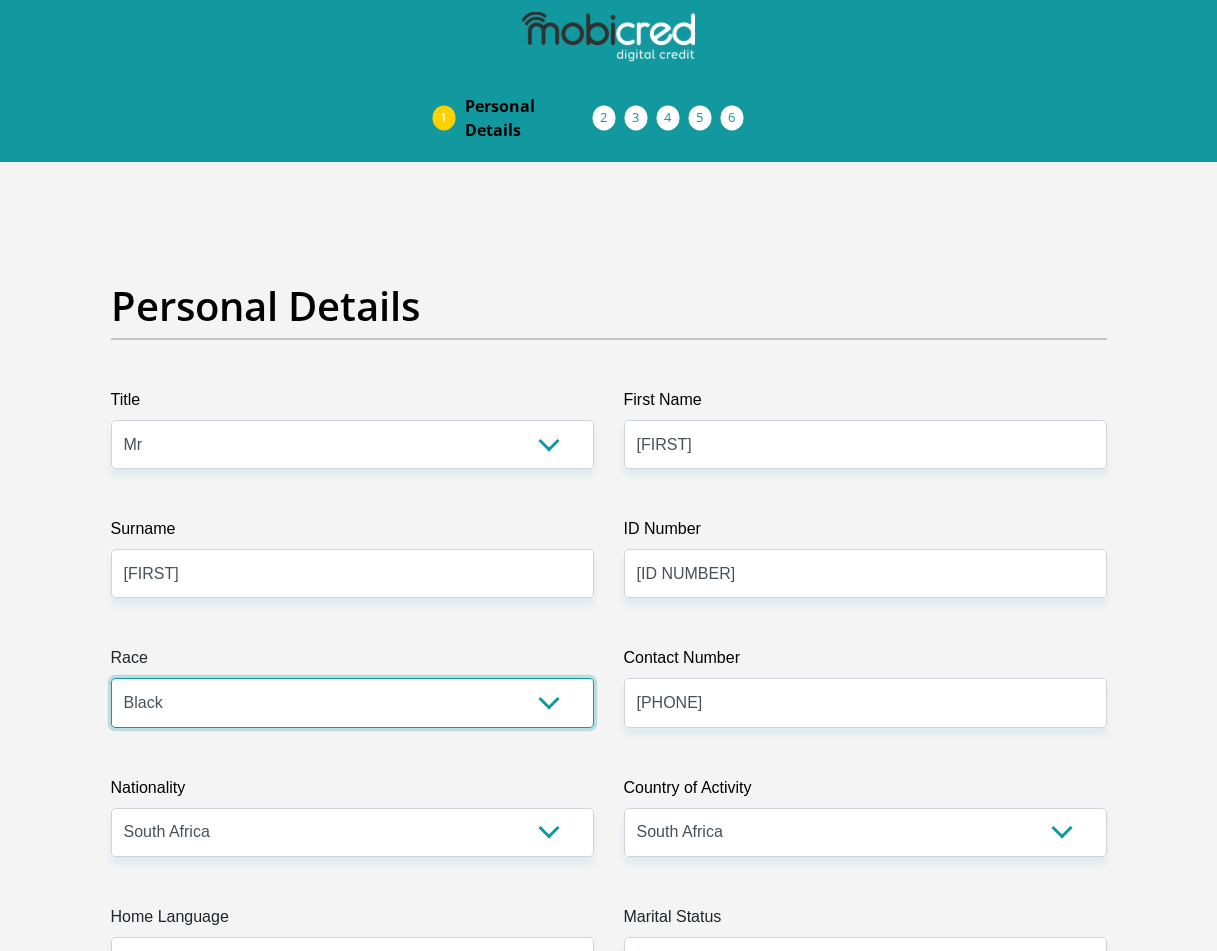click on "Black
Coloured
Indian
White
Other" at bounding box center (352, 702) 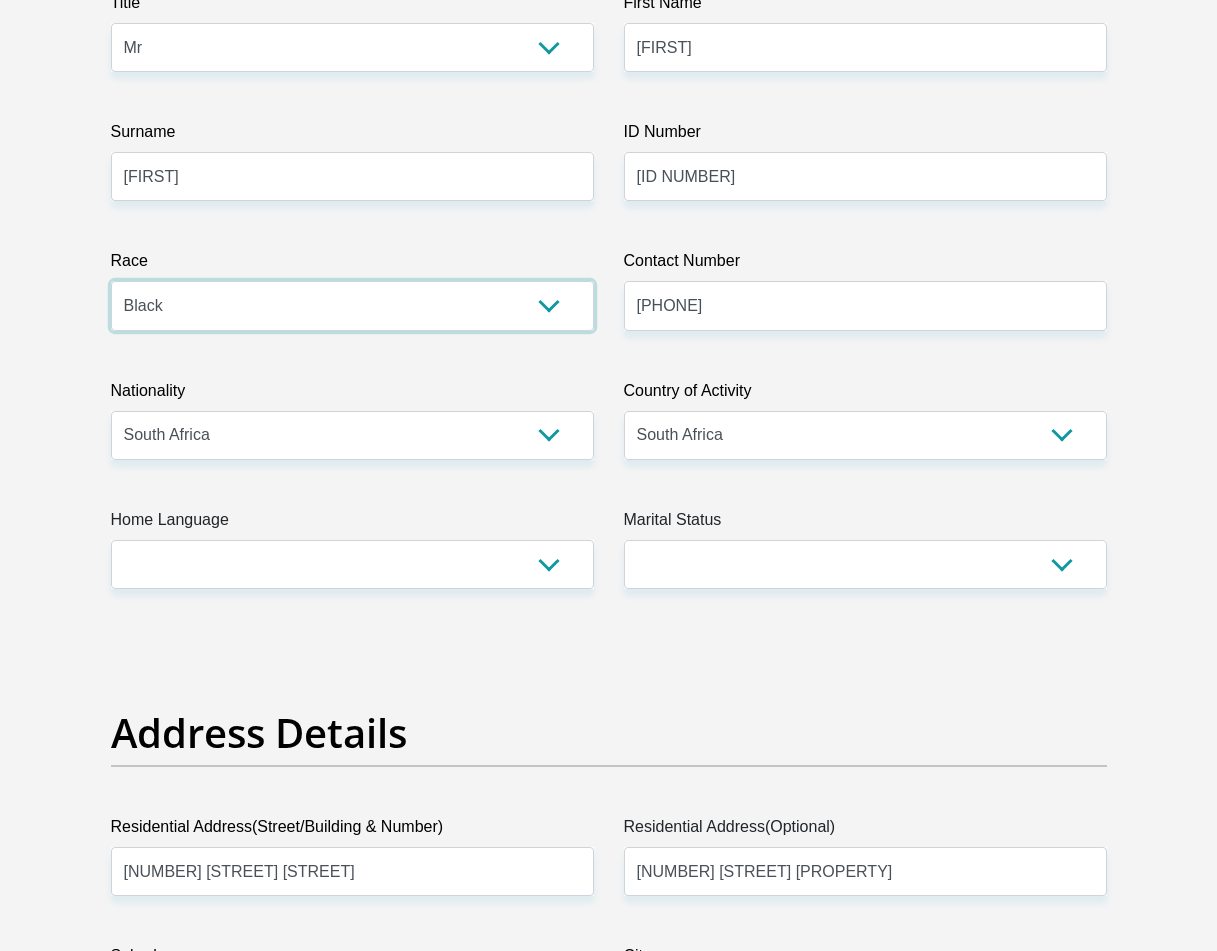 scroll, scrollTop: 400, scrollLeft: 0, axis: vertical 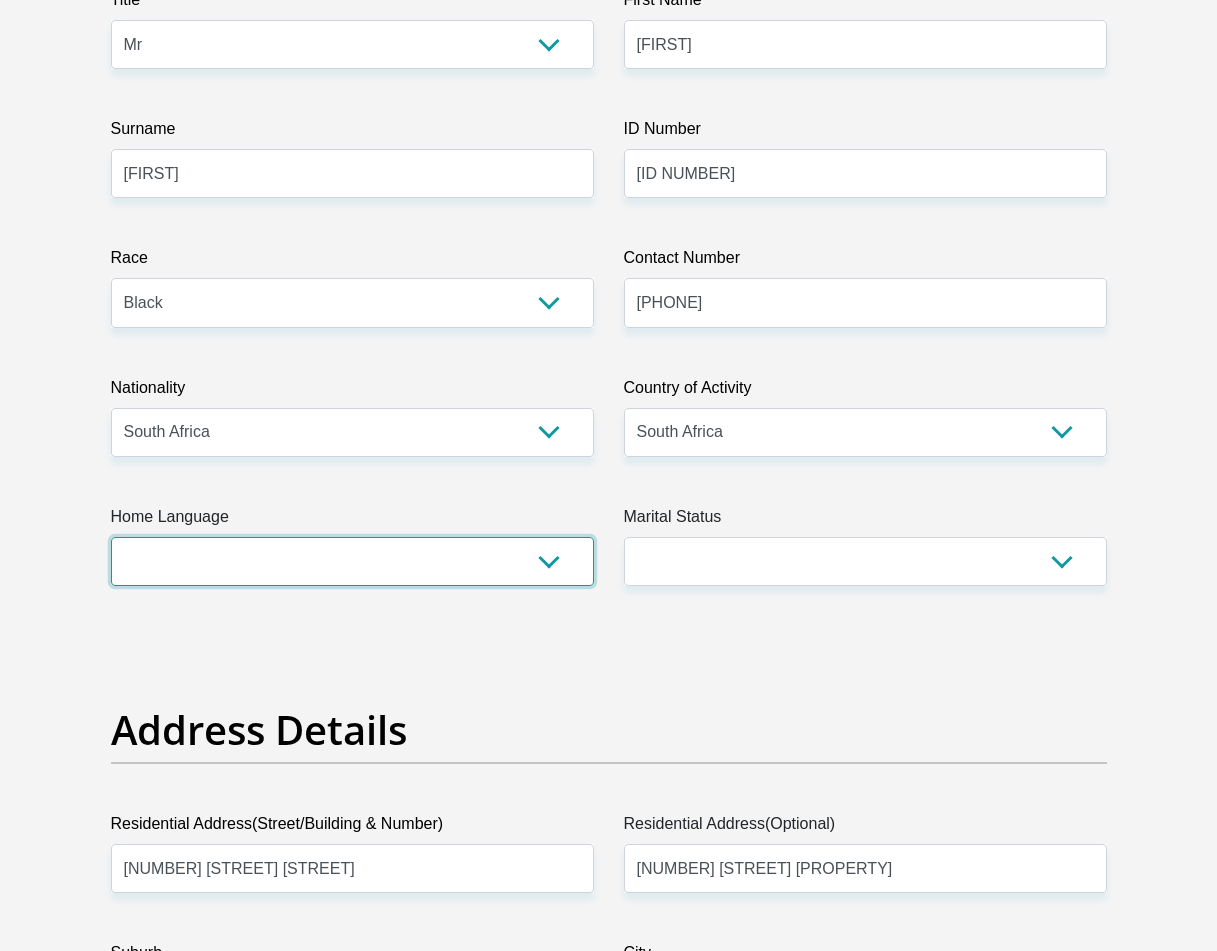 click on "Afrikaans
English
Sepedi
South Ndebele
Southern Sotho
Swati
Tsonga
Tswana
Venda
Xhosa
Zulu
Other" at bounding box center (352, 561) 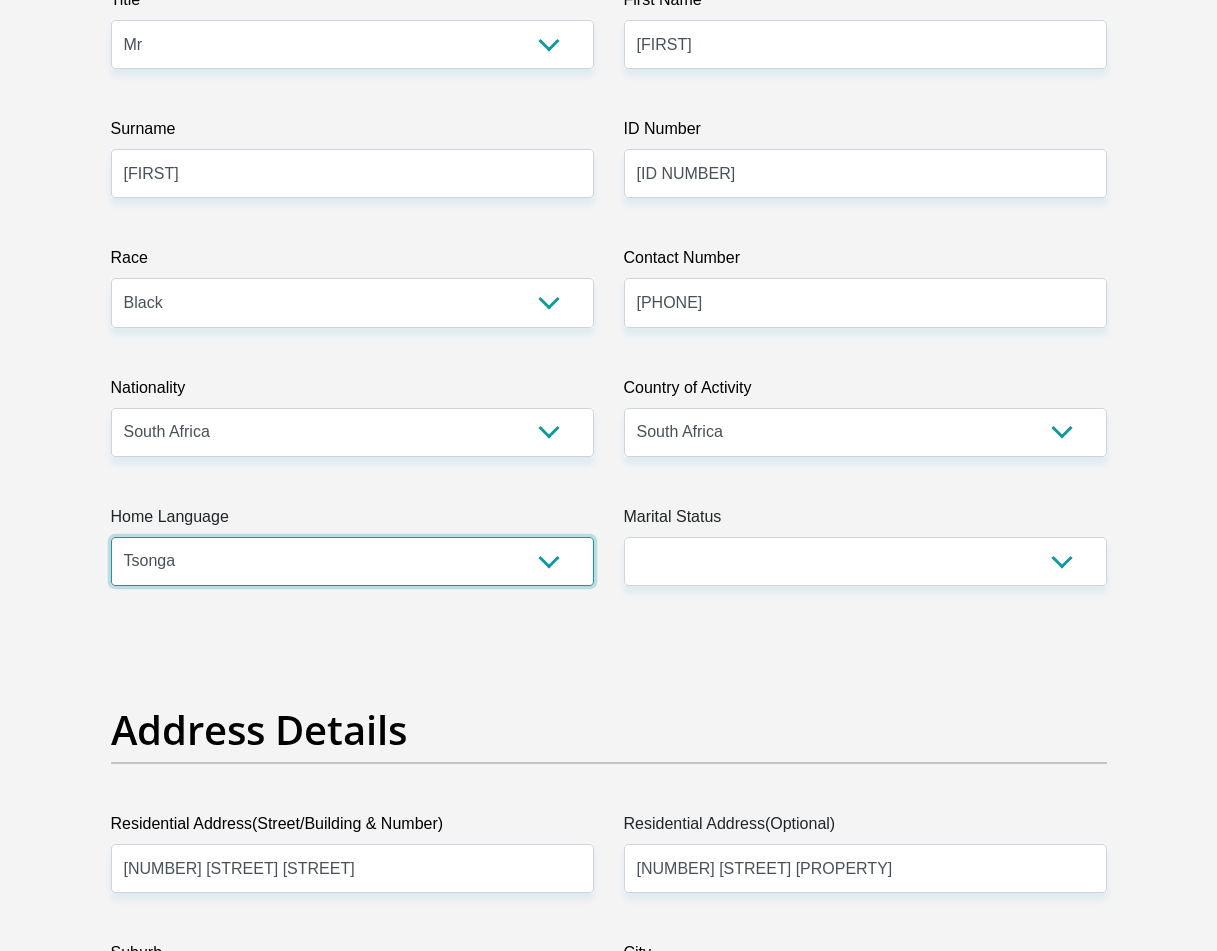 click on "Afrikaans
English
Sepedi
South Ndebele
Southern Sotho
Swati
Tsonga
Tswana
Venda
Xhosa
Zulu
Other" at bounding box center (352, 561) 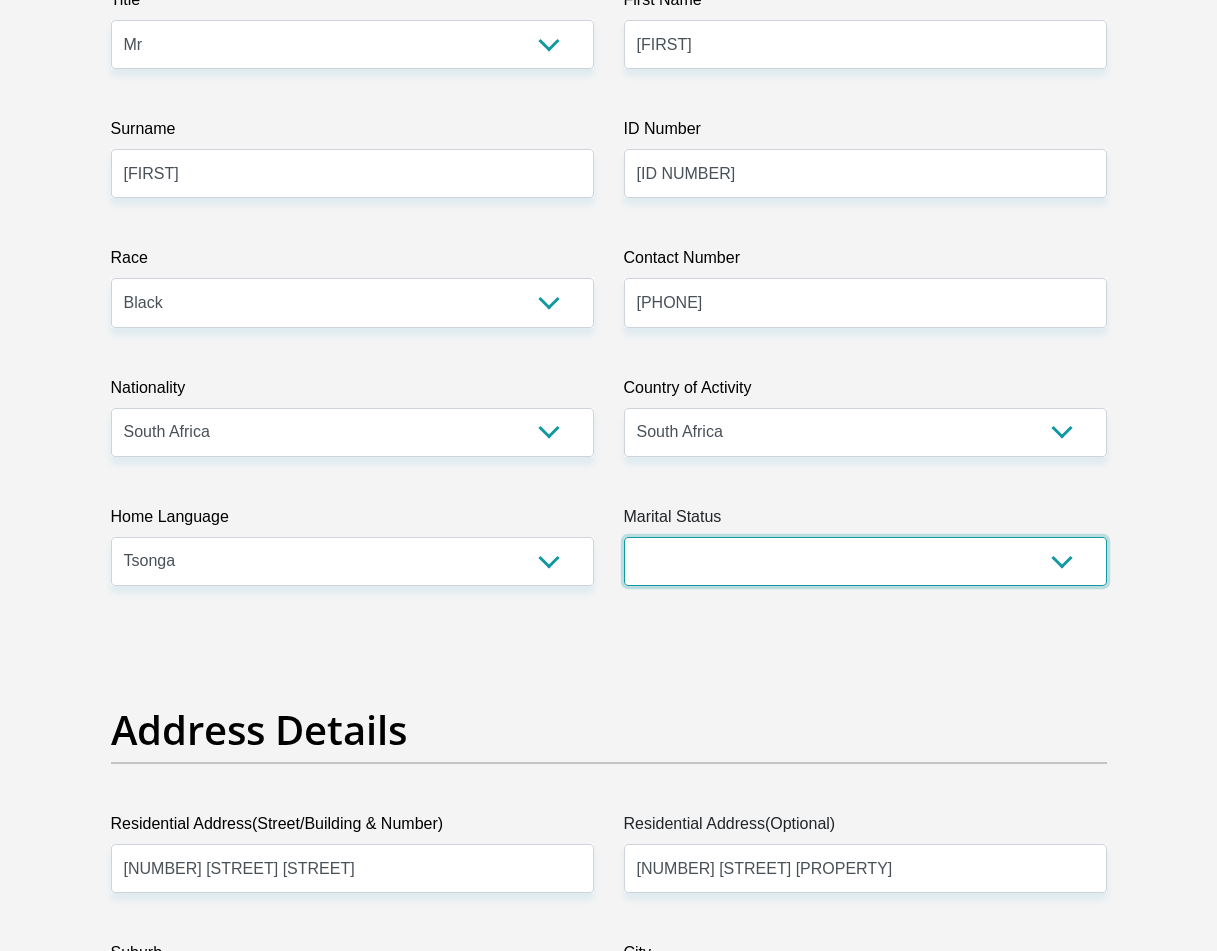 click on "Married ANC
Single
Divorced
Widowed
Married COP or Customary Law" at bounding box center (865, 561) 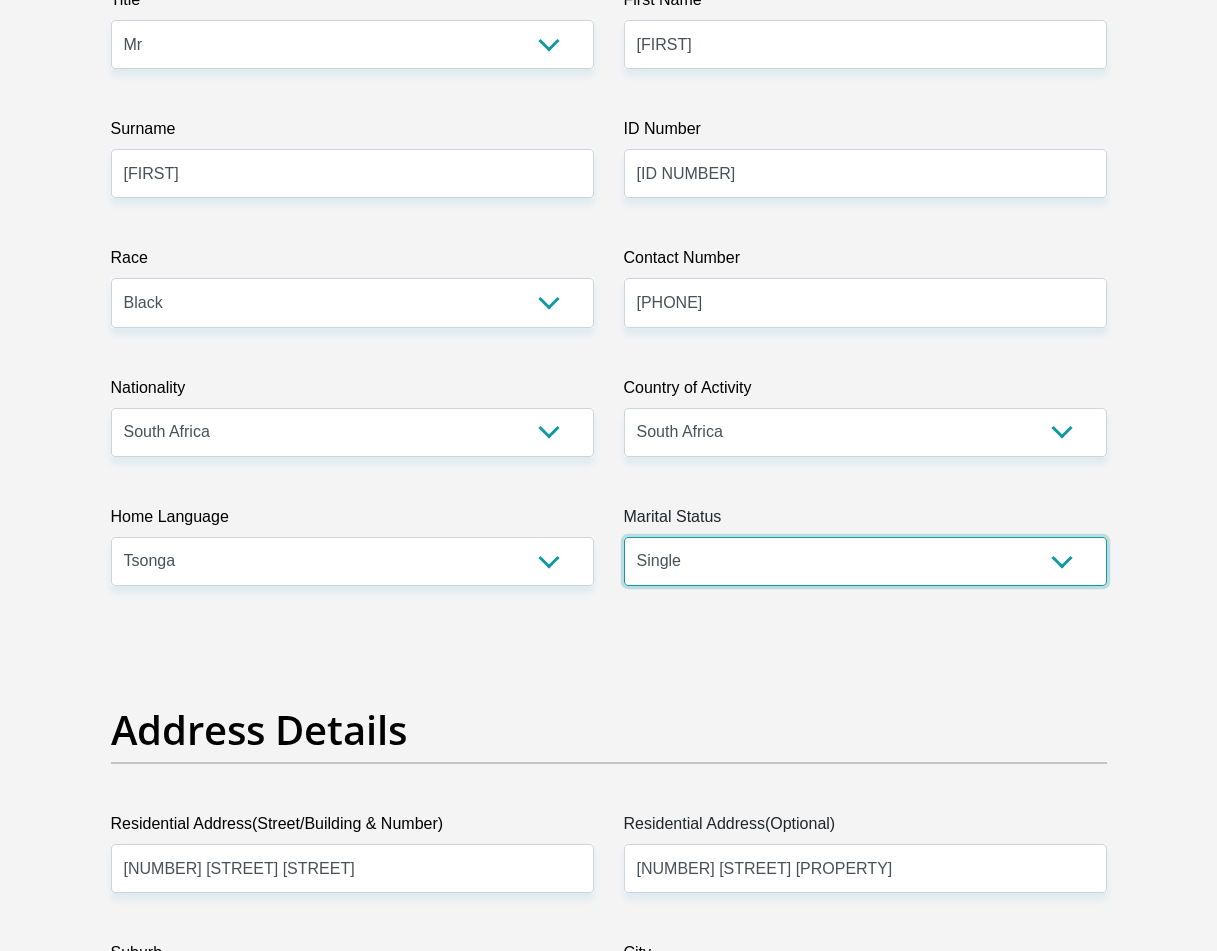 click on "Married ANC
Single
Divorced
Widowed
Married COP or Customary Law" at bounding box center (865, 561) 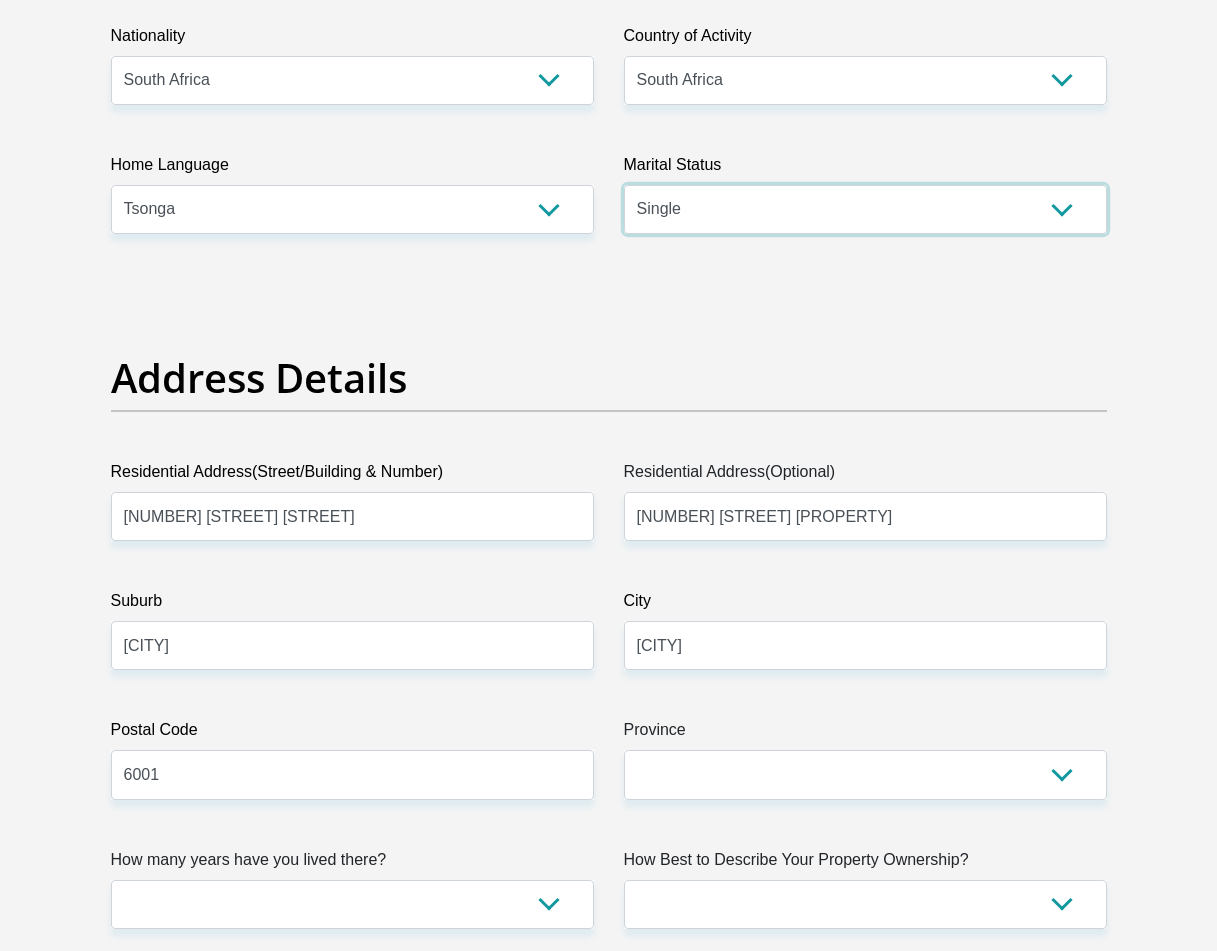 scroll, scrollTop: 800, scrollLeft: 0, axis: vertical 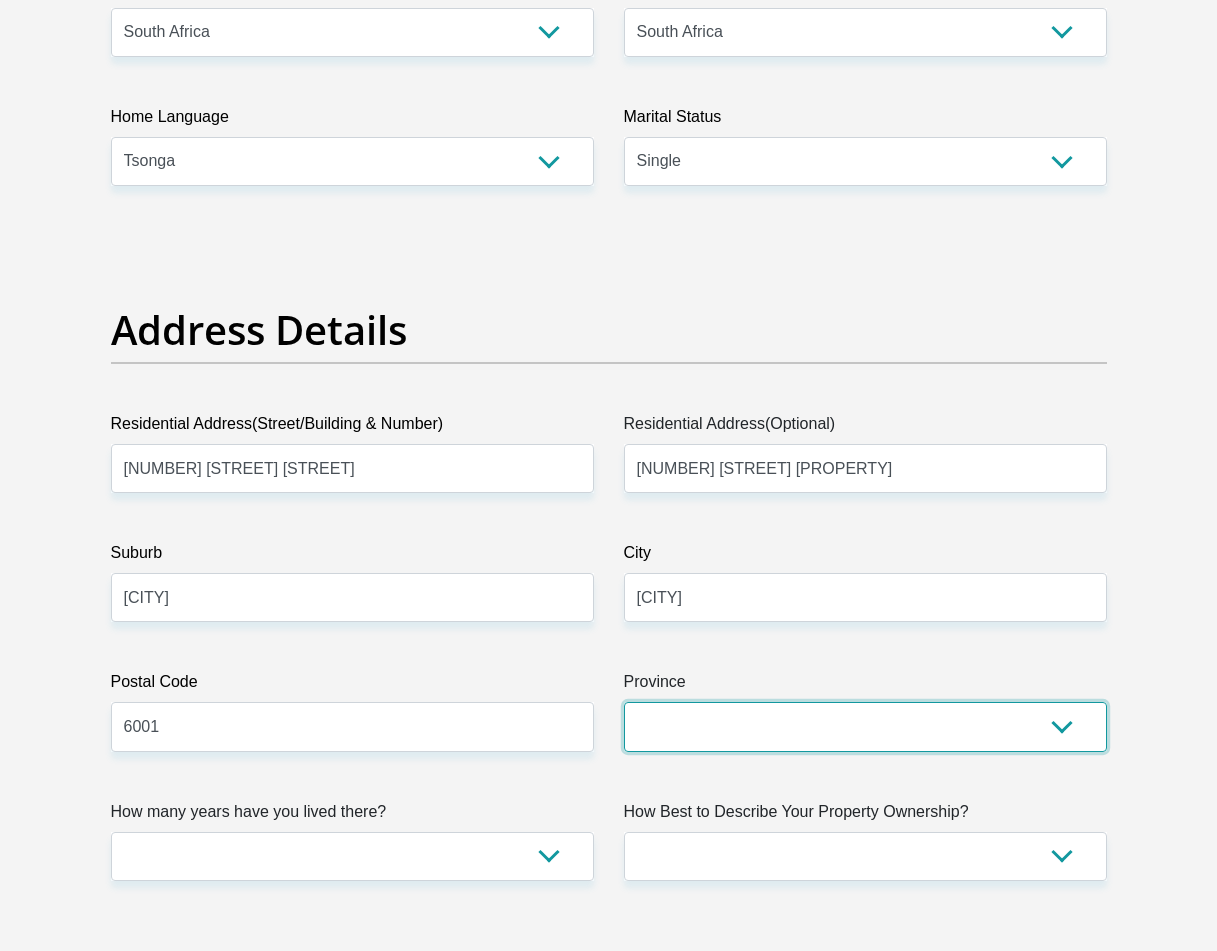 click on "Eastern Cape
Free State
Gauteng
KwaZulu-Natal
Limpopo
Mpumalanga
Northern Cape
North West
Western Cape" at bounding box center [865, 726] 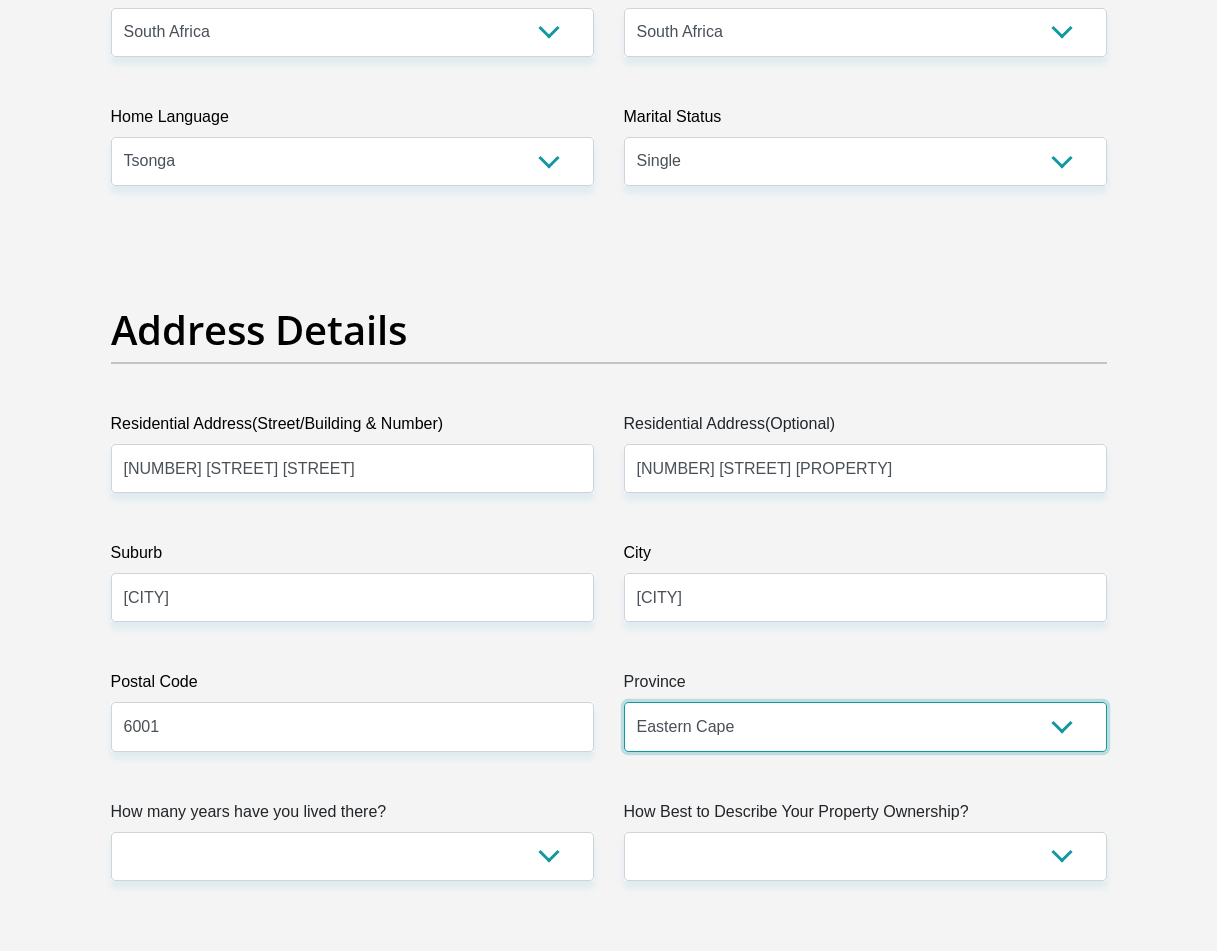 click on "Eastern Cape
Free State
Gauteng
KwaZulu-Natal
Limpopo
Mpumalanga
Northern Cape
North West
Western Cape" at bounding box center (865, 726) 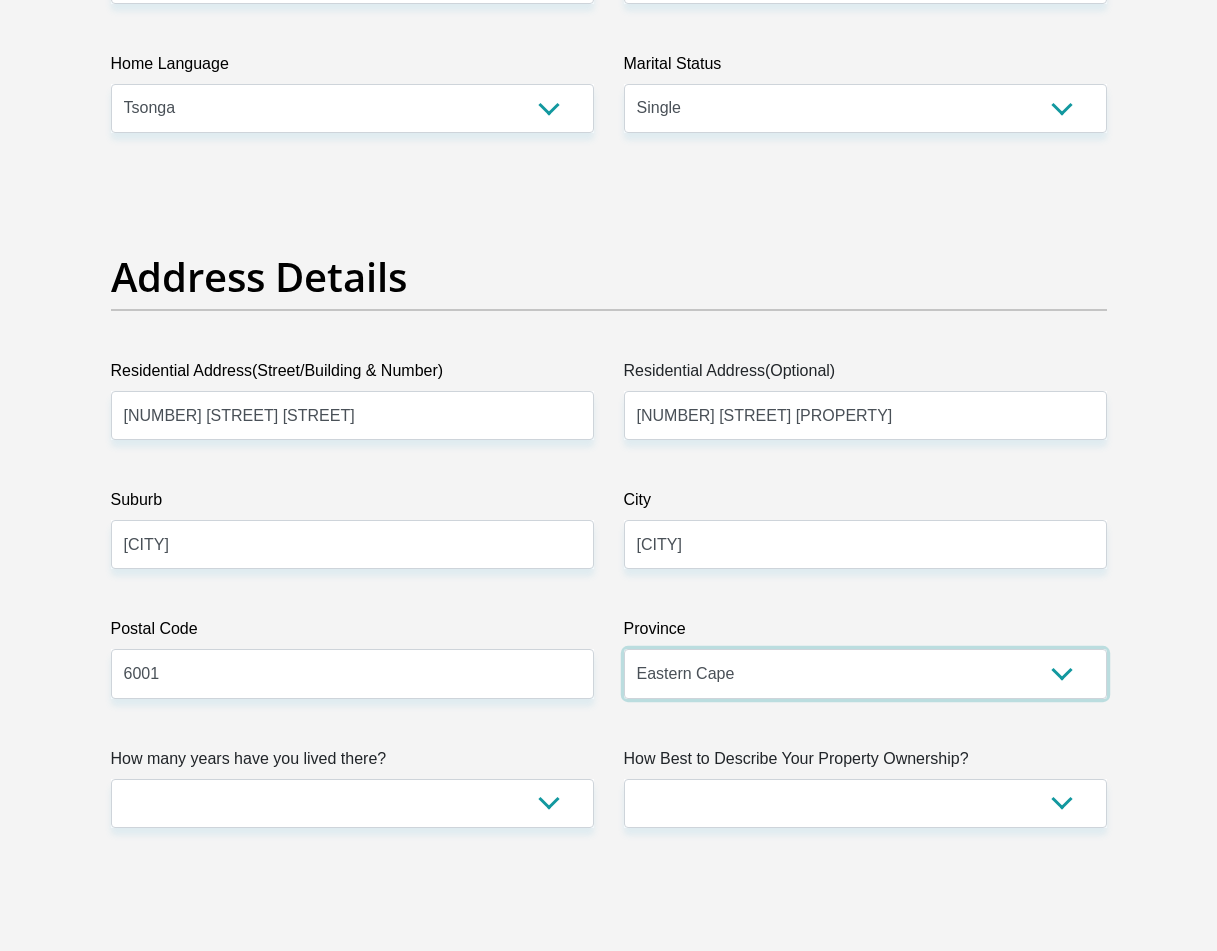 scroll, scrollTop: 900, scrollLeft: 0, axis: vertical 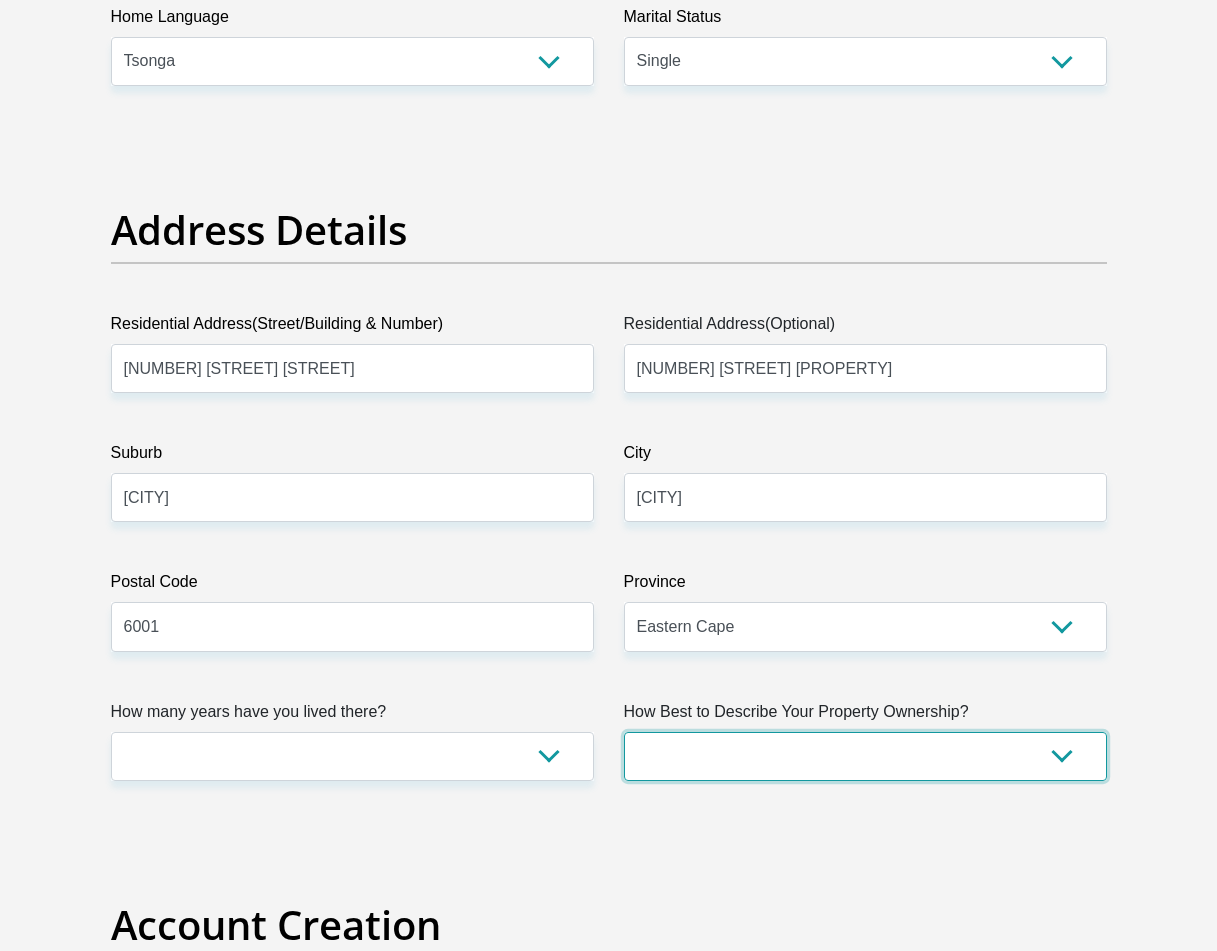 click on "Owned
Rented
Family Owned
Company Dwelling" at bounding box center (865, 756) 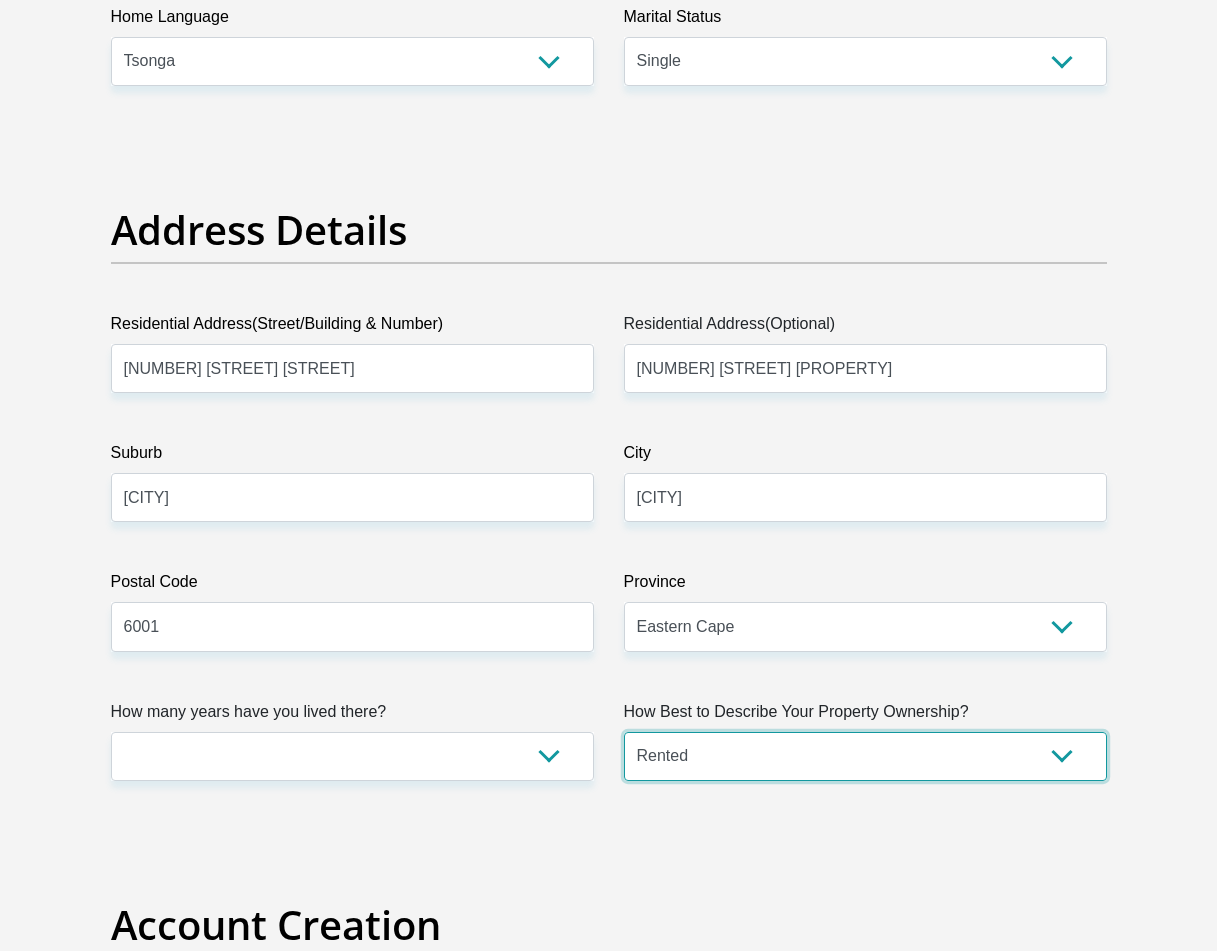 click on "Owned
Rented
Family Owned
Company Dwelling" at bounding box center [865, 756] 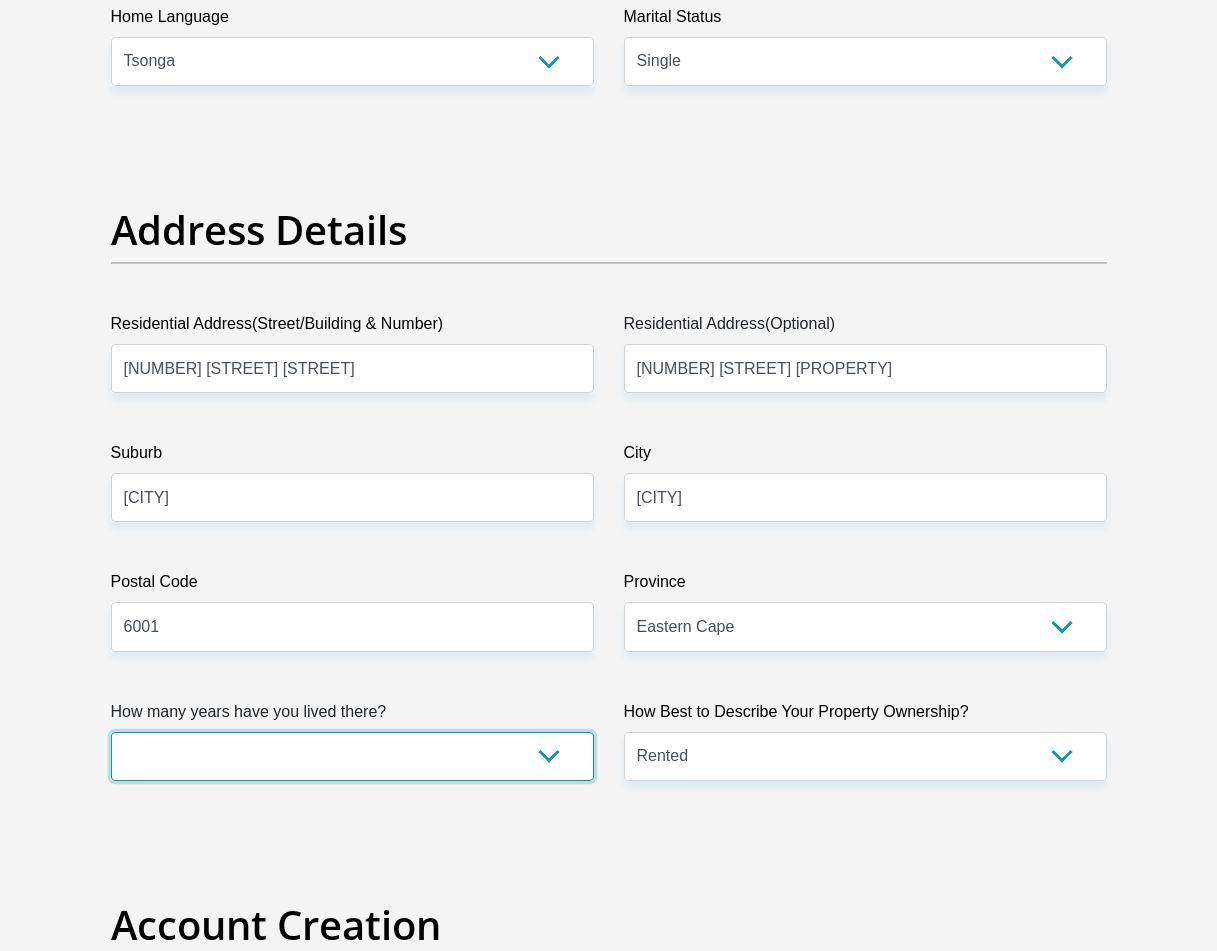 click on "less than 1 year
1-3 years
3-5 years
5+ years" at bounding box center (352, 756) 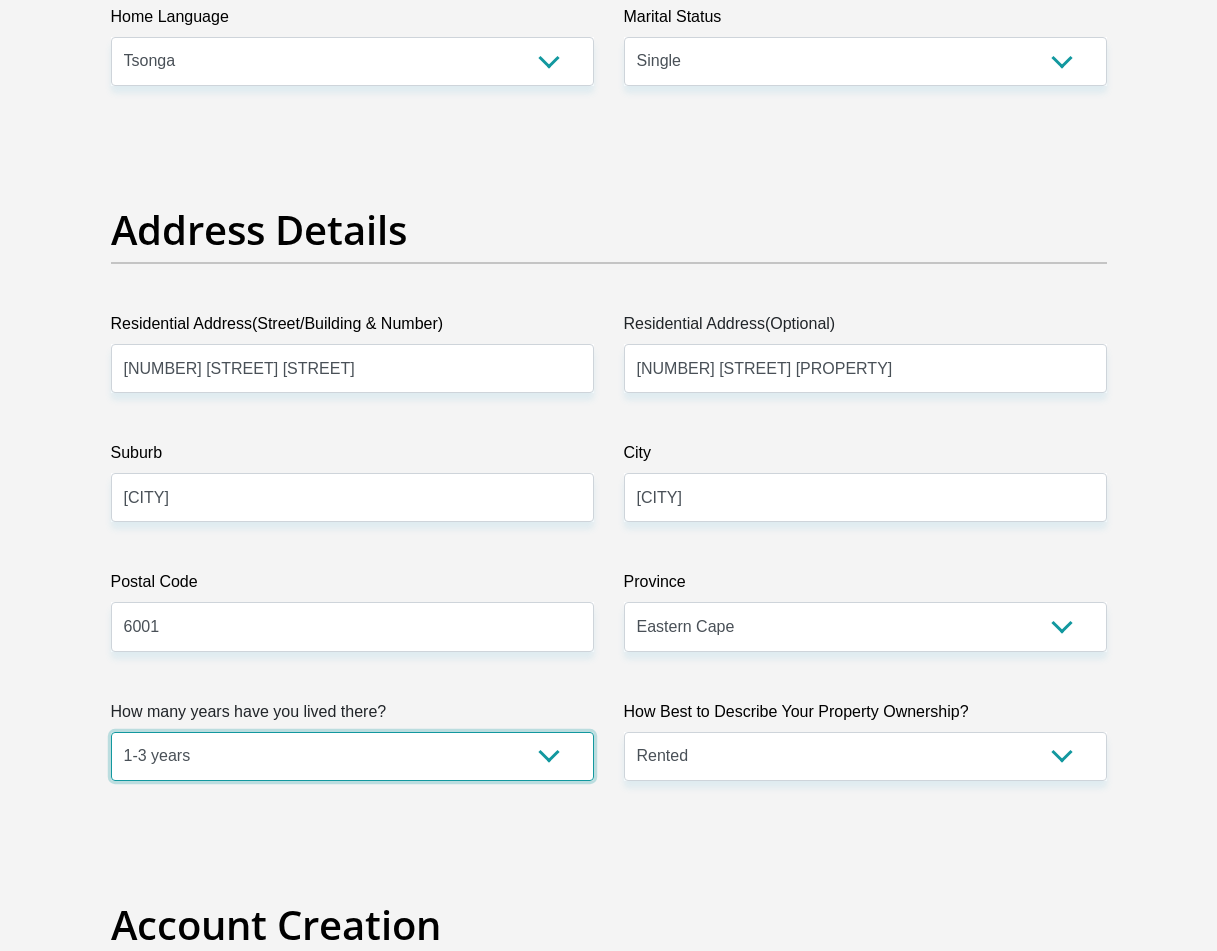 click on "less than 1 year
1-3 years
3-5 years
5+ years" at bounding box center [352, 756] 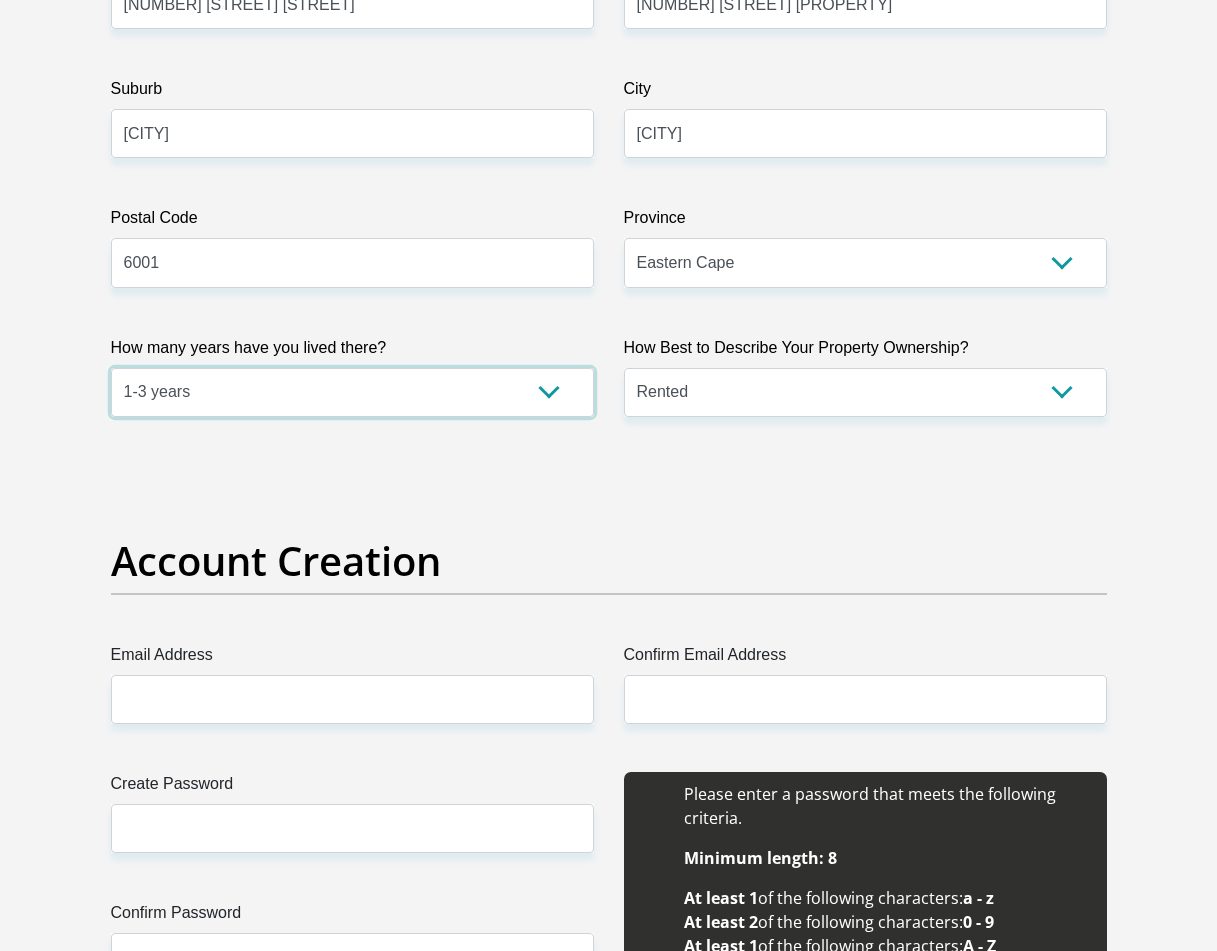 scroll, scrollTop: 1300, scrollLeft: 0, axis: vertical 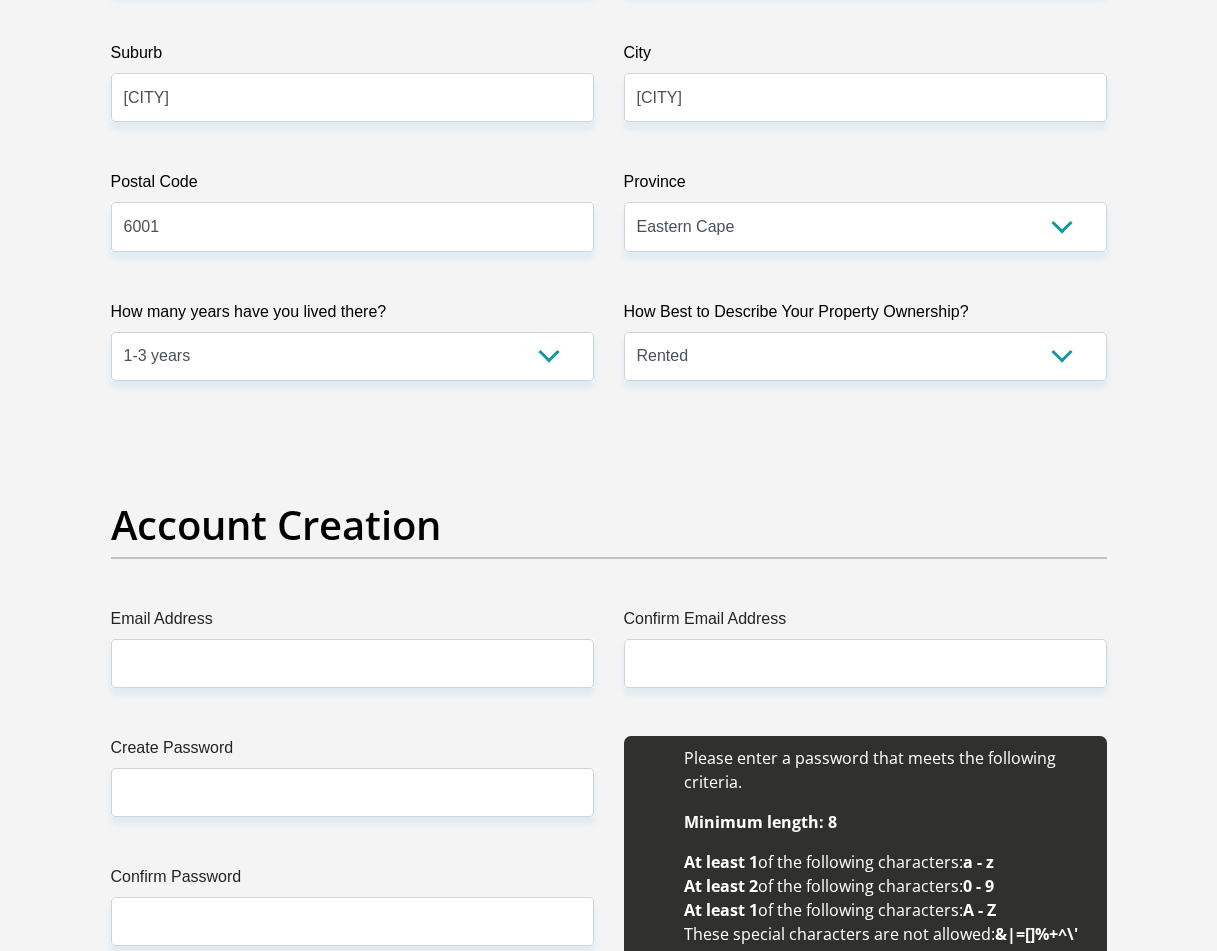 drag, startPoint x: 348, startPoint y: 694, endPoint x: 341, endPoint y: 674, distance: 21.189621 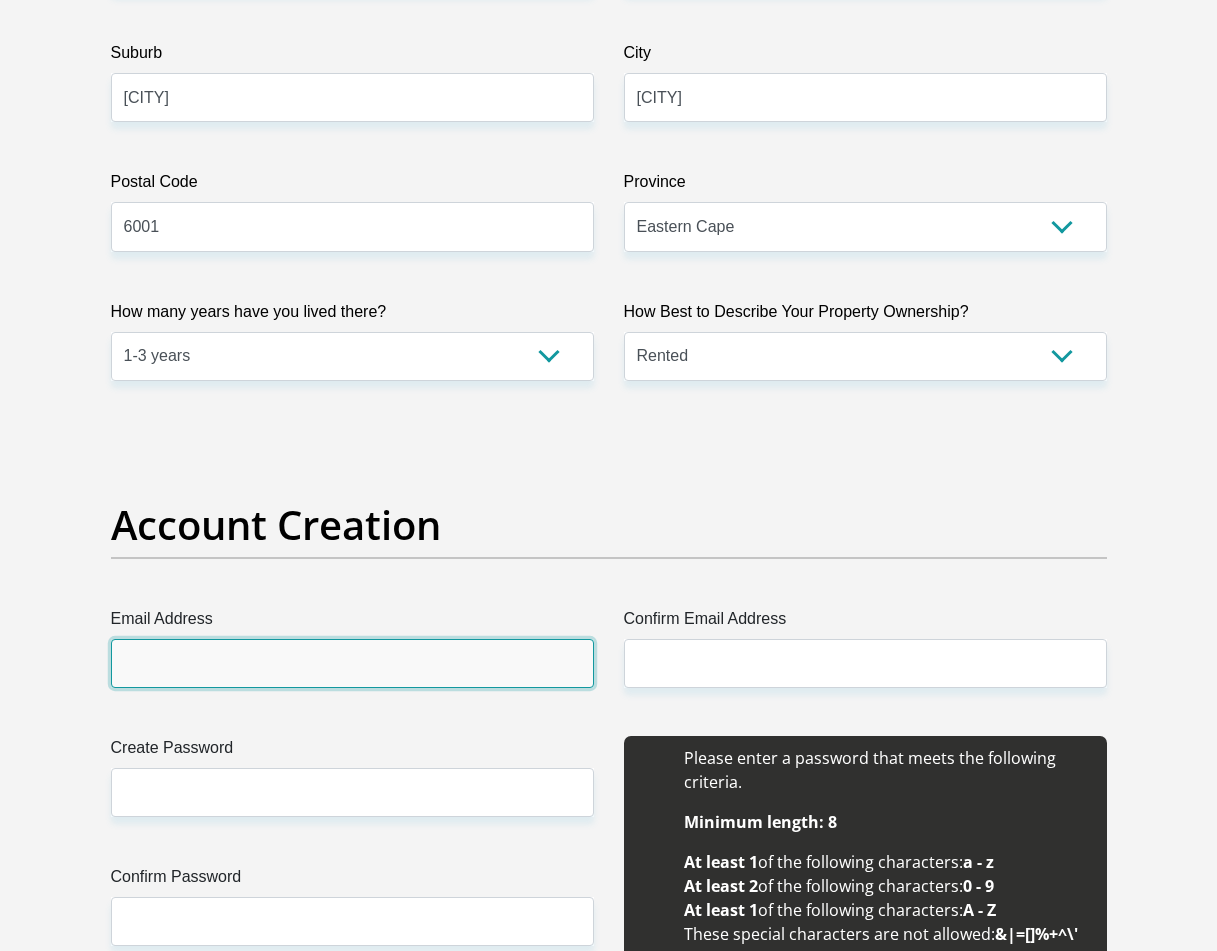 click on "Email Address" at bounding box center [352, 663] 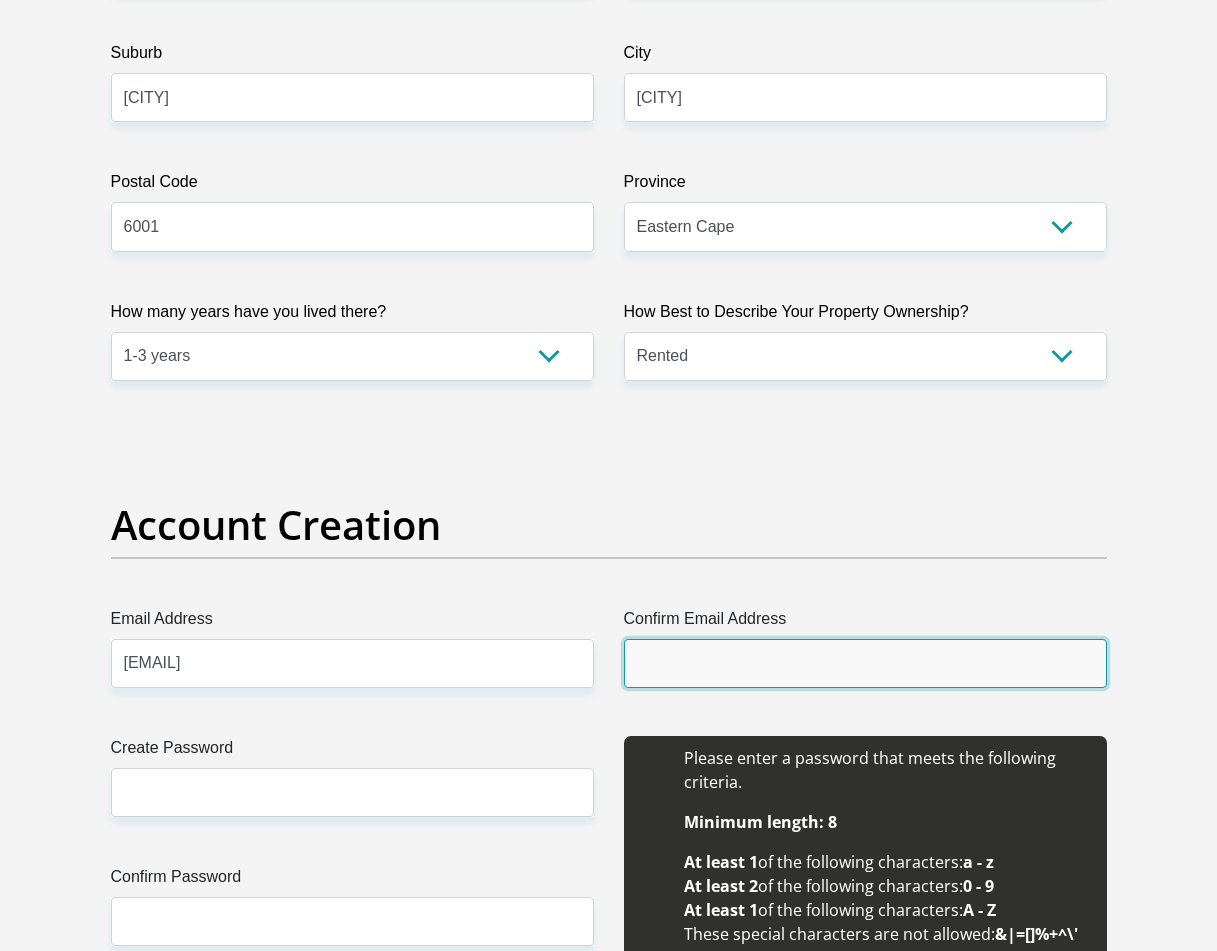 type on "rmabasa97@gmail.com" 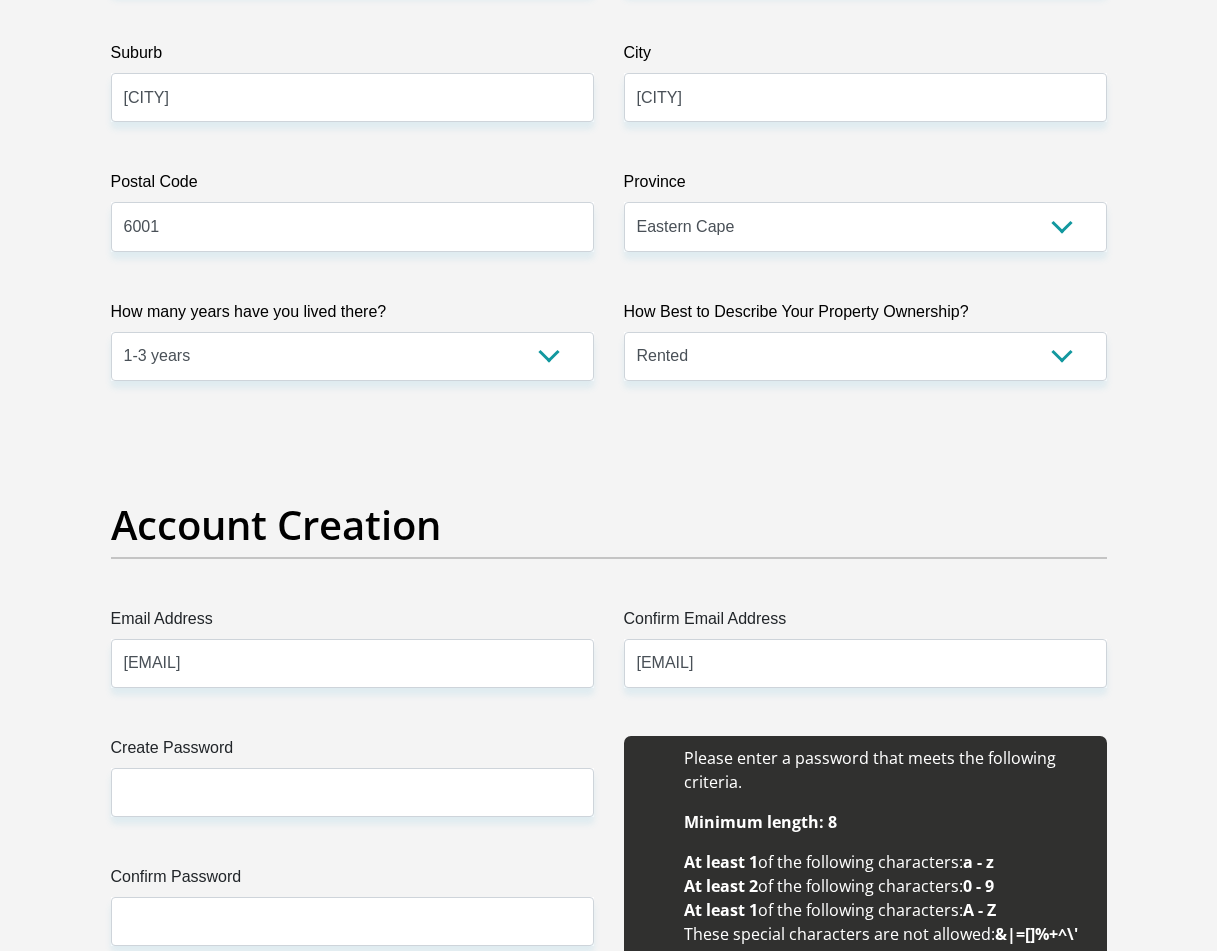 type 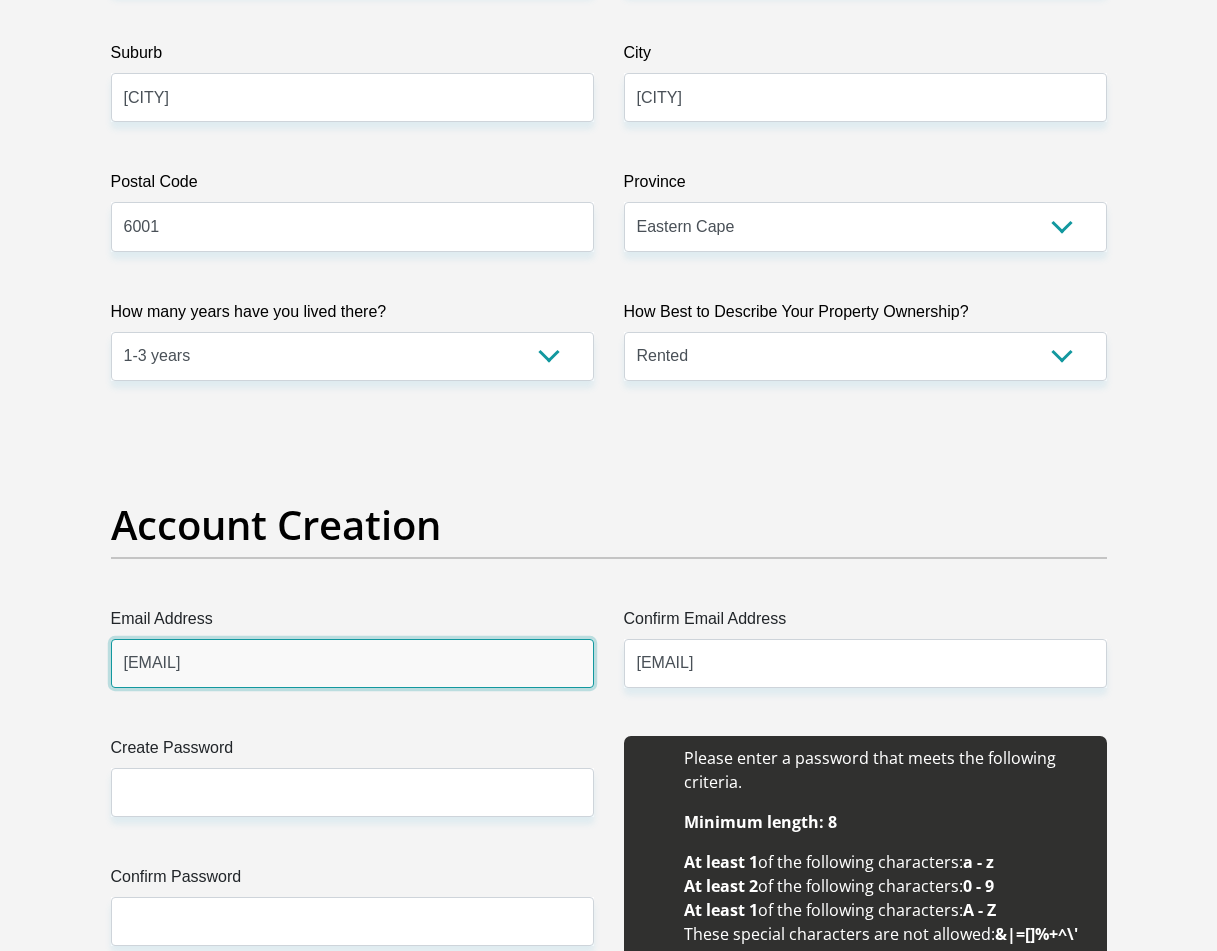 type 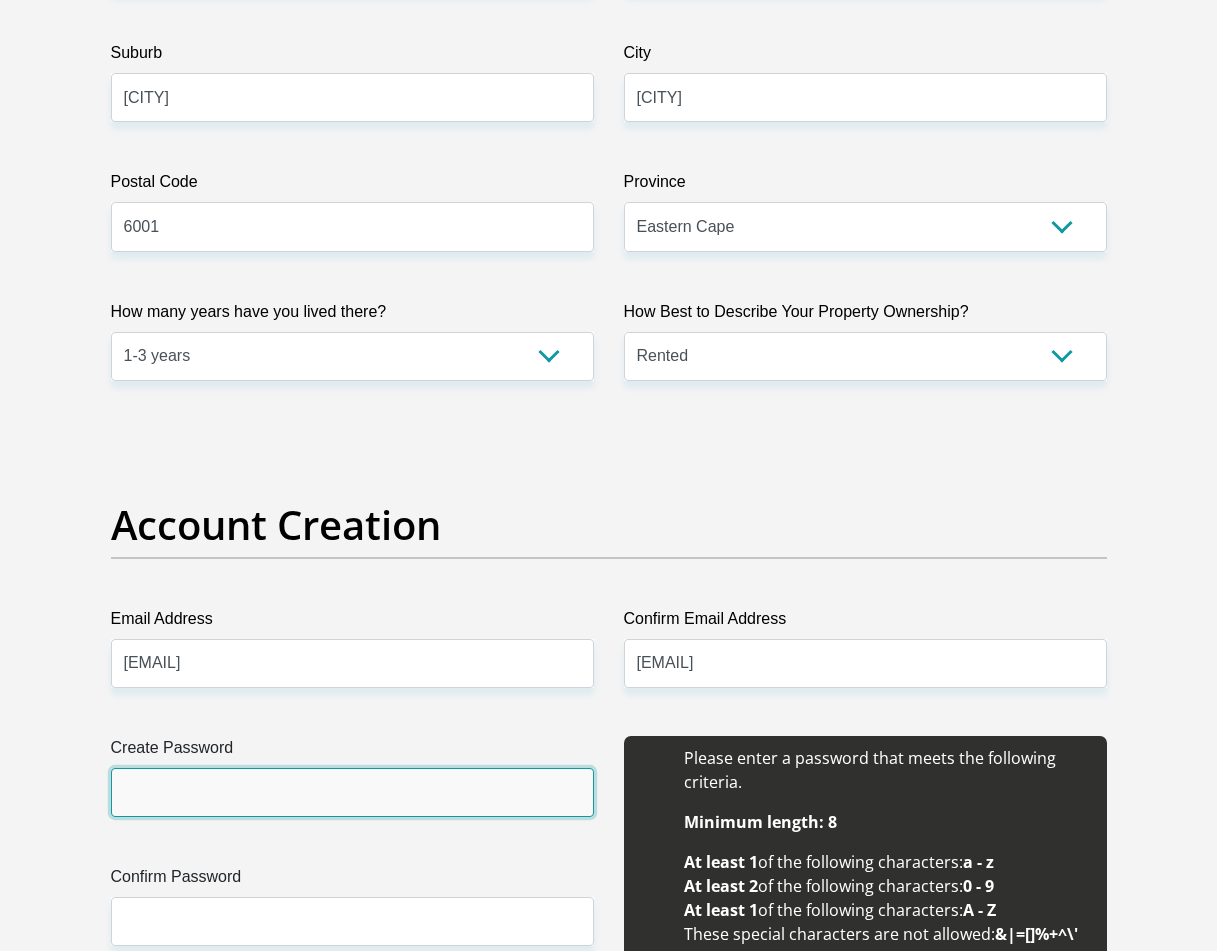 click on "Create Password" at bounding box center (352, 792) 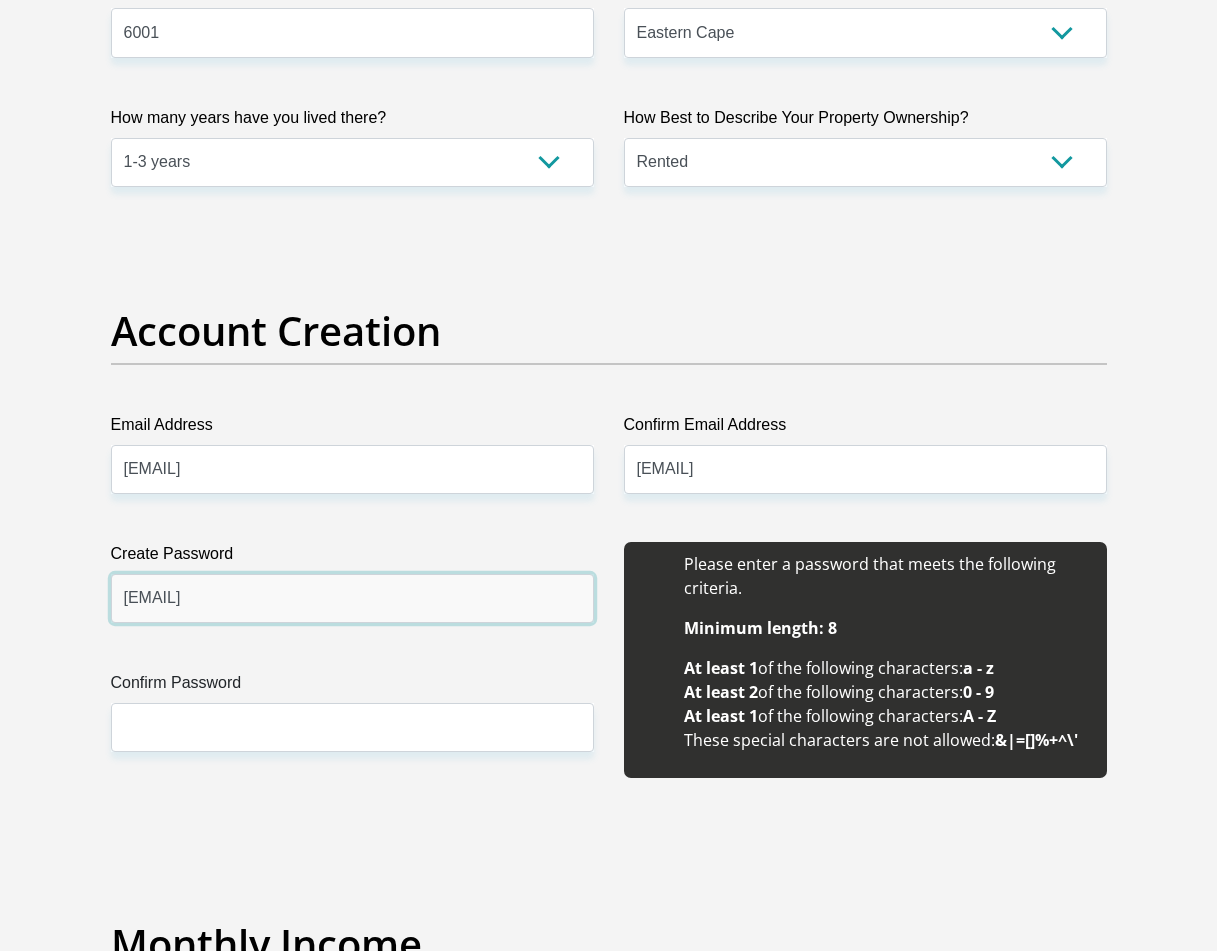 scroll, scrollTop: 1500, scrollLeft: 0, axis: vertical 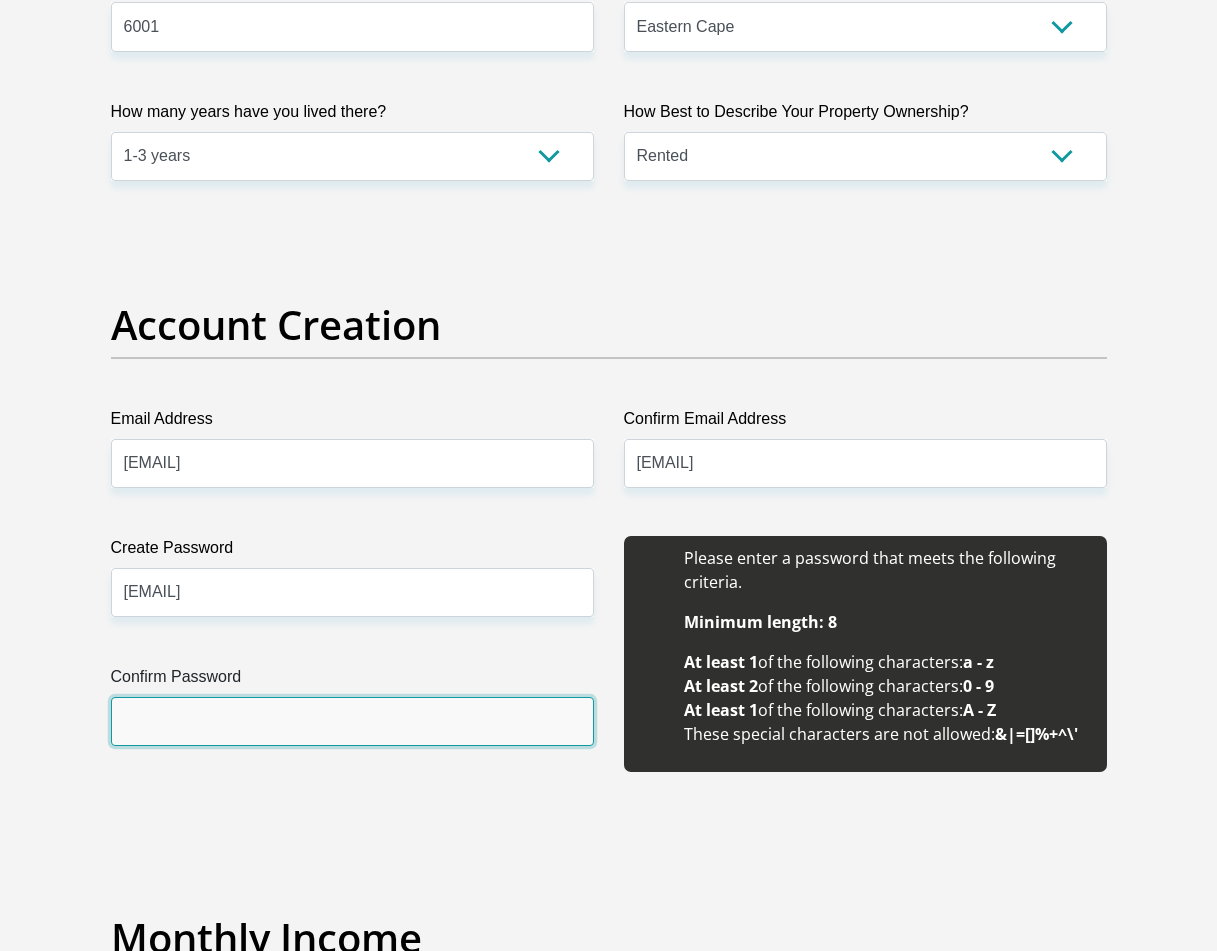 click on "Confirm Password" at bounding box center [352, 721] 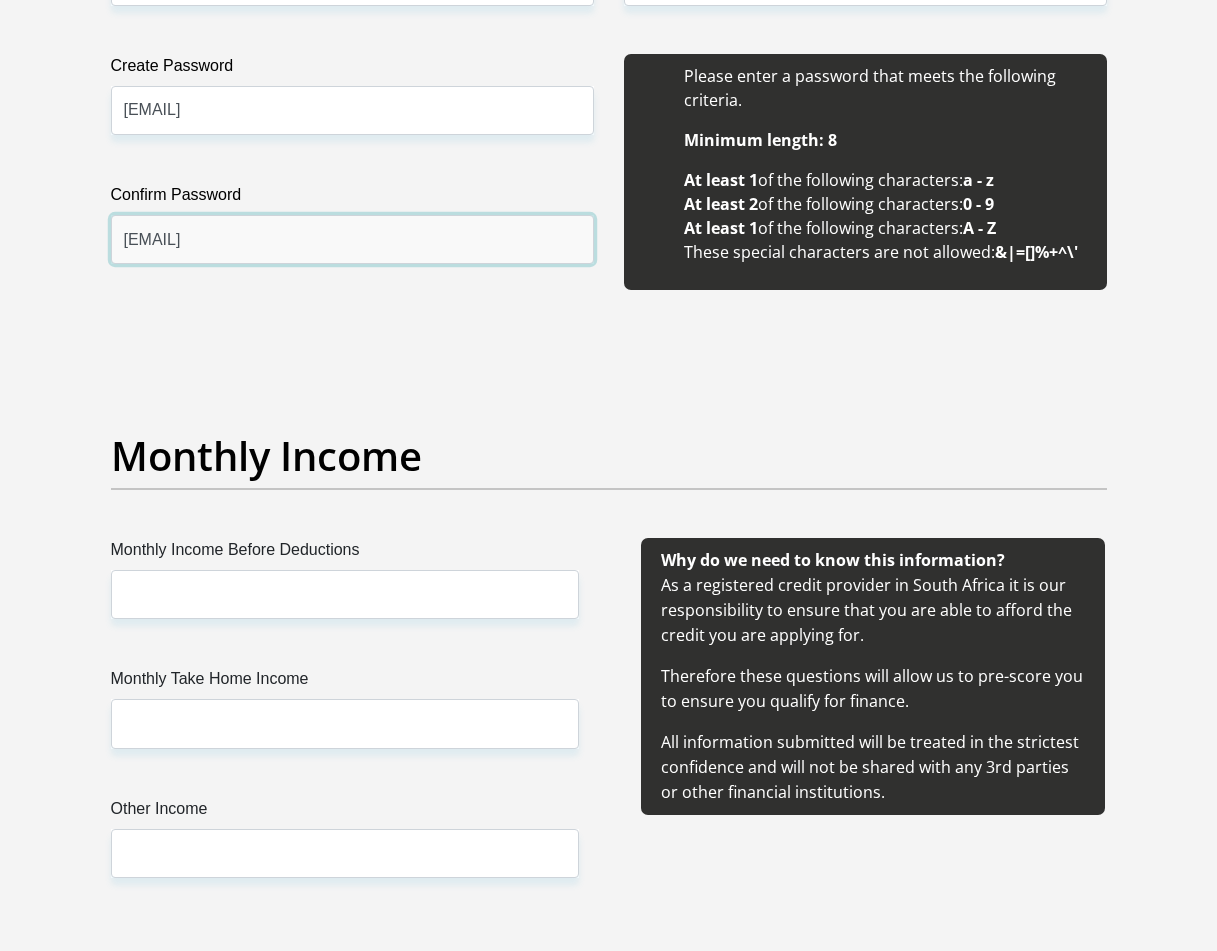 scroll, scrollTop: 2000, scrollLeft: 0, axis: vertical 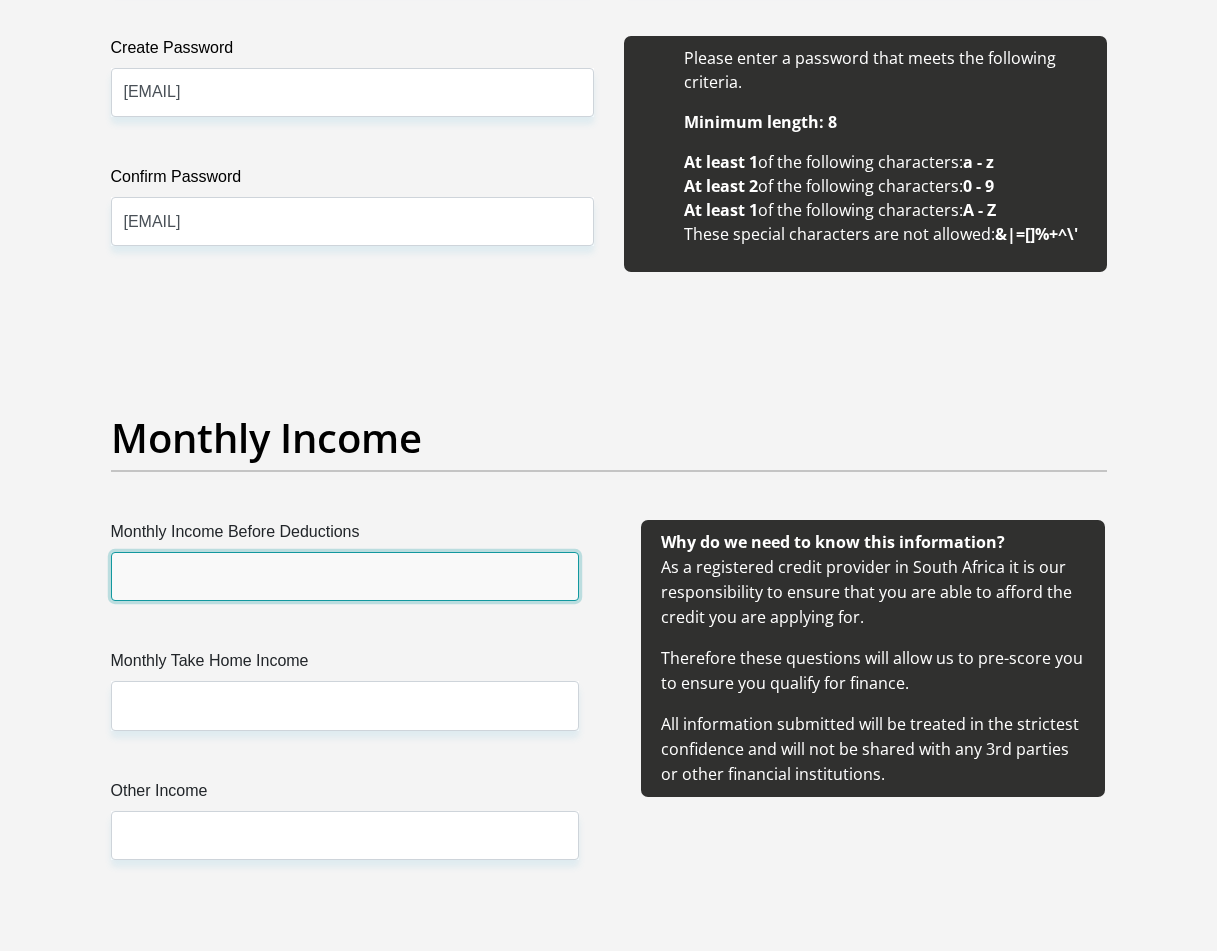 click on "Monthly Income Before Deductions" at bounding box center (345, 576) 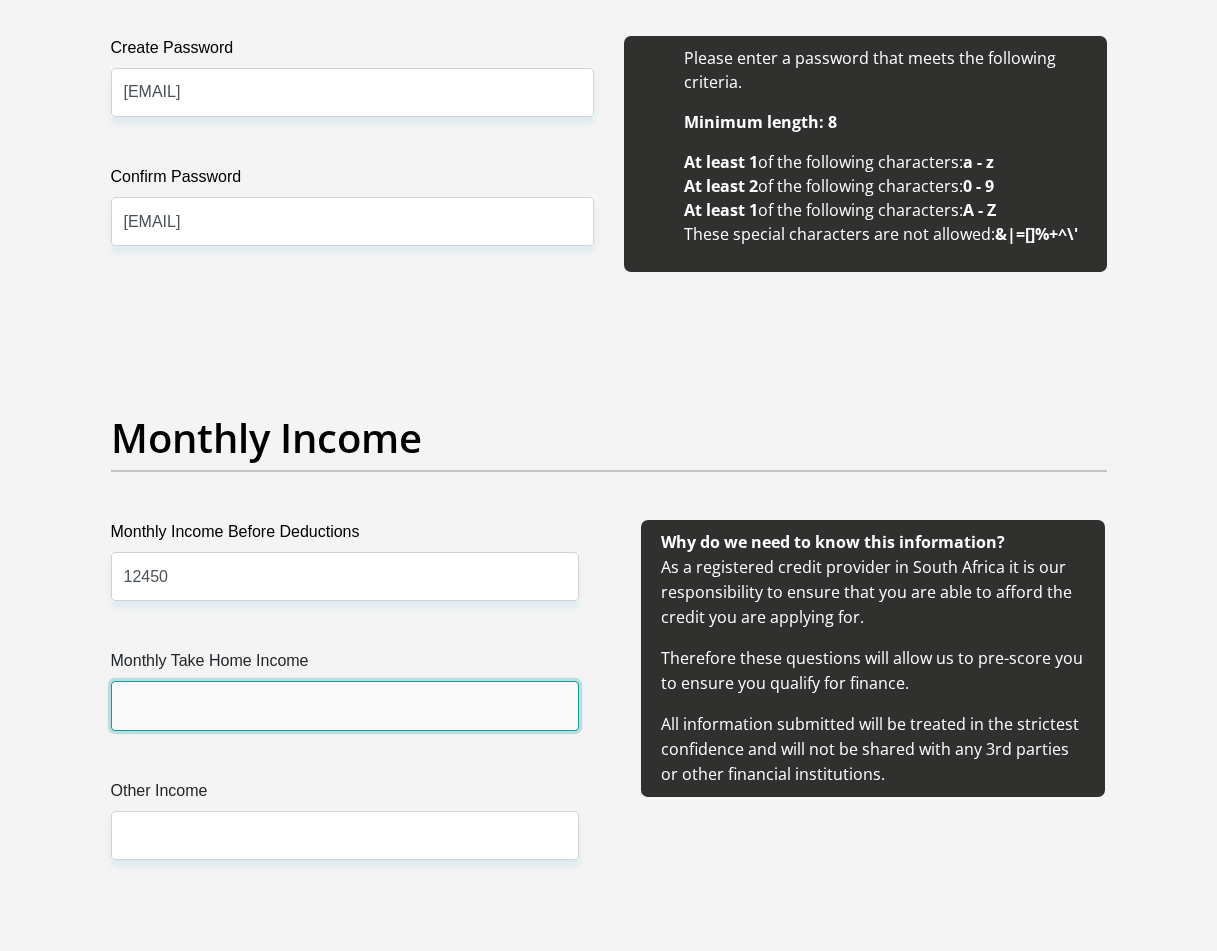 click on "Monthly Take Home Income" at bounding box center (345, 705) 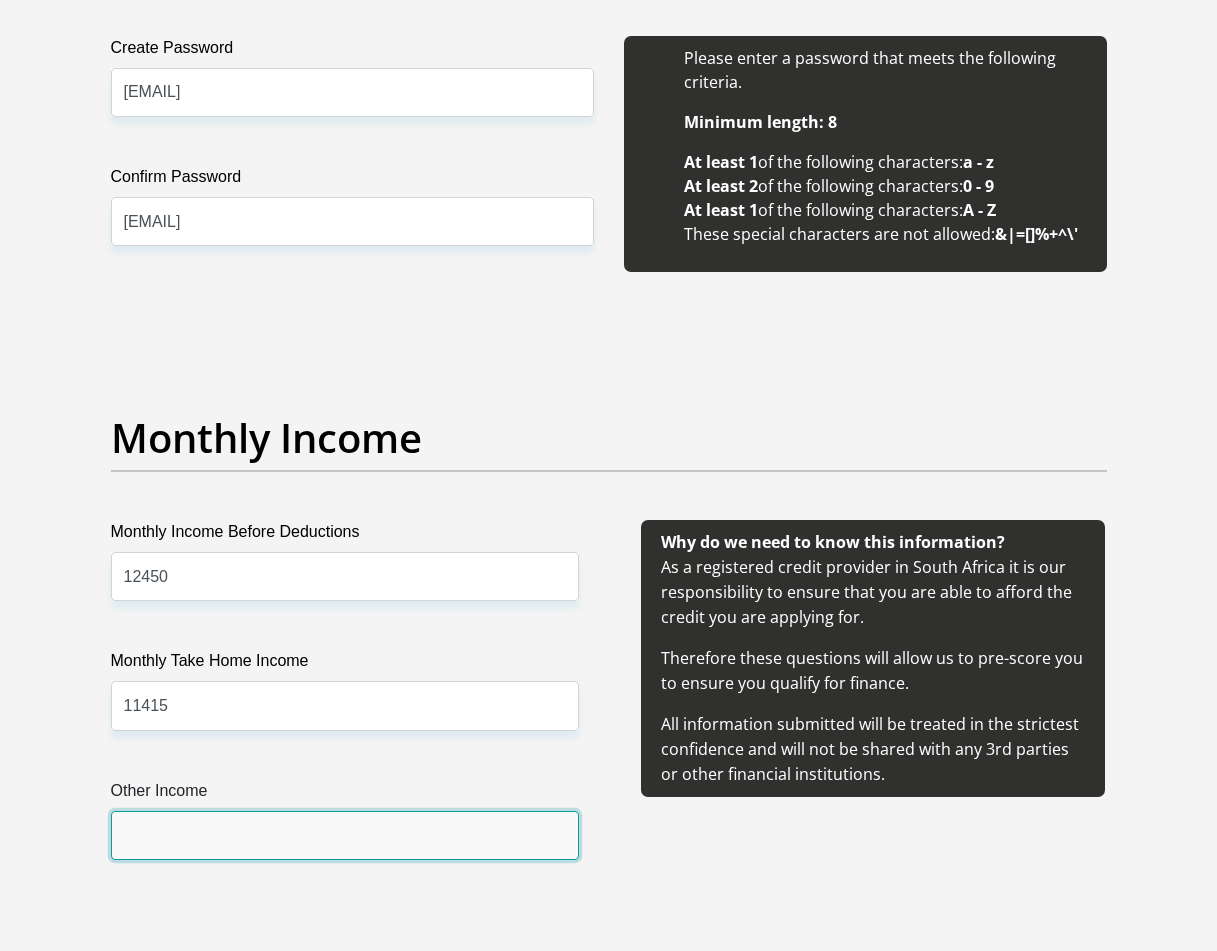 click on "Other Income" at bounding box center [345, 835] 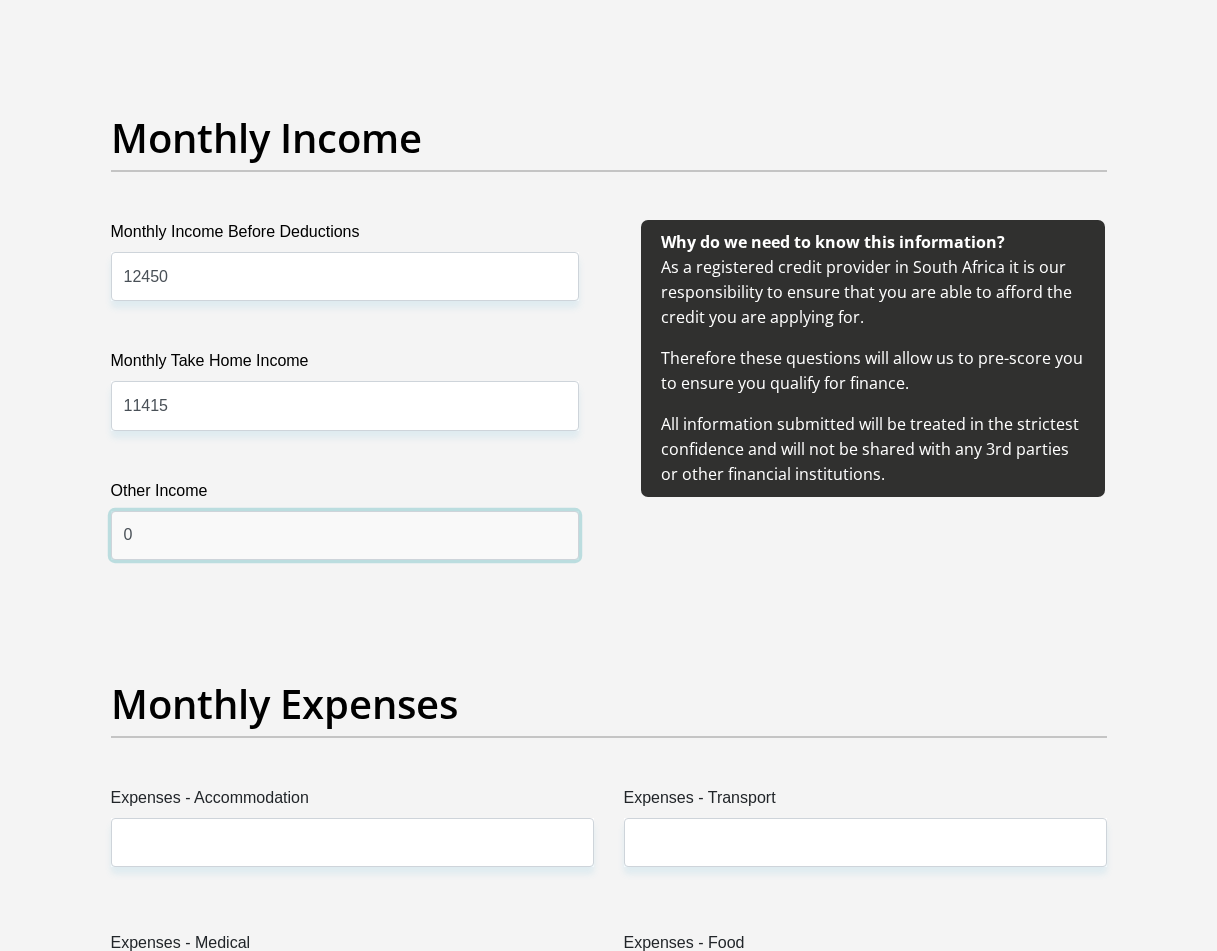 scroll, scrollTop: 2400, scrollLeft: 0, axis: vertical 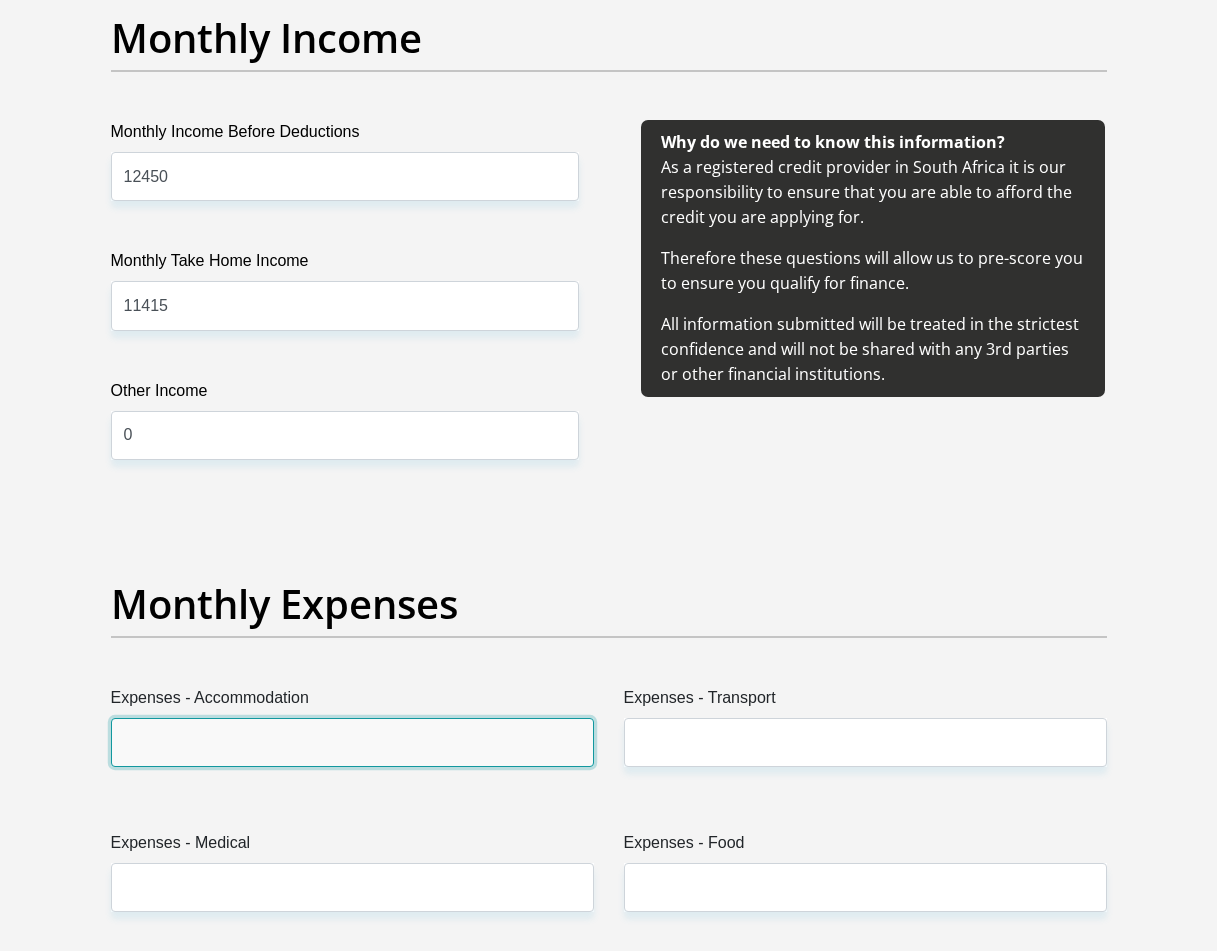 click on "Expenses - Accommodation" at bounding box center (352, 742) 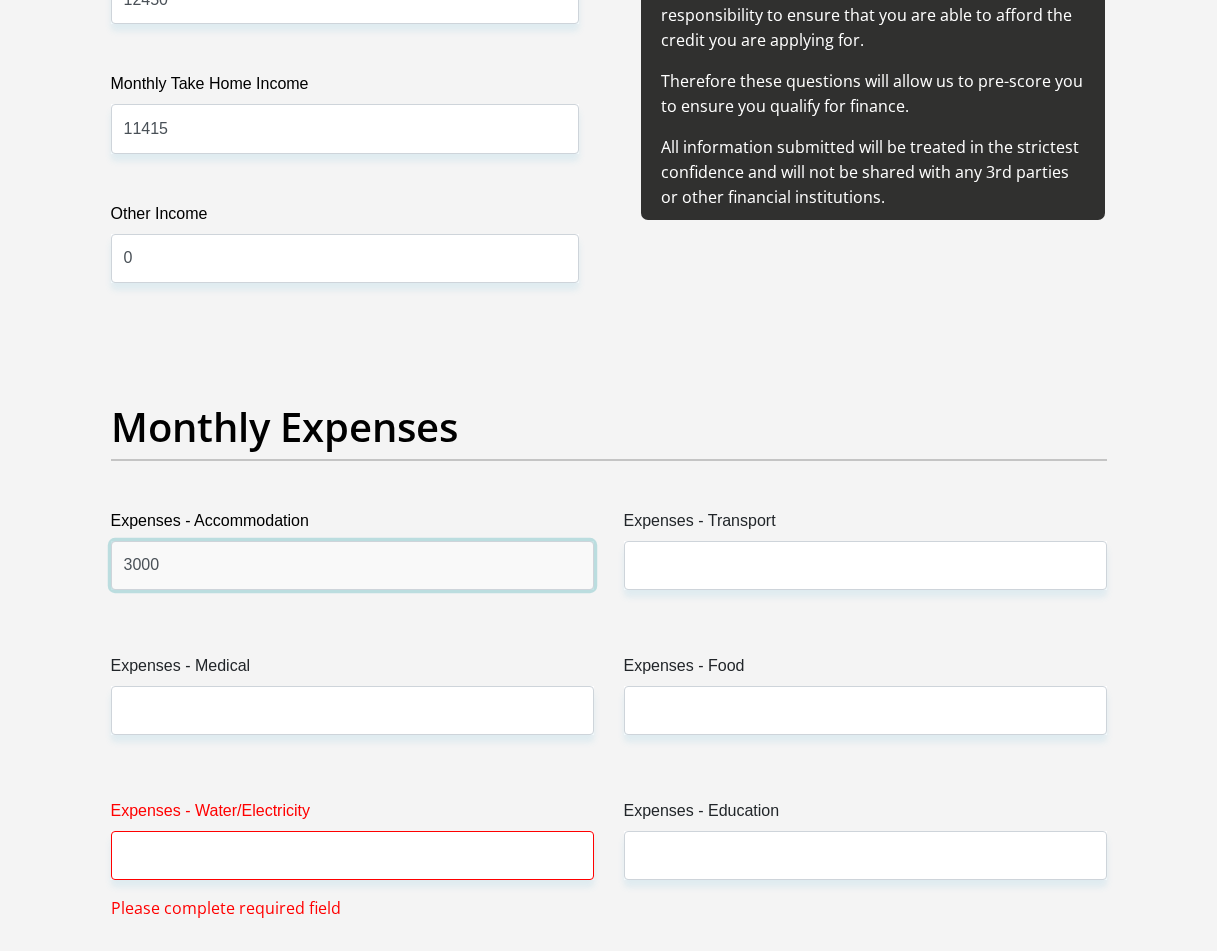 scroll, scrollTop: 2600, scrollLeft: 0, axis: vertical 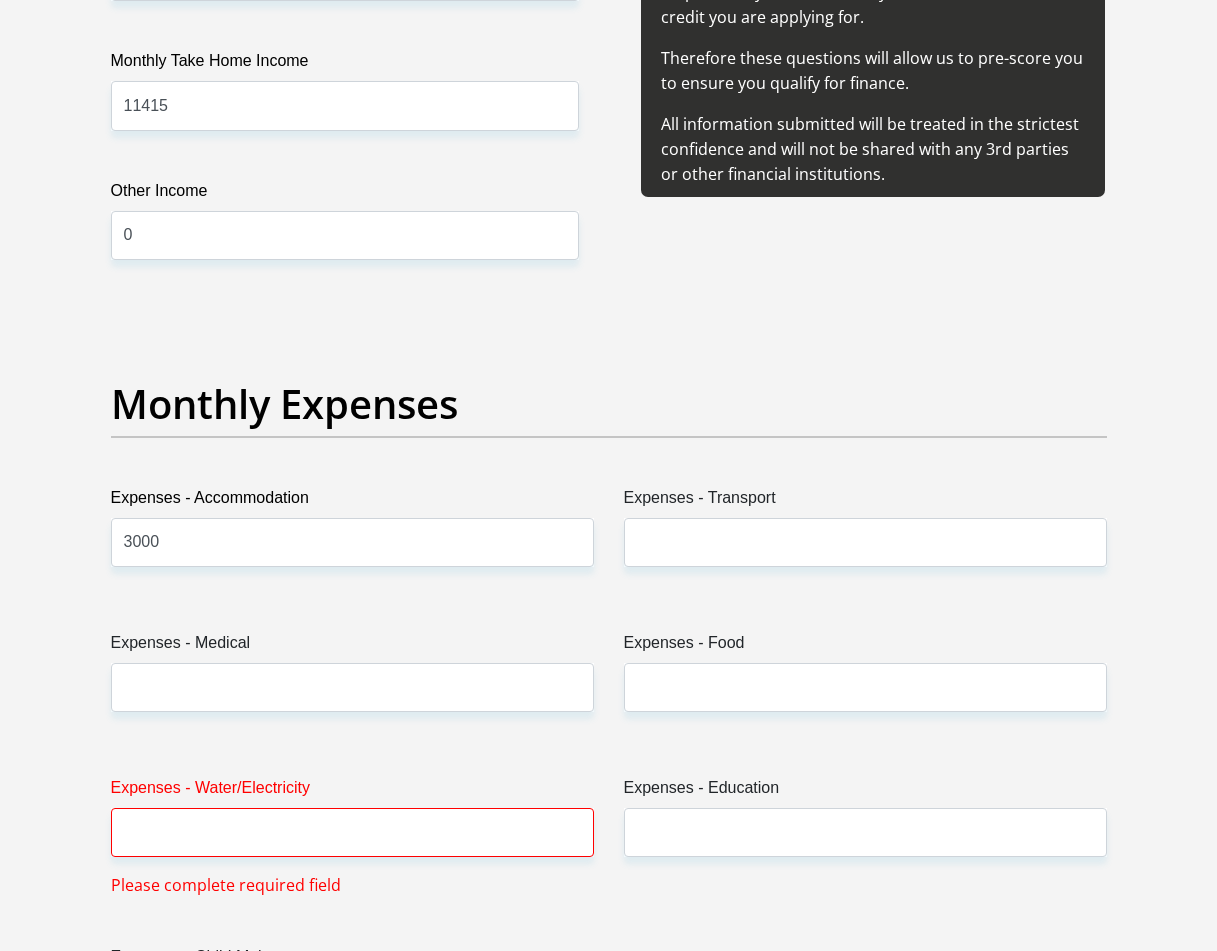 click on "Expenses - Medical" at bounding box center [352, 647] 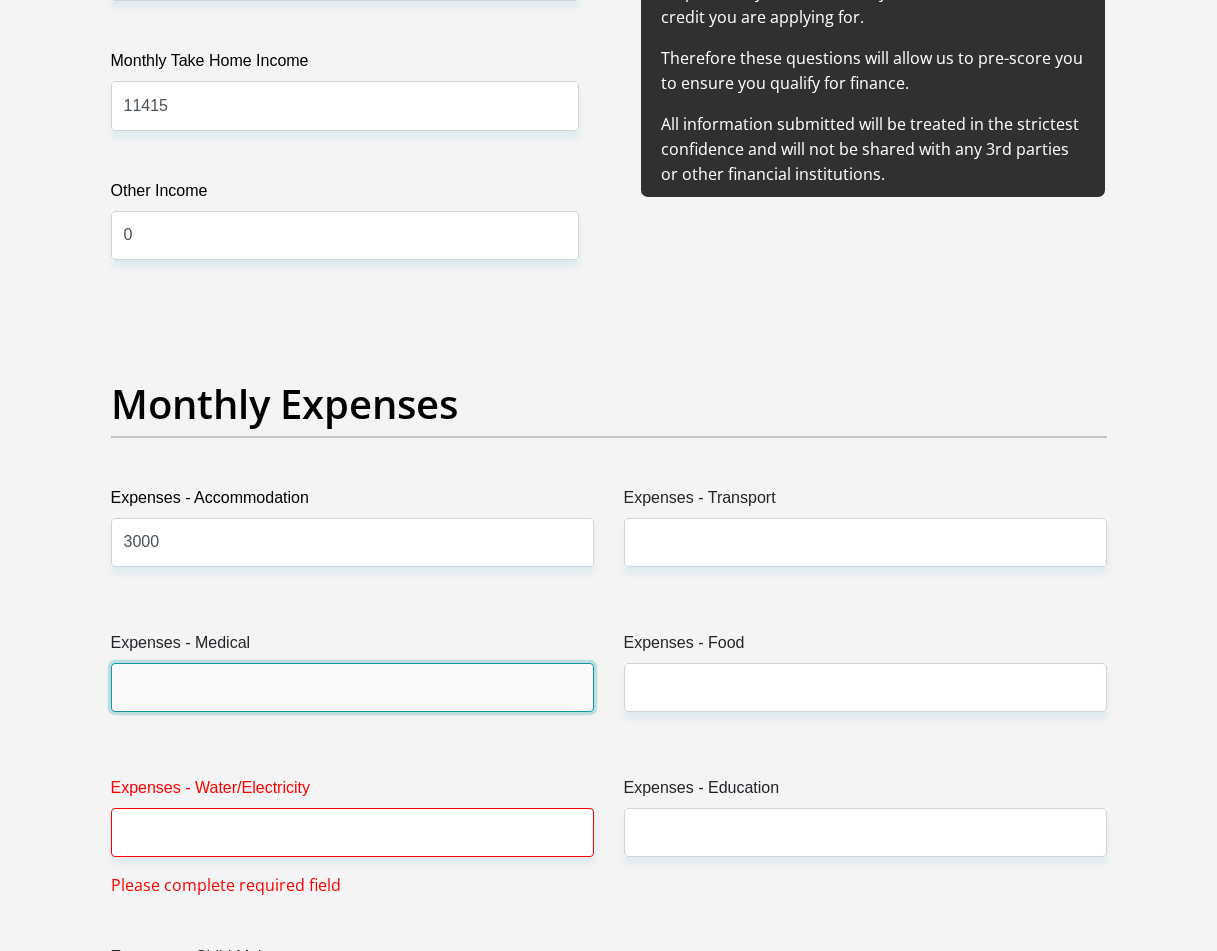 click on "Expenses - Medical" at bounding box center (352, 687) 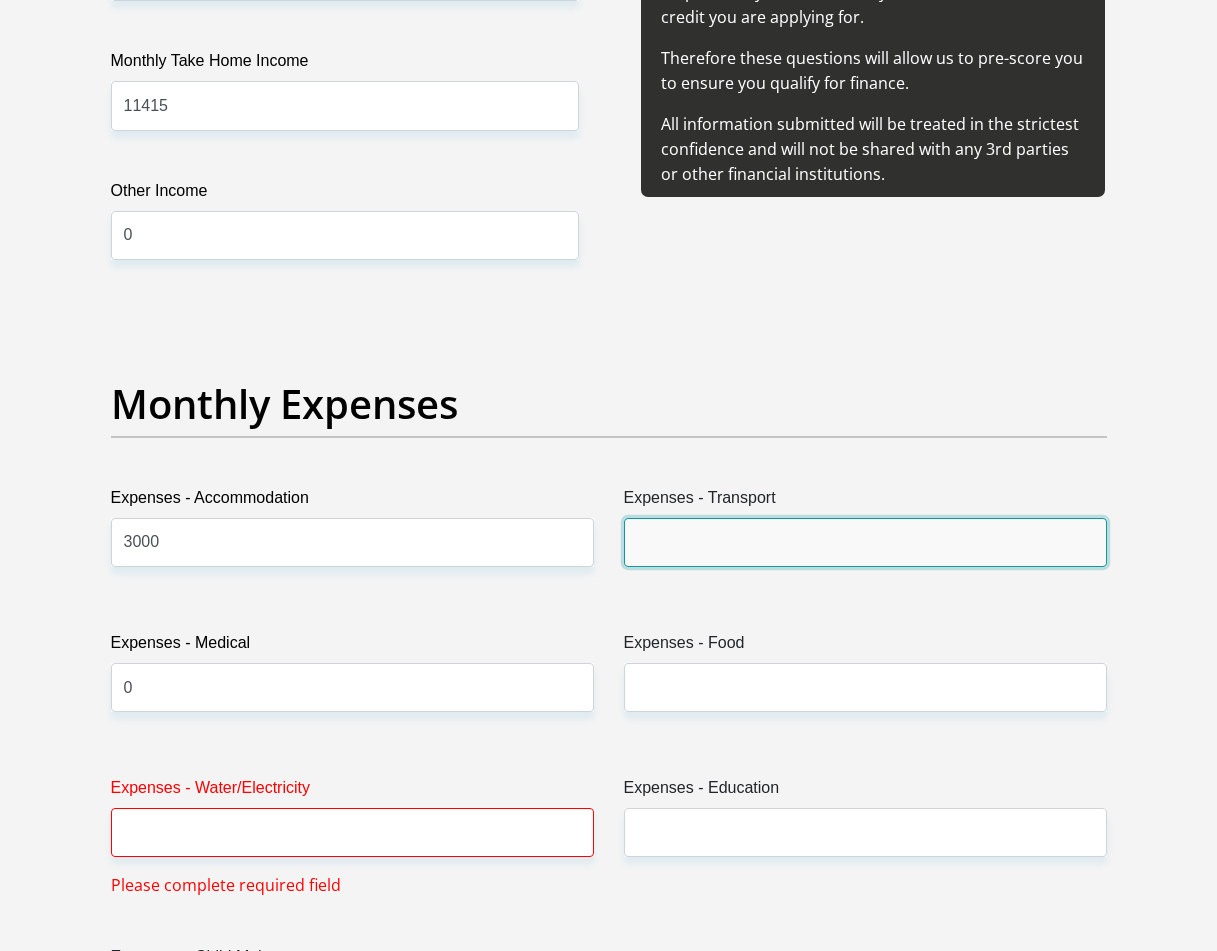 click on "Expenses - Transport" at bounding box center (865, 542) 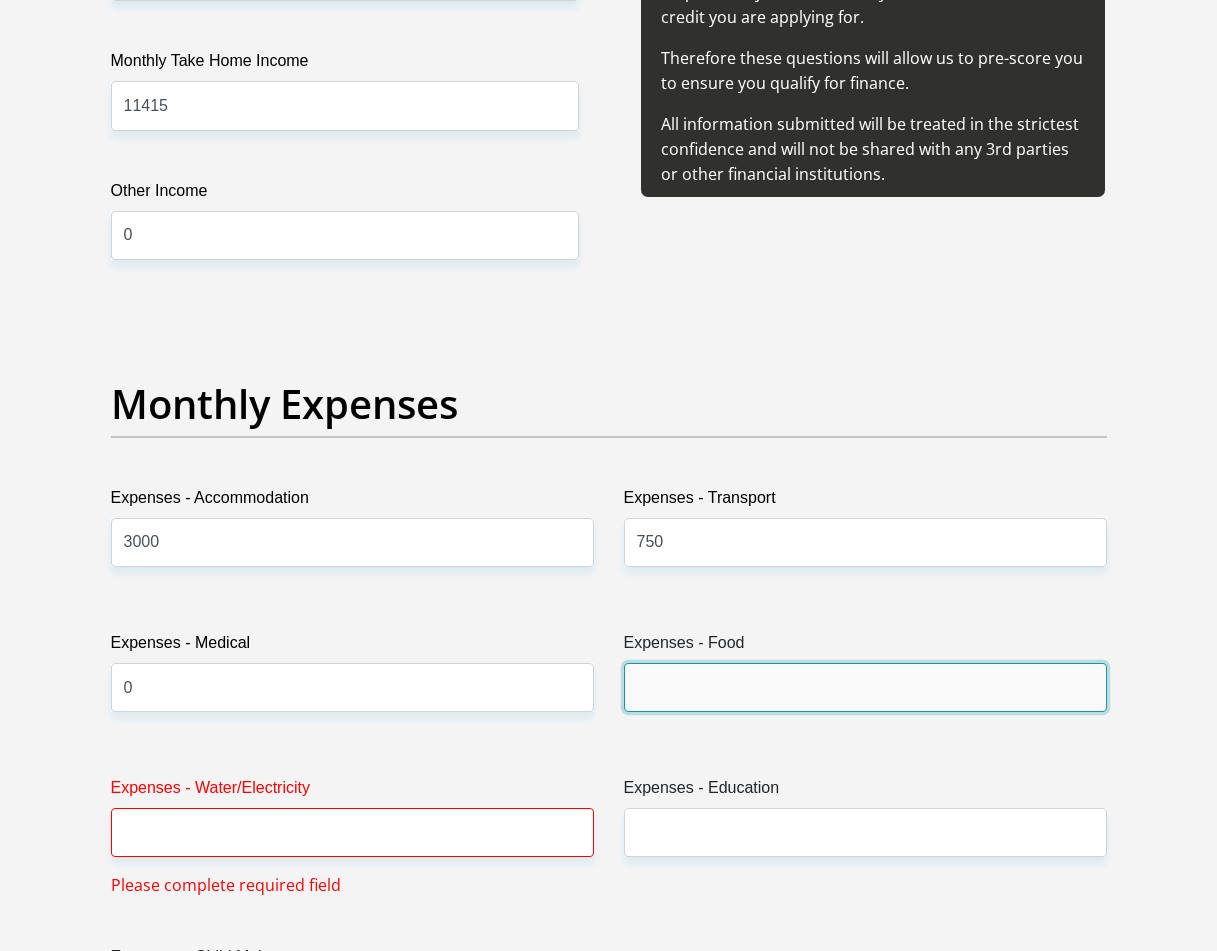 click on "Expenses - Food" at bounding box center (865, 687) 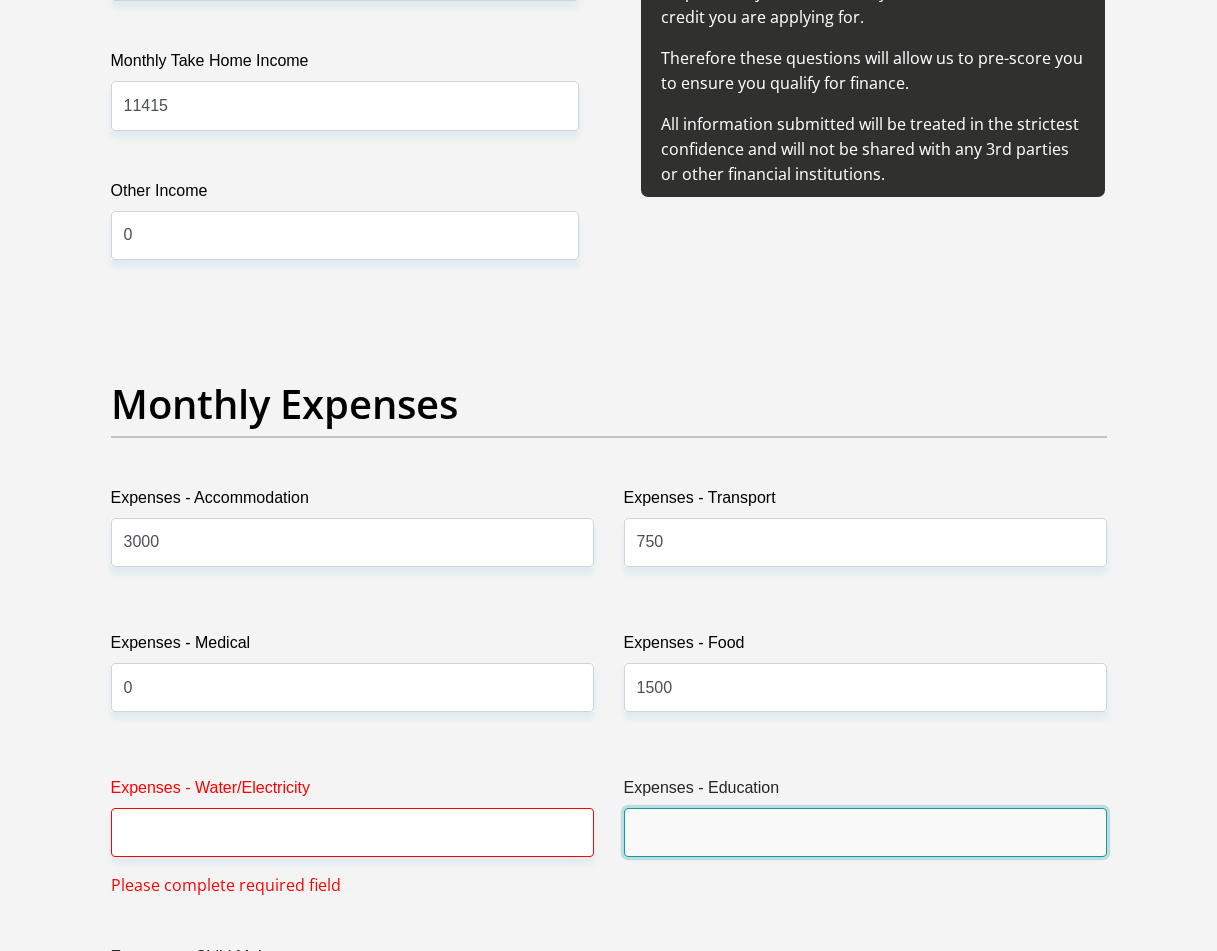 click on "Expenses - Education" at bounding box center [865, 832] 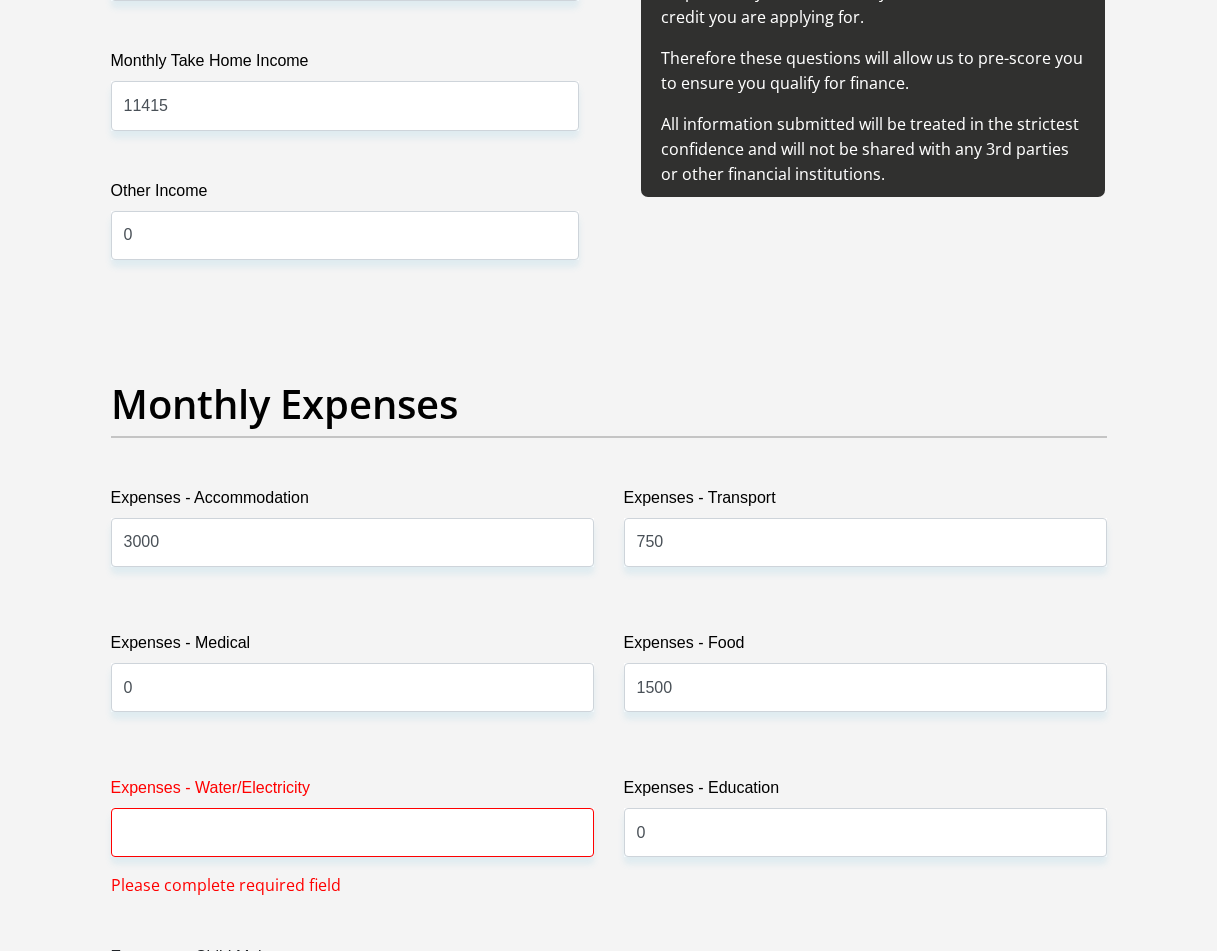 click on "Expenses - Water/Electricity
Please complete required field" at bounding box center [352, 836] 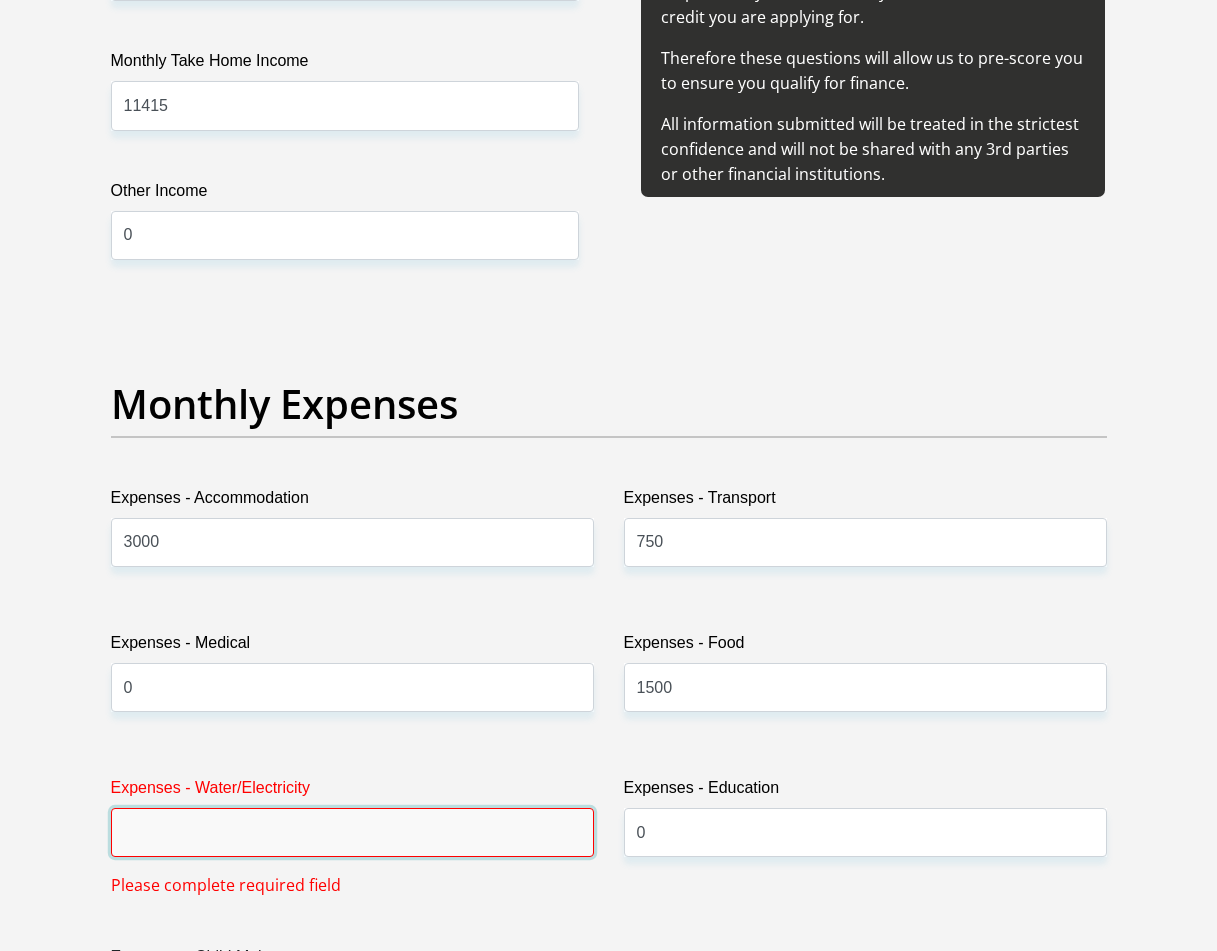 click on "Expenses - Water/Electricity" at bounding box center (352, 832) 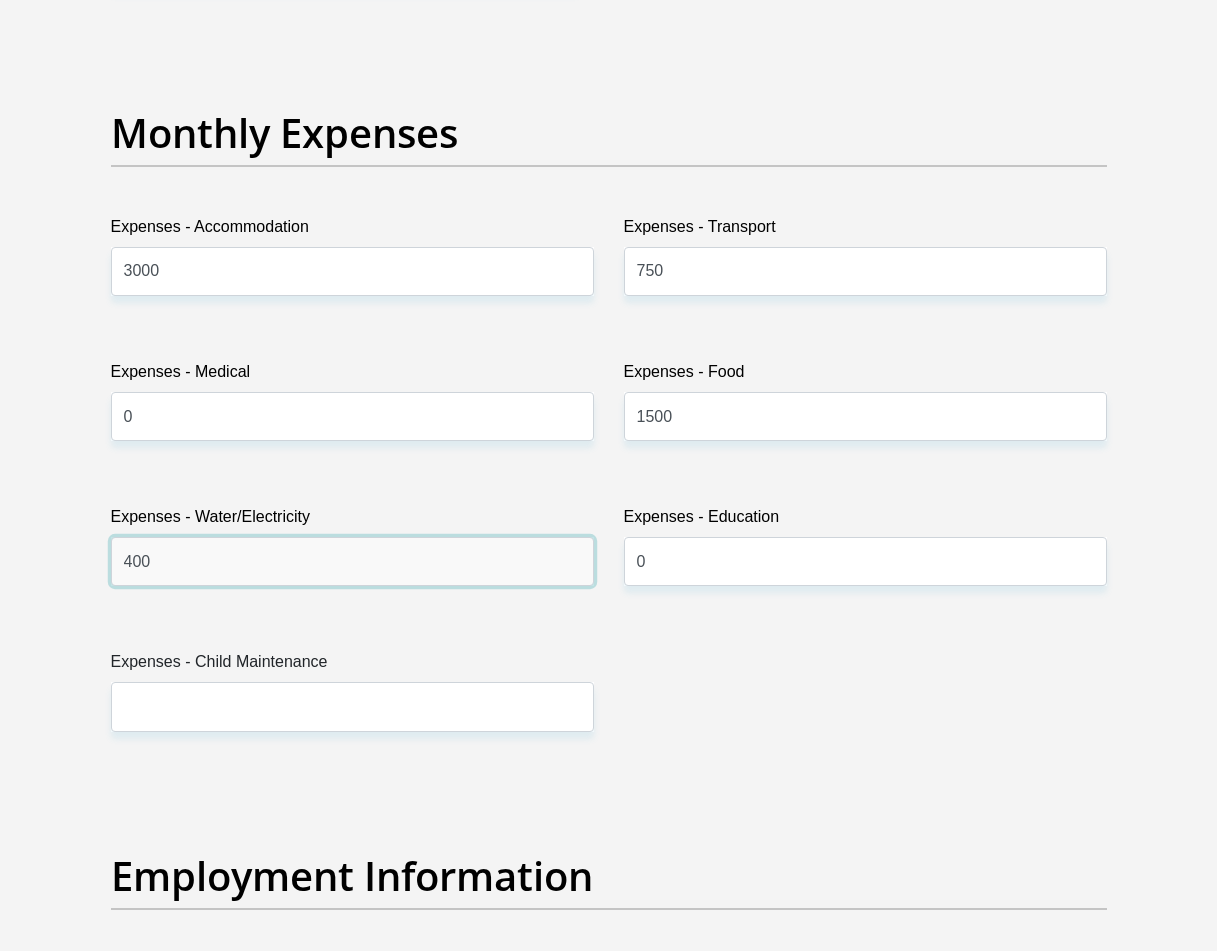scroll, scrollTop: 2900, scrollLeft: 0, axis: vertical 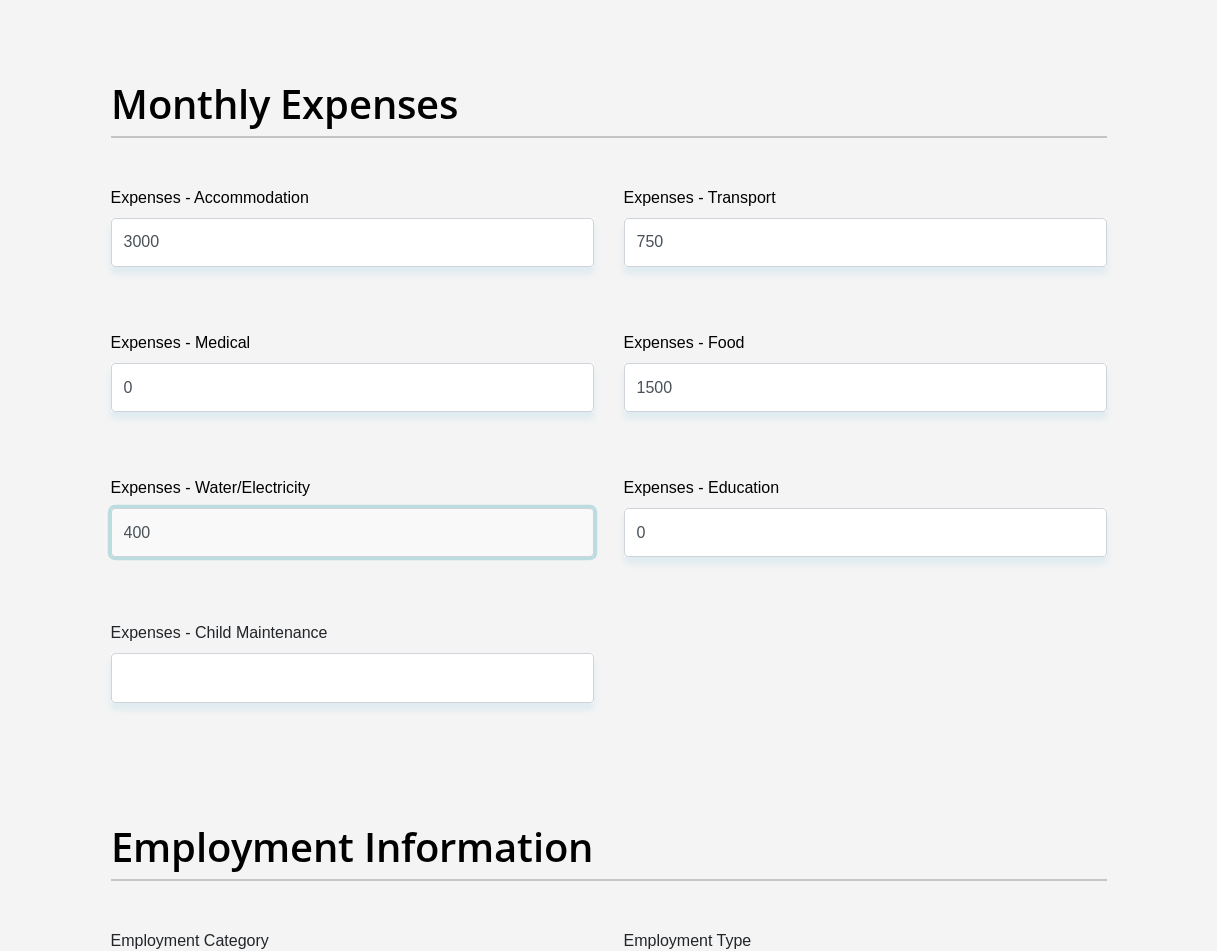 type on "400" 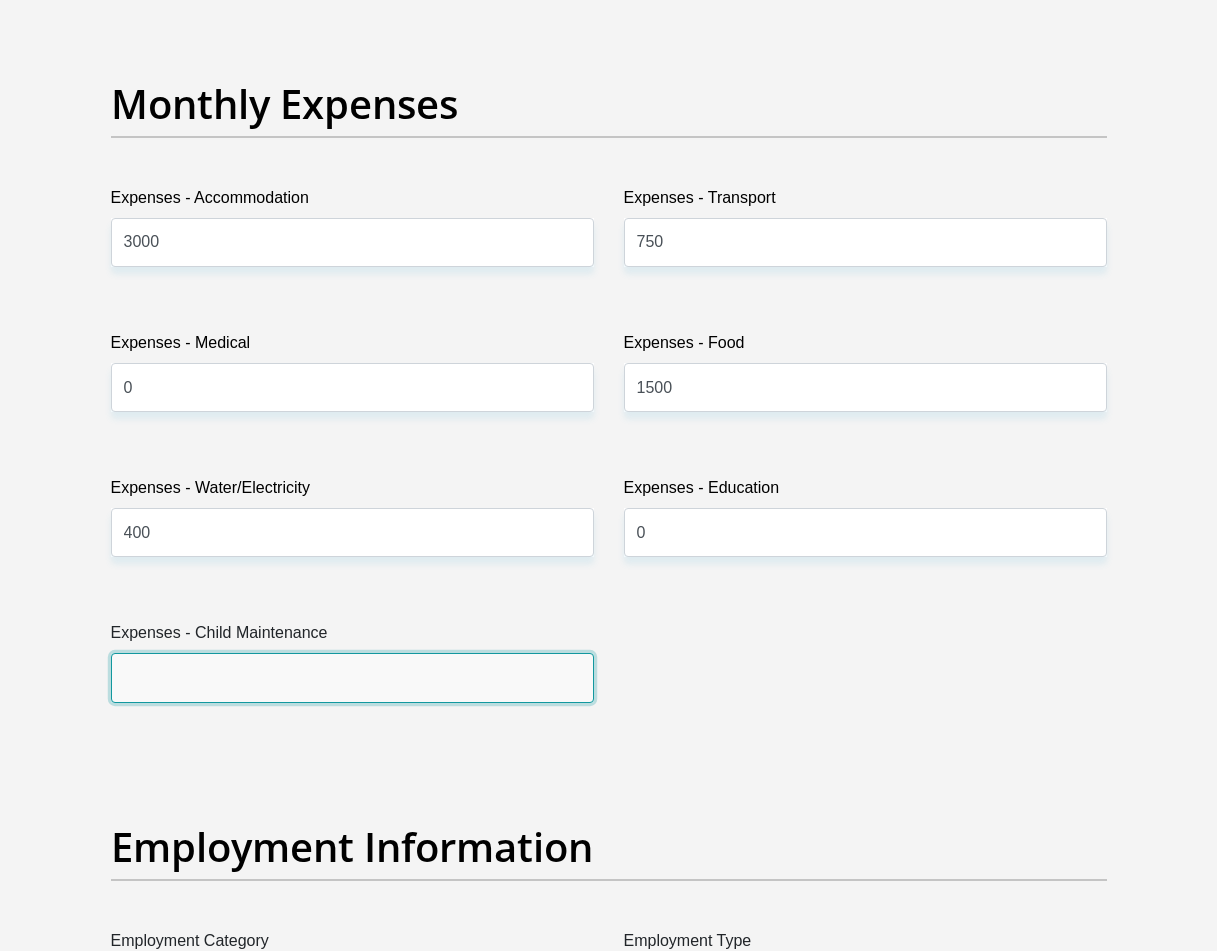 click on "Expenses - Child Maintenance" at bounding box center [352, 677] 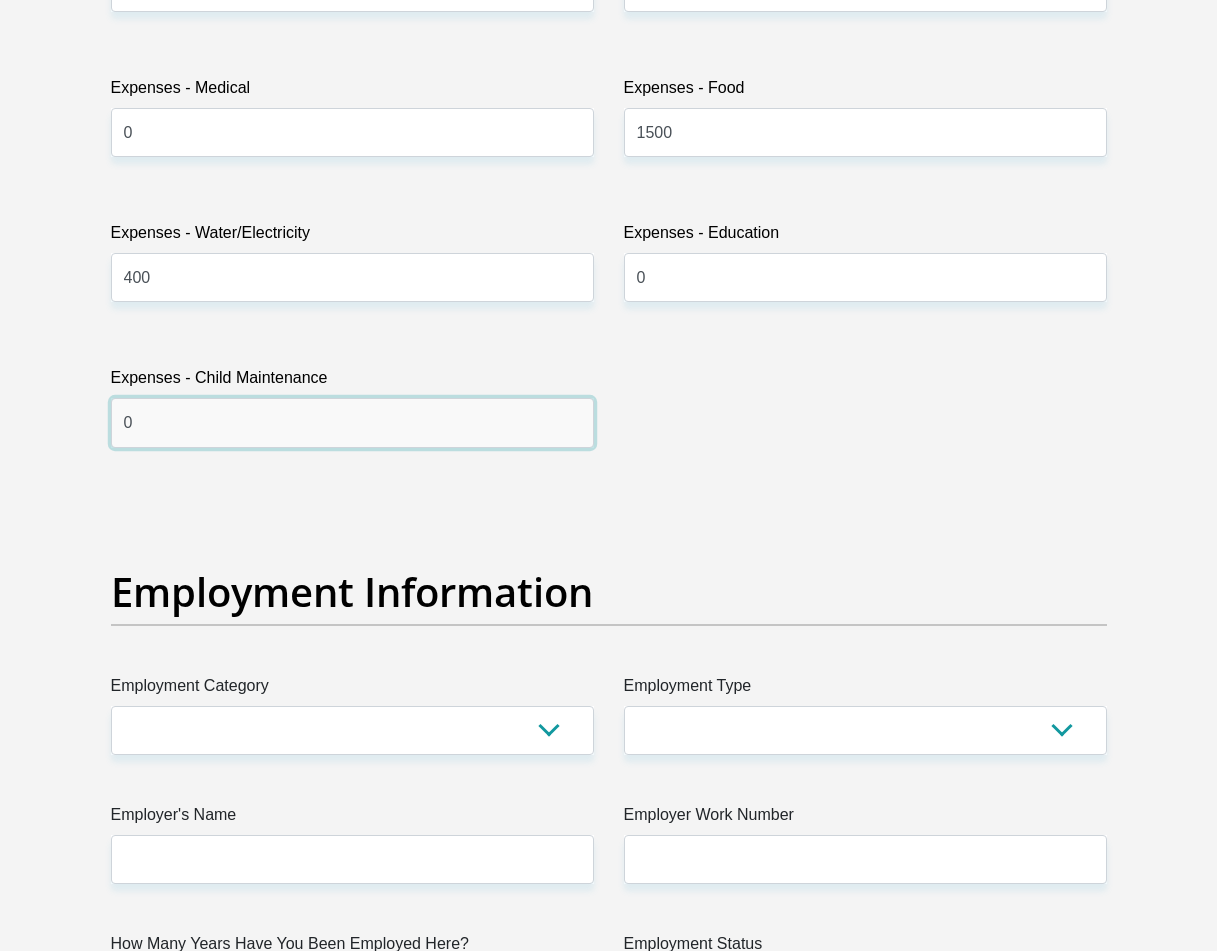 scroll, scrollTop: 3200, scrollLeft: 0, axis: vertical 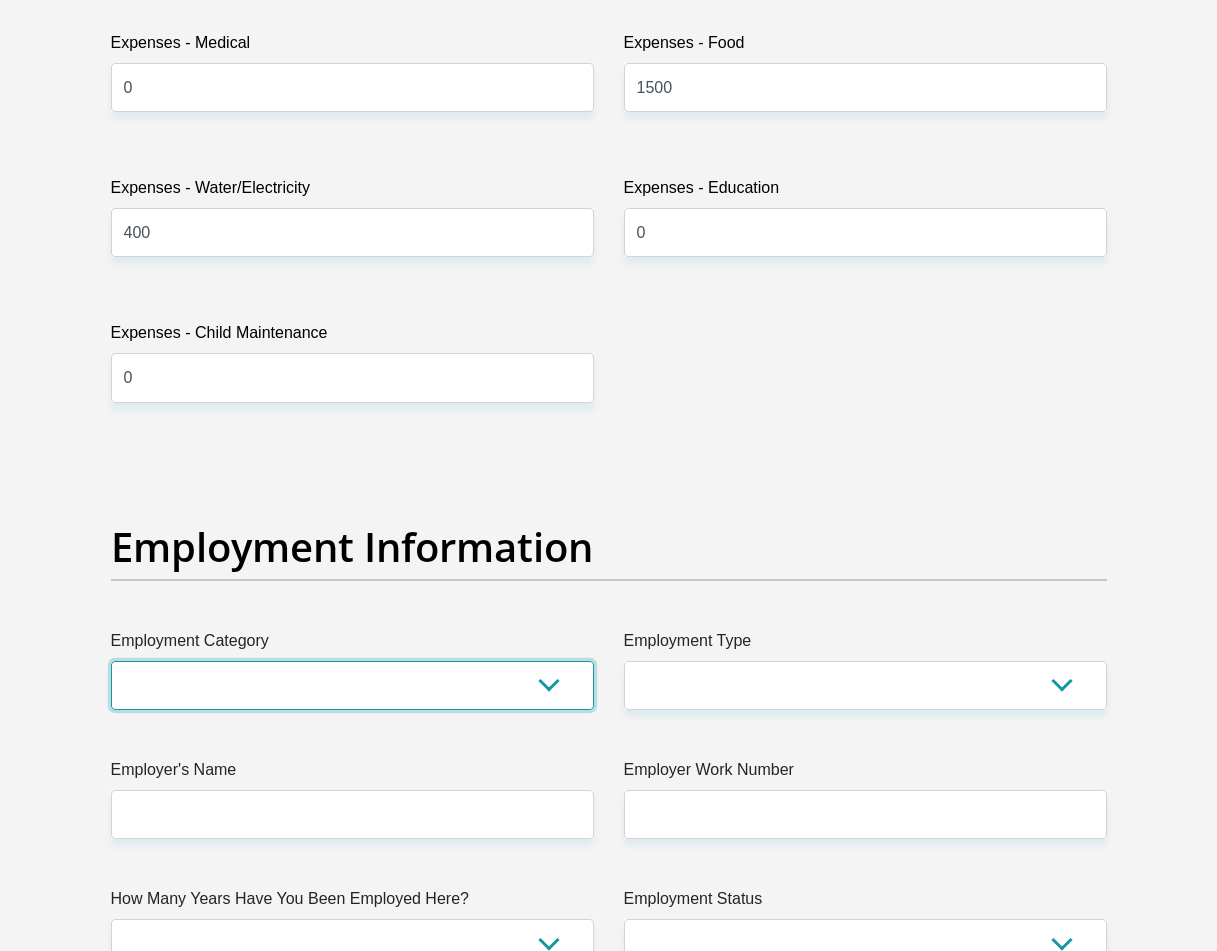 click on "AGRICULTURE
ALCOHOL & TOBACCO
CONSTRUCTION MATERIALS
METALLURGY
EQUIPMENT FOR RENEWABLE ENERGY
SPECIALIZED CONTRACTORS
CAR
GAMING (INCL. INTERNET
OTHER WHOLESALE
UNLICENSED PHARMACEUTICALS
CURRENCY EXCHANGE HOUSES
OTHER FINANCIAL INSTITUTIONS & INSURANCE
REAL ESTATE AGENTS
OIL & GAS
OTHER MATERIALS (E.G. IRON ORE)
PRECIOUS STONES & PRECIOUS METALS
POLITICAL ORGANIZATIONS
RELIGIOUS ORGANIZATIONS(NOT SECTS)
ACTI. HAVING BUSINESS DEAL WITH PUBLIC ADMINISTRATION
LAUNDROMATS" at bounding box center [352, 685] 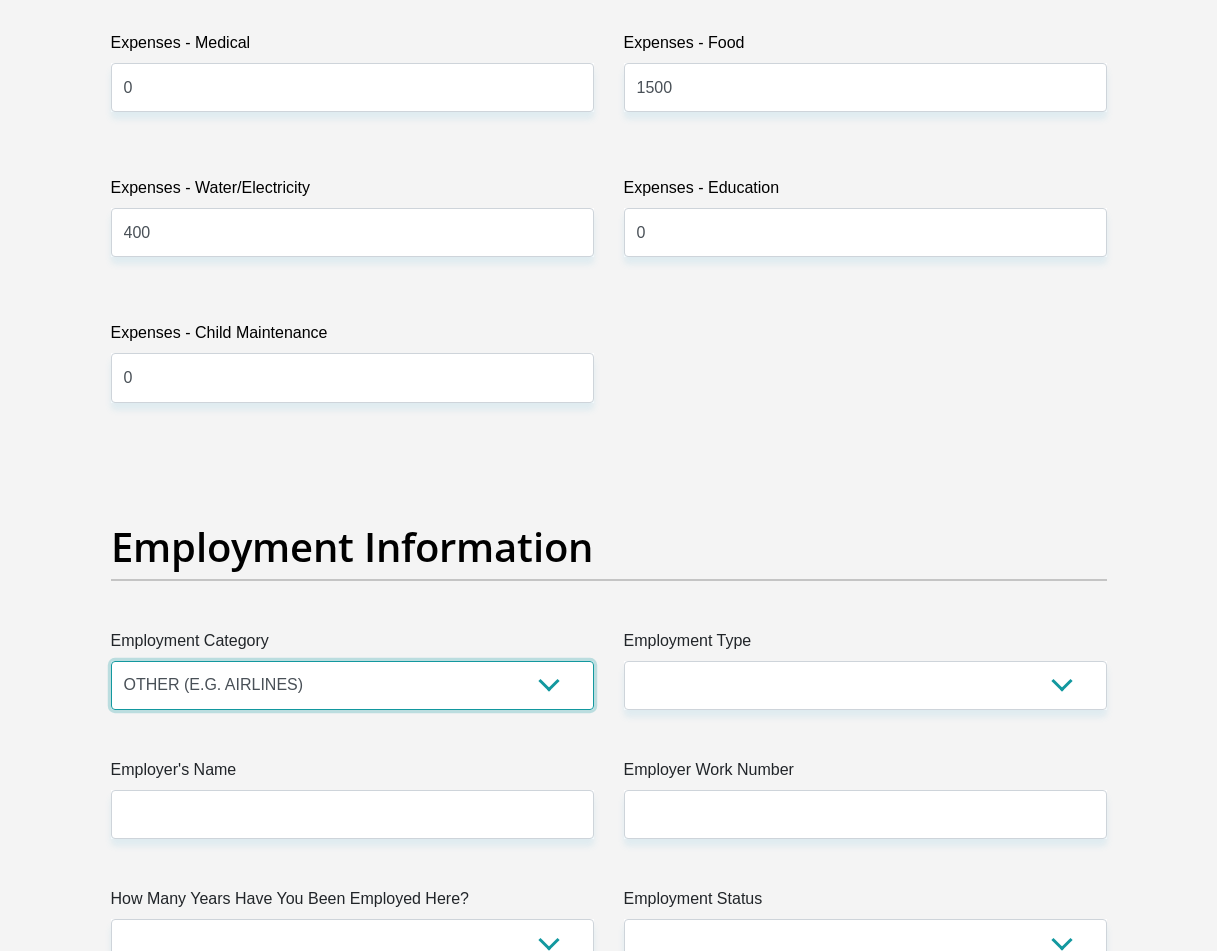 click on "AGRICULTURE
ALCOHOL & TOBACCO
CONSTRUCTION MATERIALS
METALLURGY
EQUIPMENT FOR RENEWABLE ENERGY
SPECIALIZED CONTRACTORS
CAR
GAMING (INCL. INTERNET
OTHER WHOLESALE
UNLICENSED PHARMACEUTICALS
CURRENCY EXCHANGE HOUSES
OTHER FINANCIAL INSTITUTIONS & INSURANCE
REAL ESTATE AGENTS
OIL & GAS
OTHER MATERIALS (E.G. IRON ORE)
PRECIOUS STONES & PRECIOUS METALS
POLITICAL ORGANIZATIONS
RELIGIOUS ORGANIZATIONS(NOT SECTS)
ACTI. HAVING BUSINESS DEAL WITH PUBLIC ADMINISTRATION
LAUNDROMATS" at bounding box center (352, 685) 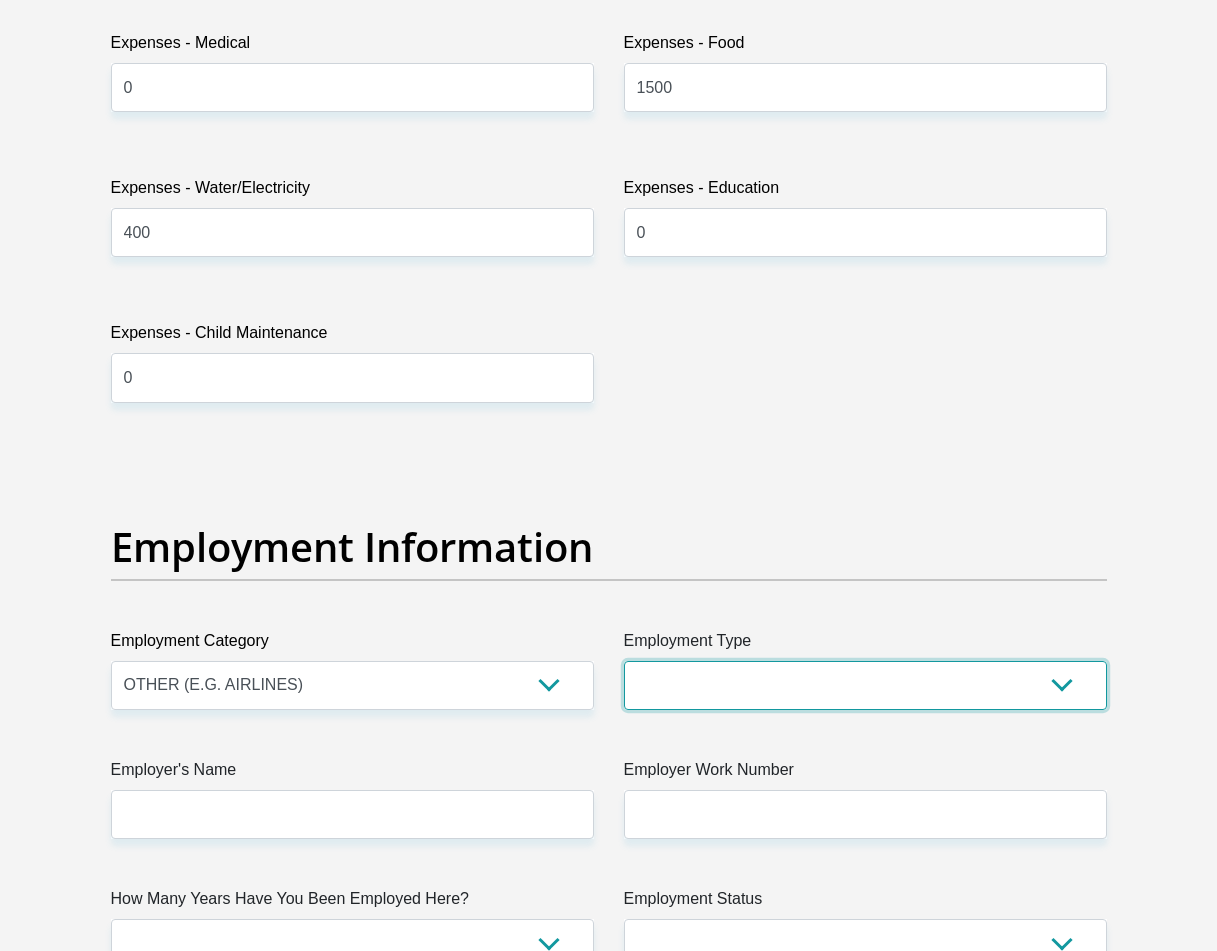click on "College/Lecturer
Craft Seller
Creative
Driver
Executive
Farmer
Forces - Non Commissioned
Forces - Officer
Hawker
Housewife
Labourer
Licenced Professional
Manager
Miner
Non Licenced Professional
Office Staff/Clerk
Outside Worker
Pensioner
Permanent Teacher
Production/Manufacturing
Sales
Self-Employed
Semi-Professional Worker
Service Industry  Social Worker  Student" at bounding box center [865, 685] 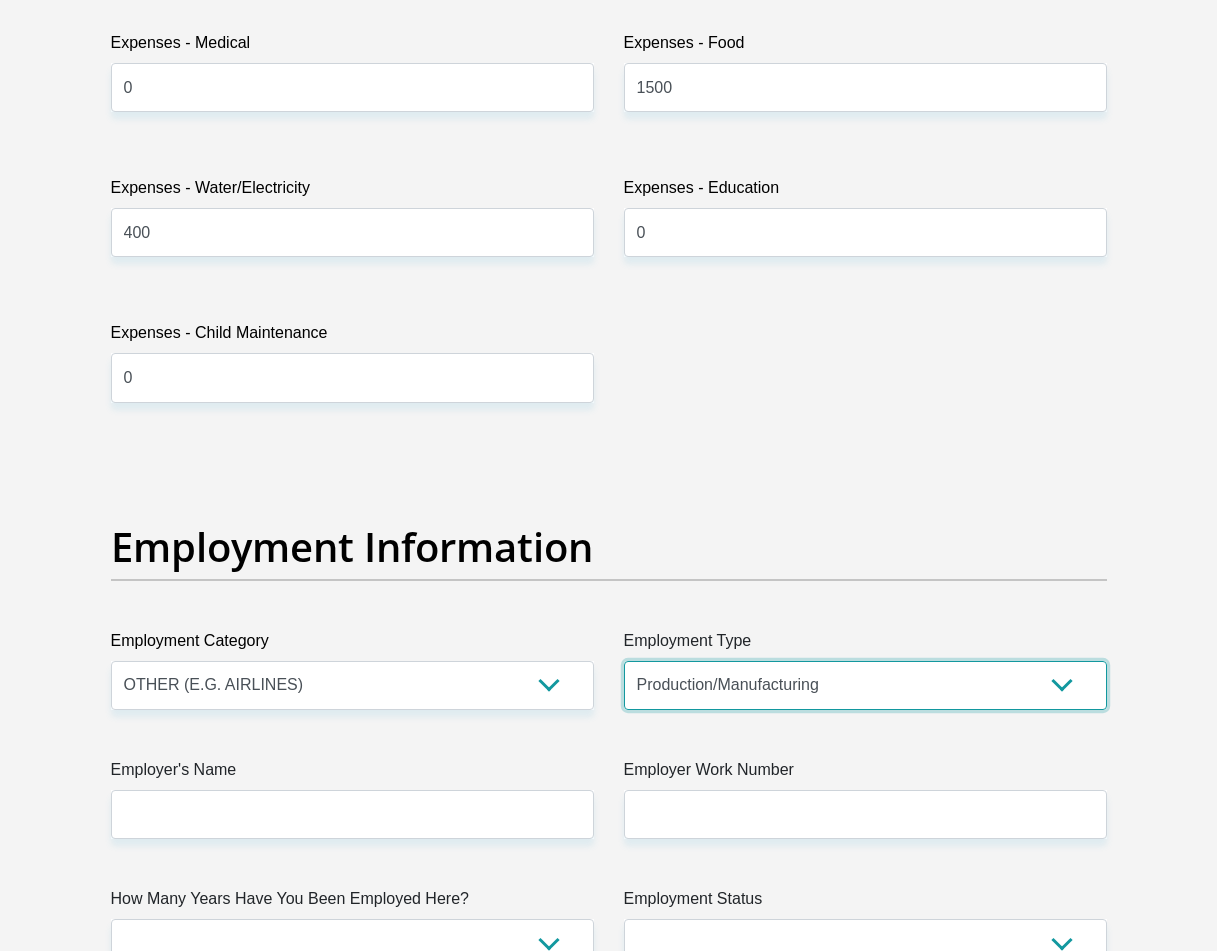 click on "College/Lecturer
Craft Seller
Creative
Driver
Executive
Farmer
Forces - Non Commissioned
Forces - Officer
Hawker
Housewife
Labourer
Licenced Professional
Manager
Miner
Non Licenced Professional
Office Staff/Clerk
Outside Worker
Pensioner
Permanent Teacher
Production/Manufacturing
Sales
Self-Employed
Semi-Professional Worker
Service Industry  Social Worker  Student" at bounding box center (865, 685) 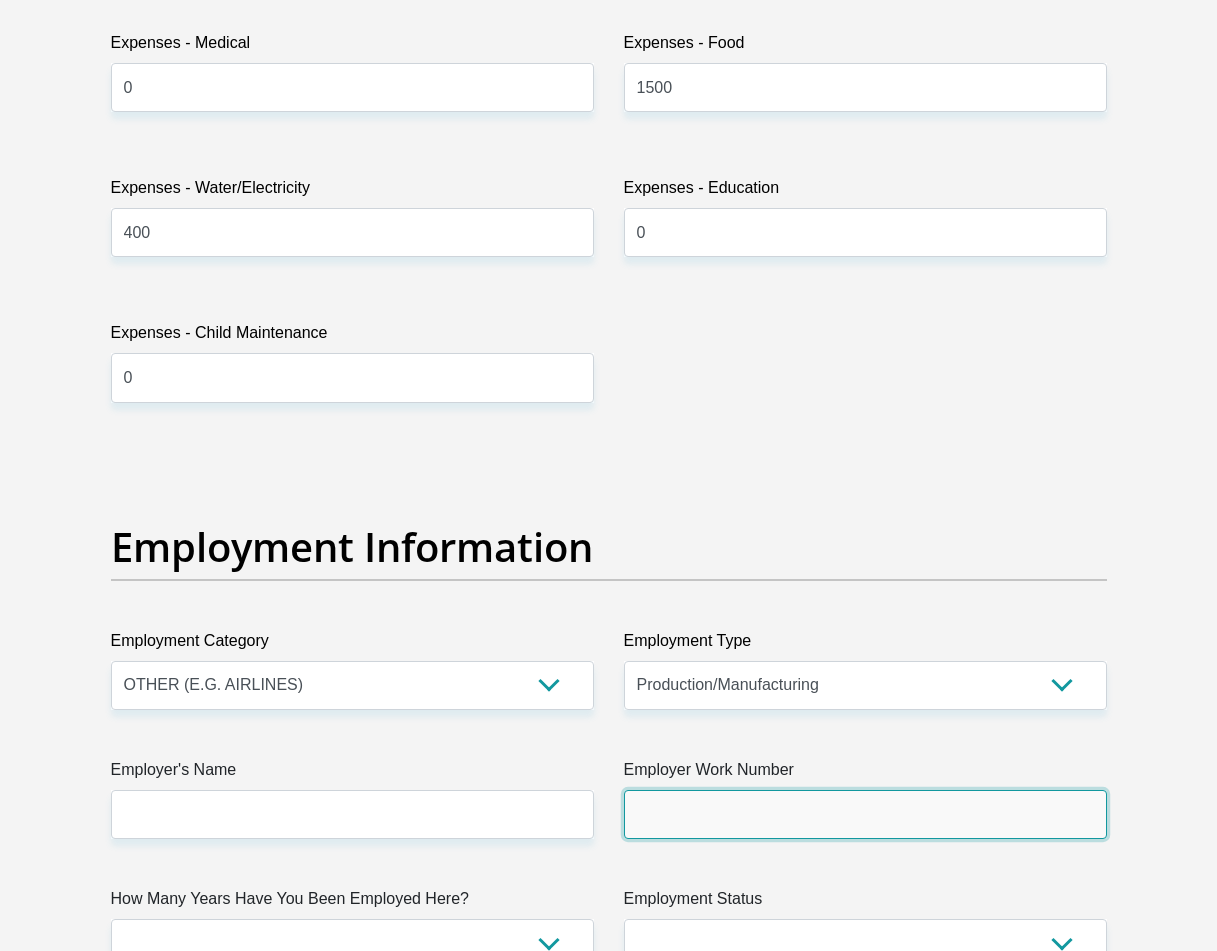 click on "Employer Work Number" at bounding box center (865, 814) 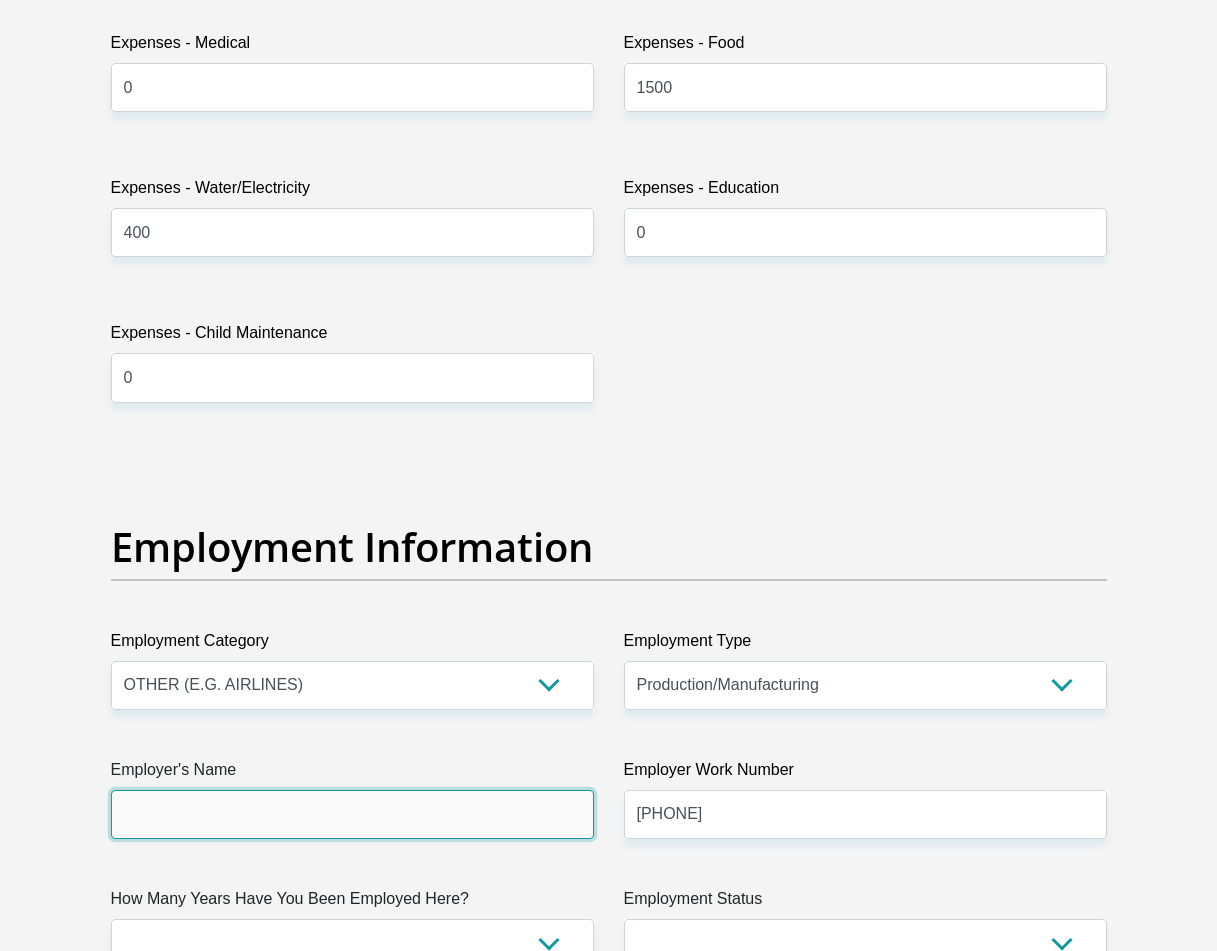 click on "Employer's Name" at bounding box center [352, 814] 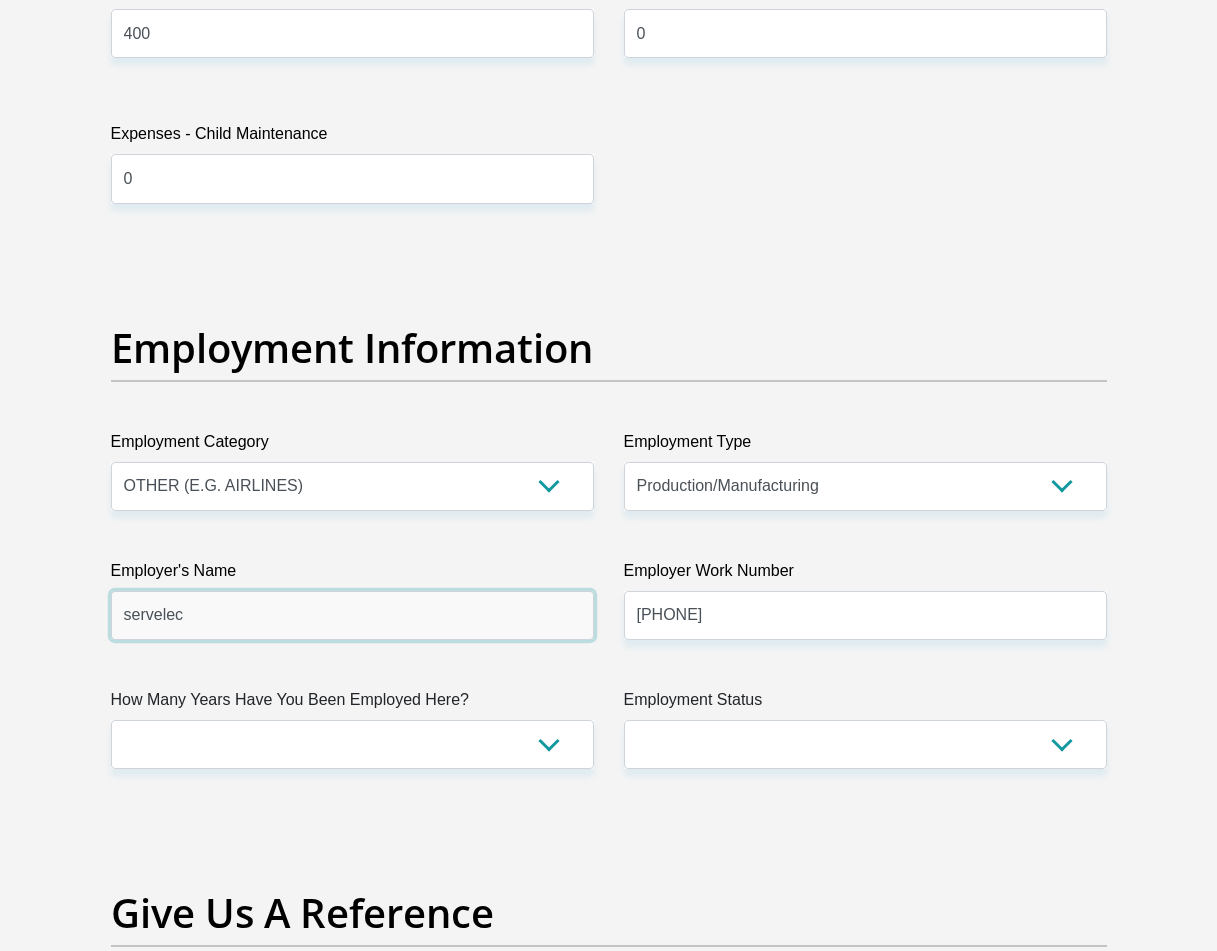 scroll, scrollTop: 3400, scrollLeft: 0, axis: vertical 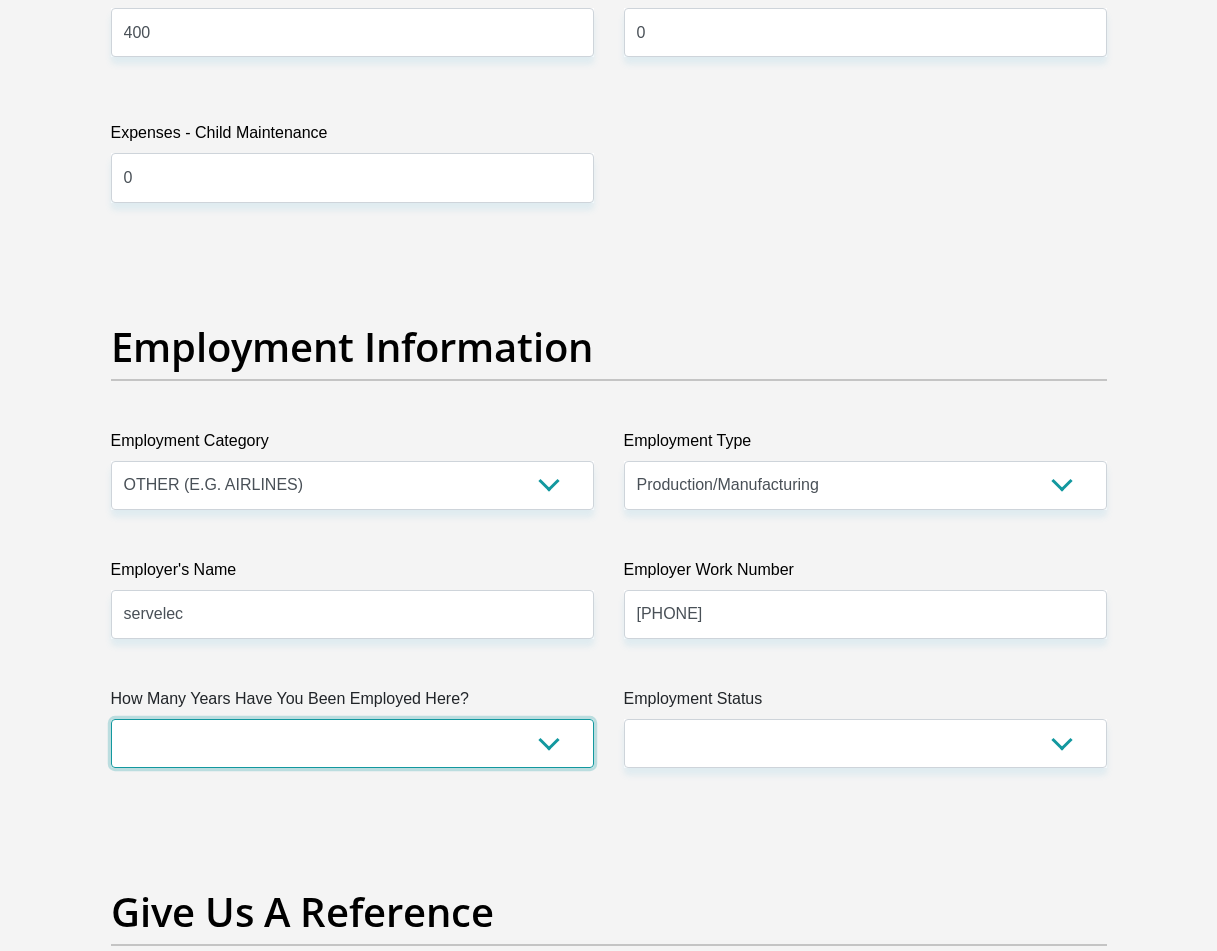 click on "less than 1 year
1-3 years
3-5 years
5+ years" at bounding box center [352, 743] 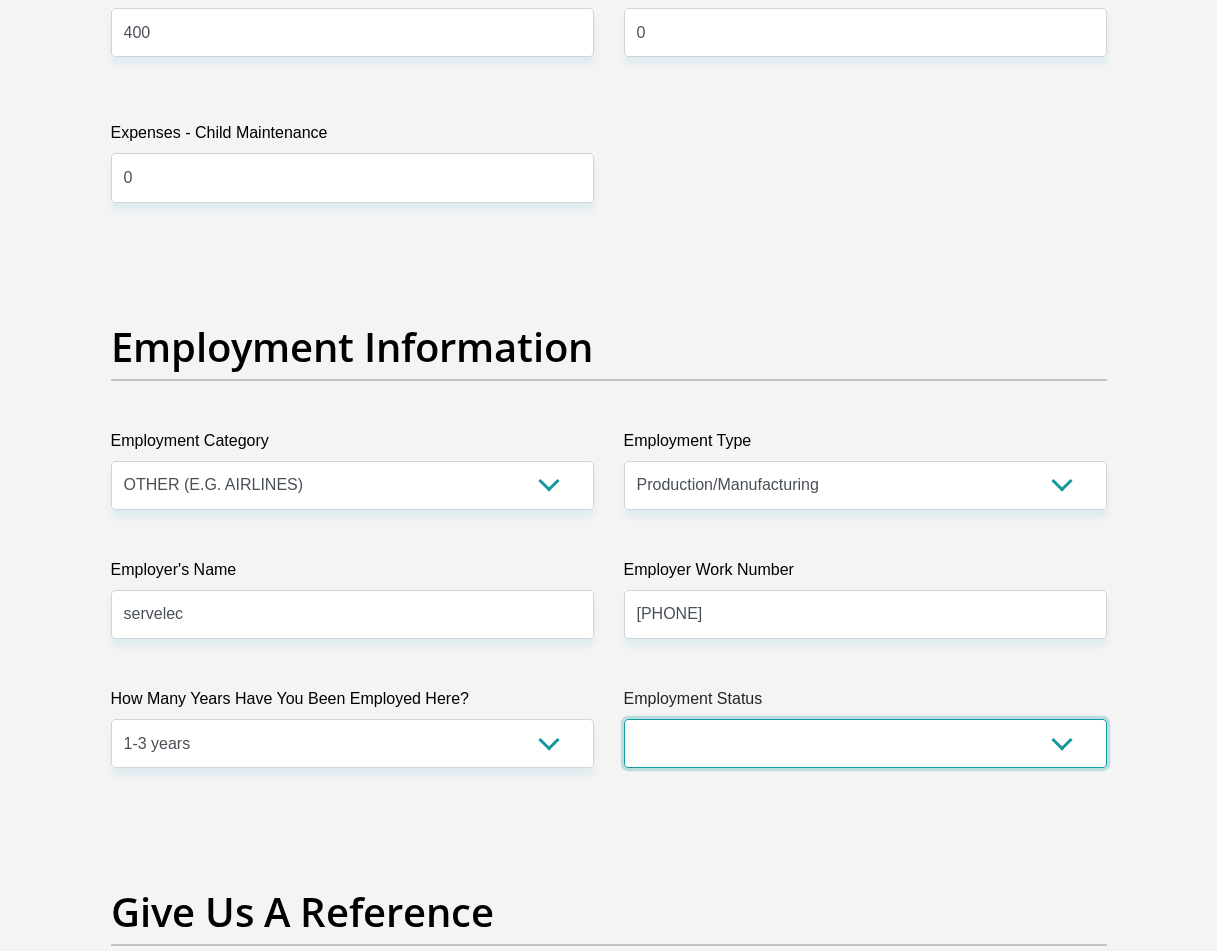 click on "Permanent/Full-time
Part-time/Casual
Contract Worker
Self-Employed
Housewife
Retired
Student
Medically Boarded
Disability
Unemployed" at bounding box center [865, 743] 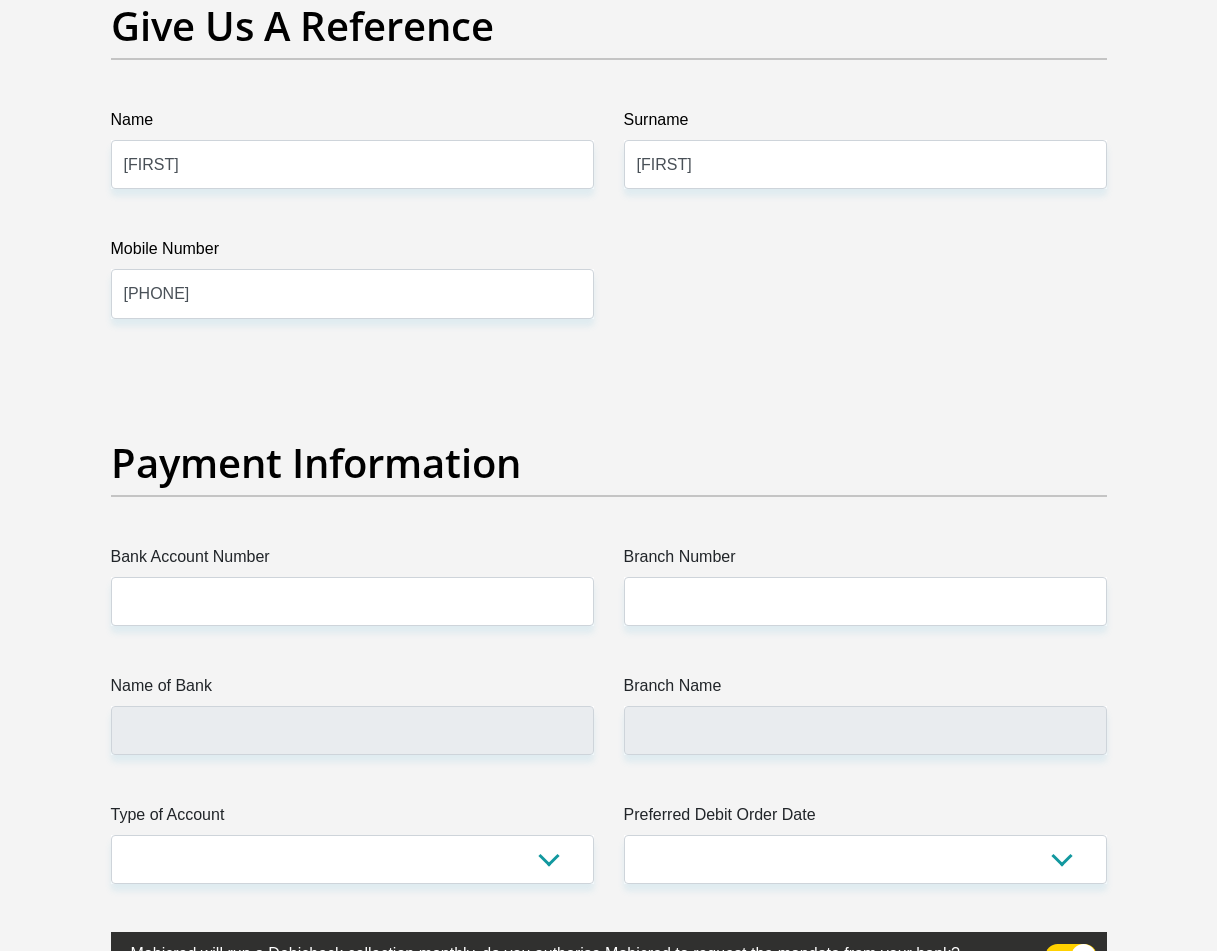 scroll, scrollTop: 4300, scrollLeft: 0, axis: vertical 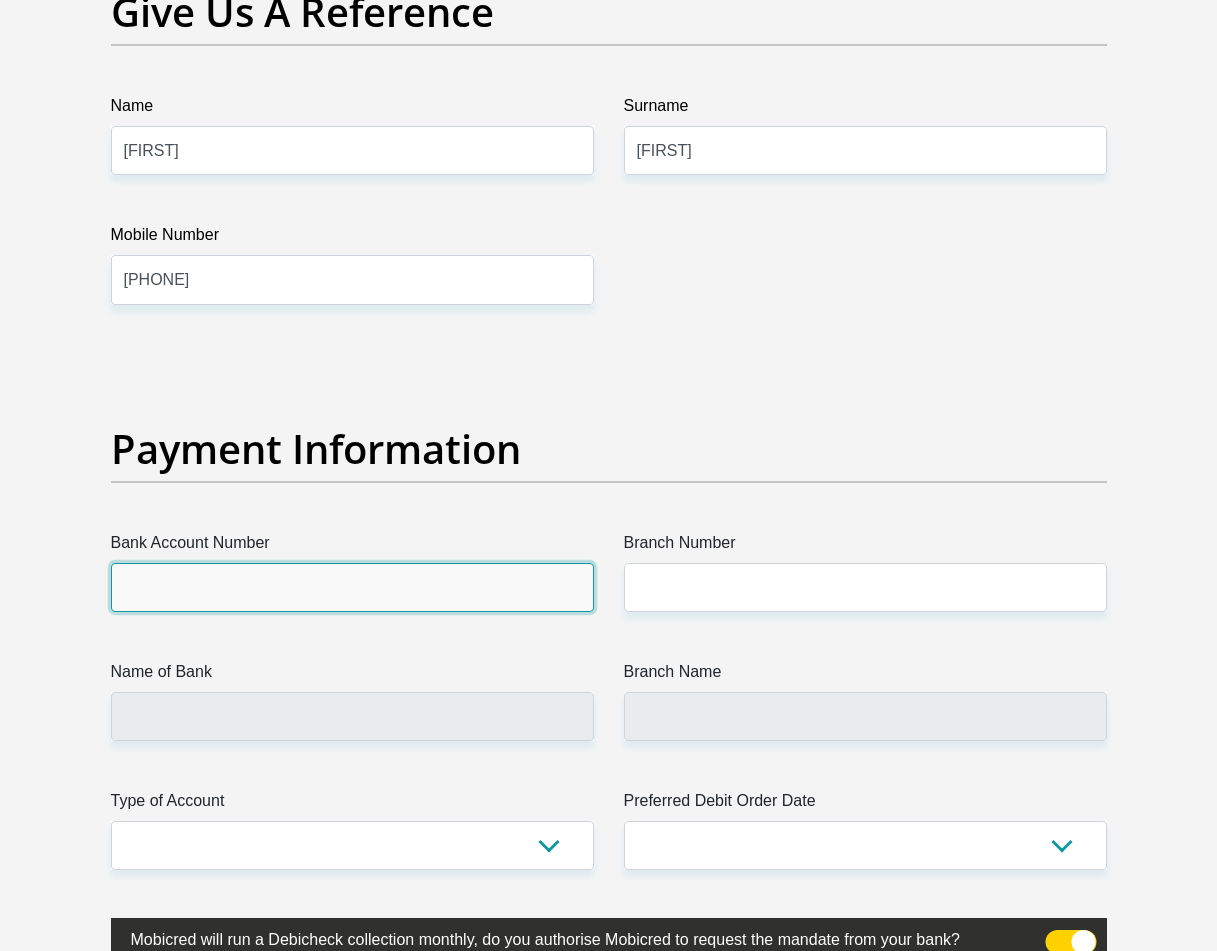 click on "Bank Account Number" at bounding box center (352, 587) 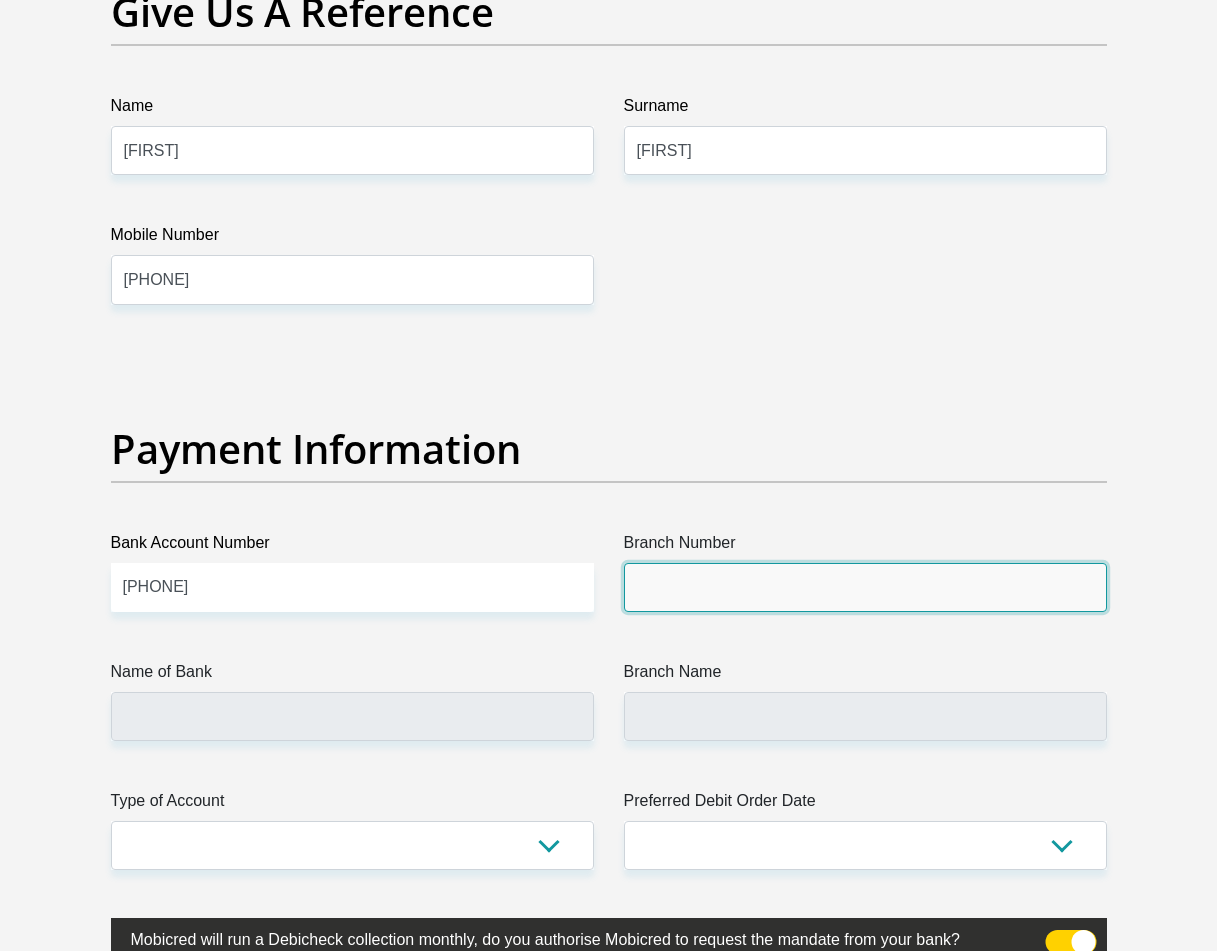 click on "Branch Number" at bounding box center (865, 587) 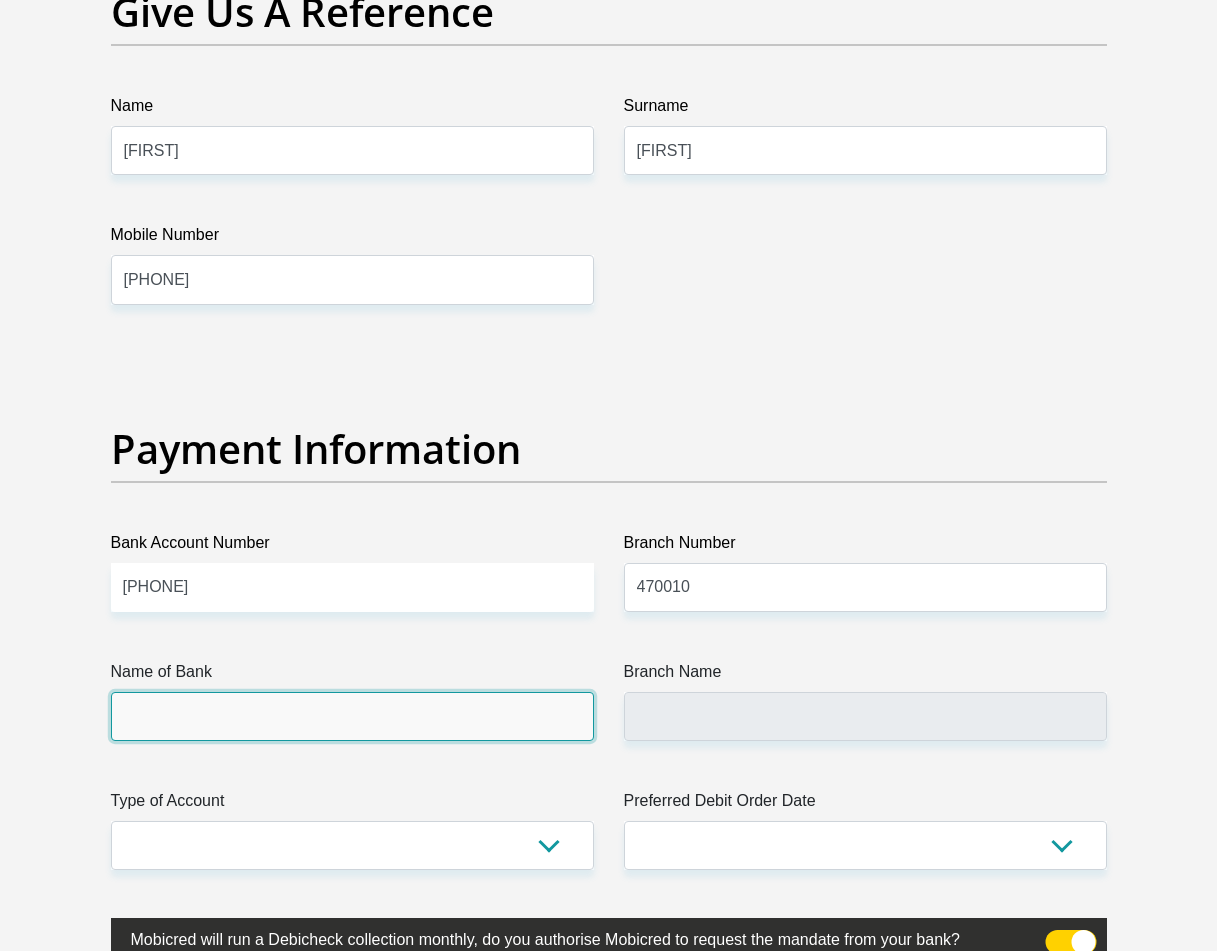 click on "Name of Bank" at bounding box center [352, 716] 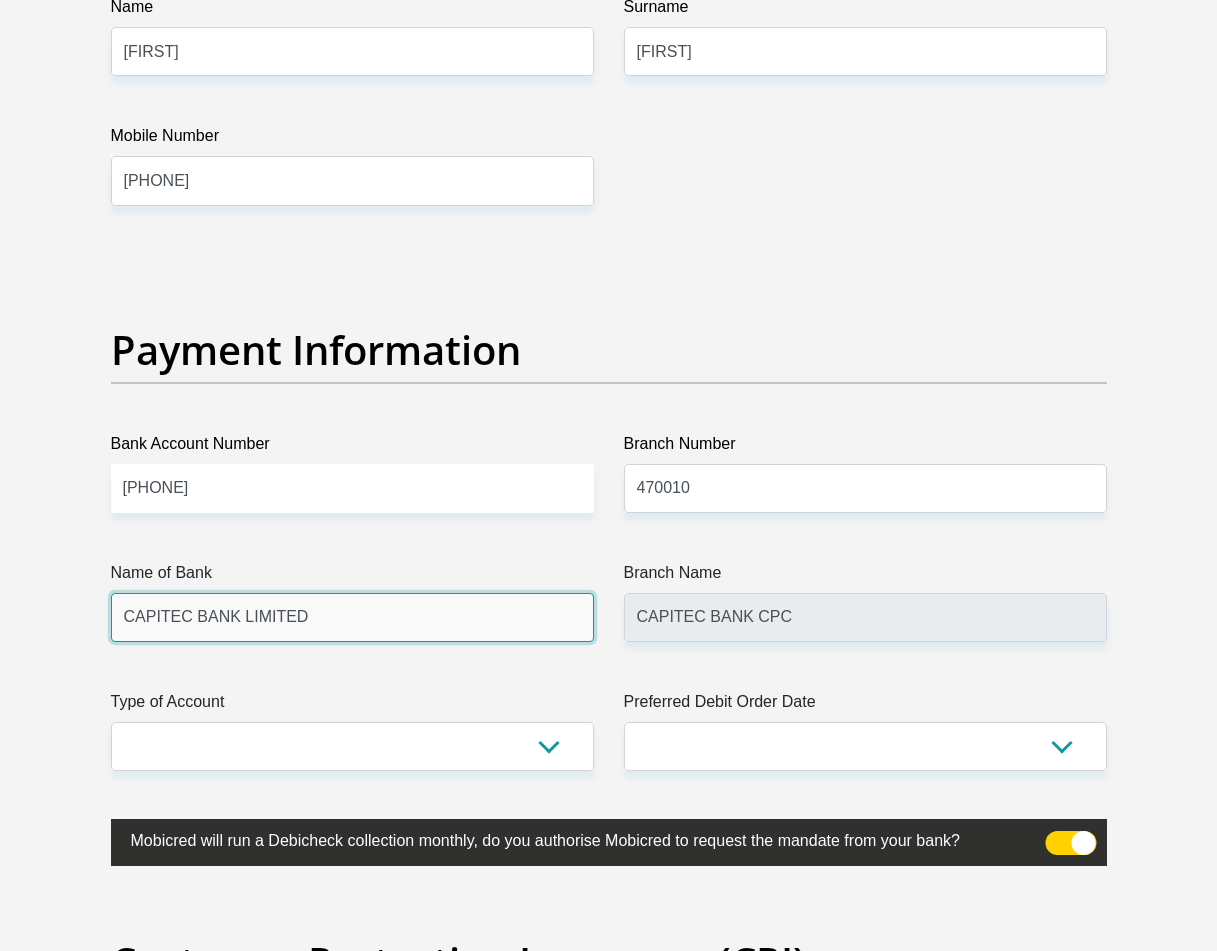 scroll, scrollTop: 4400, scrollLeft: 0, axis: vertical 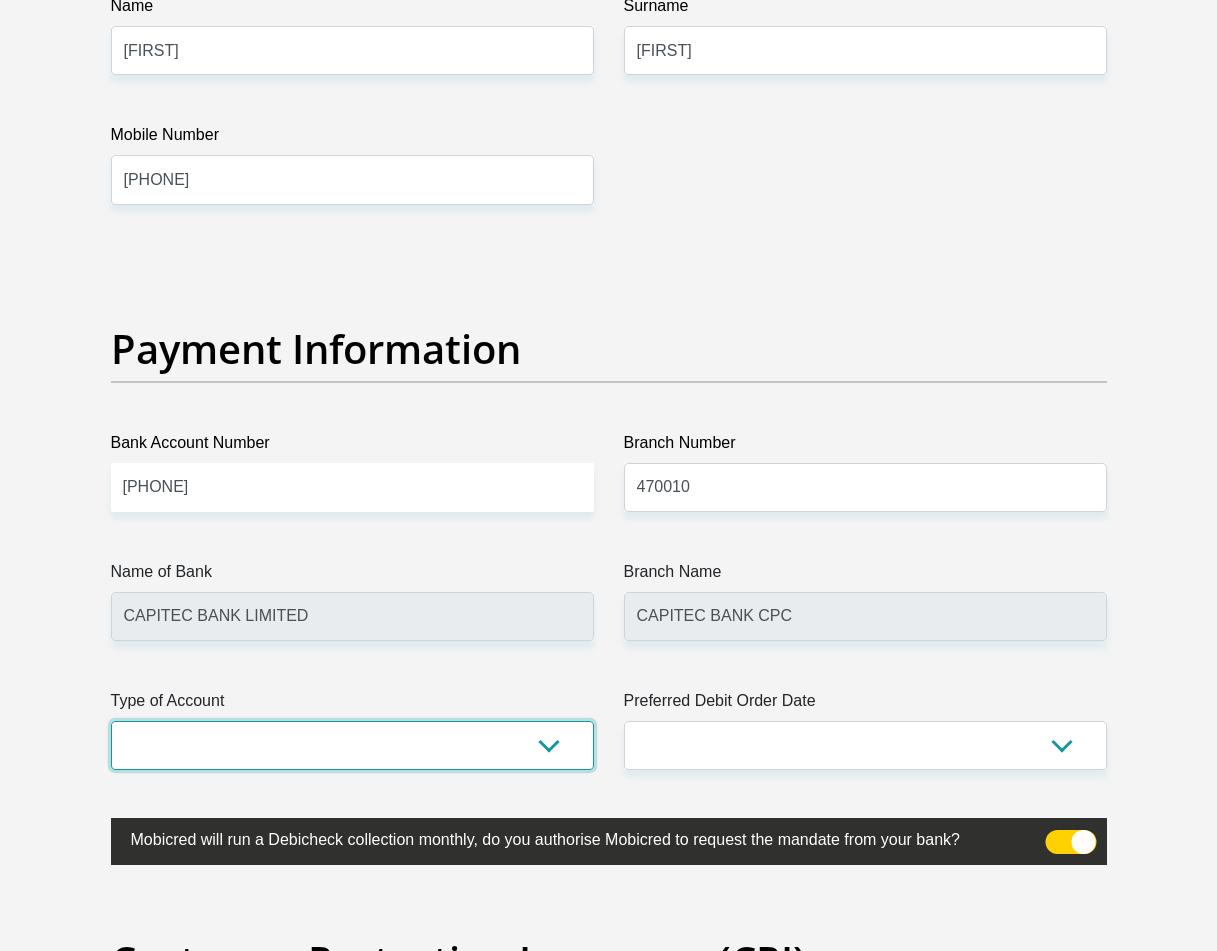 click on "Cheque
Savings" at bounding box center [352, 745] 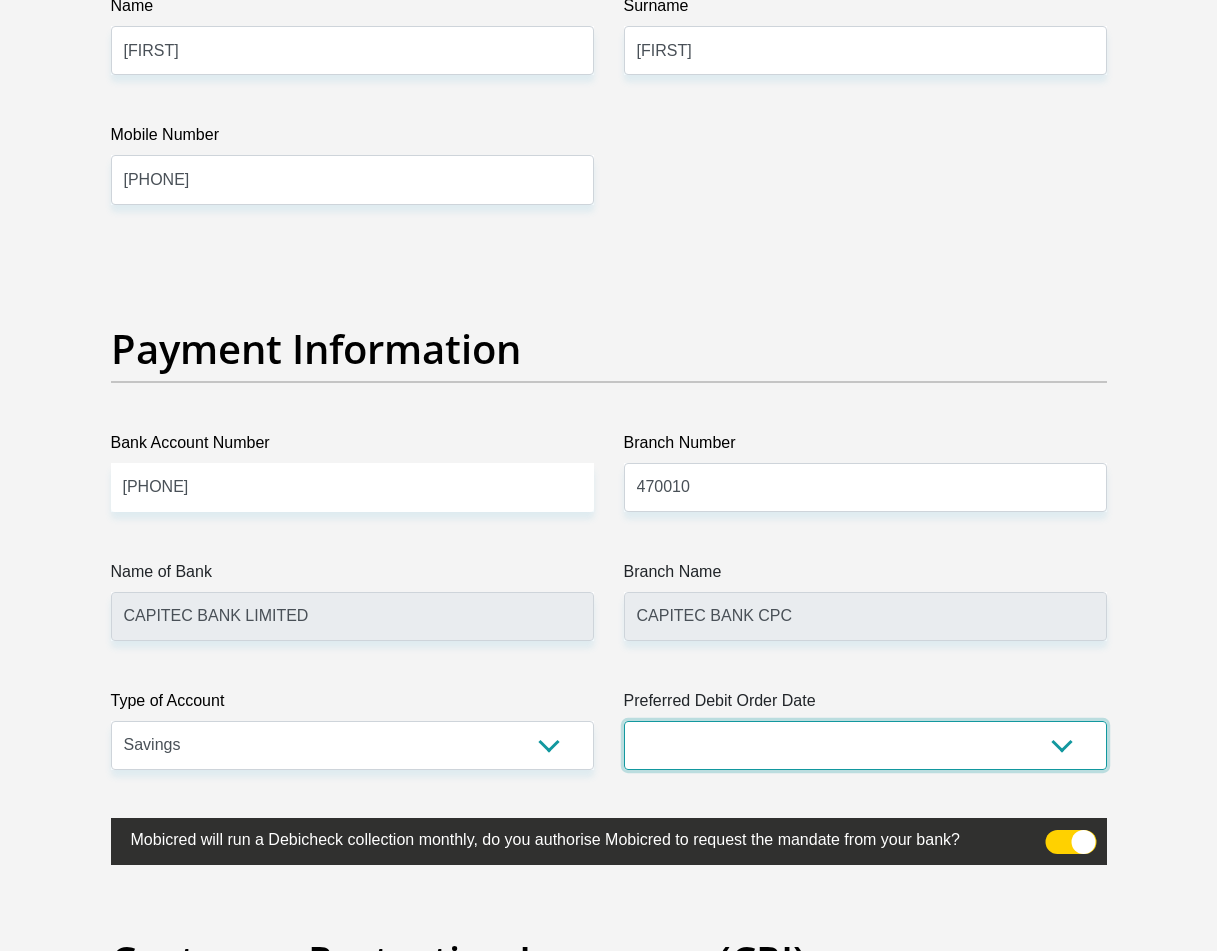 click on "1st
2nd
3rd
4th
5th
7th
18th
19th
20th
21st
22nd
23rd
24th
25th
26th
27th
28th
29th
30th" at bounding box center [865, 745] 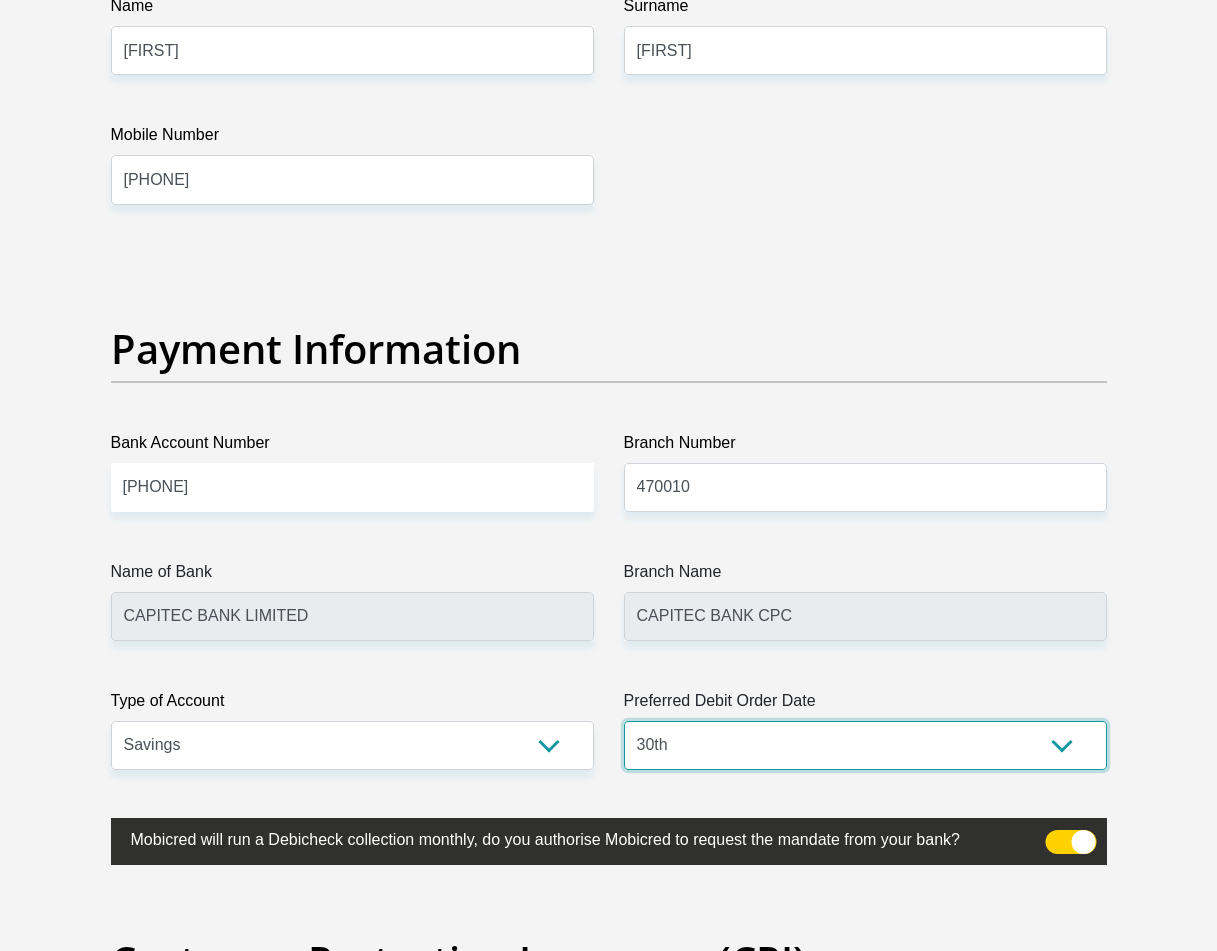 click on "1st
2nd
3rd
4th
5th
7th
18th
19th
20th
21st
22nd
23rd
24th
25th
26th
27th
28th
29th
30th" at bounding box center [865, 745] 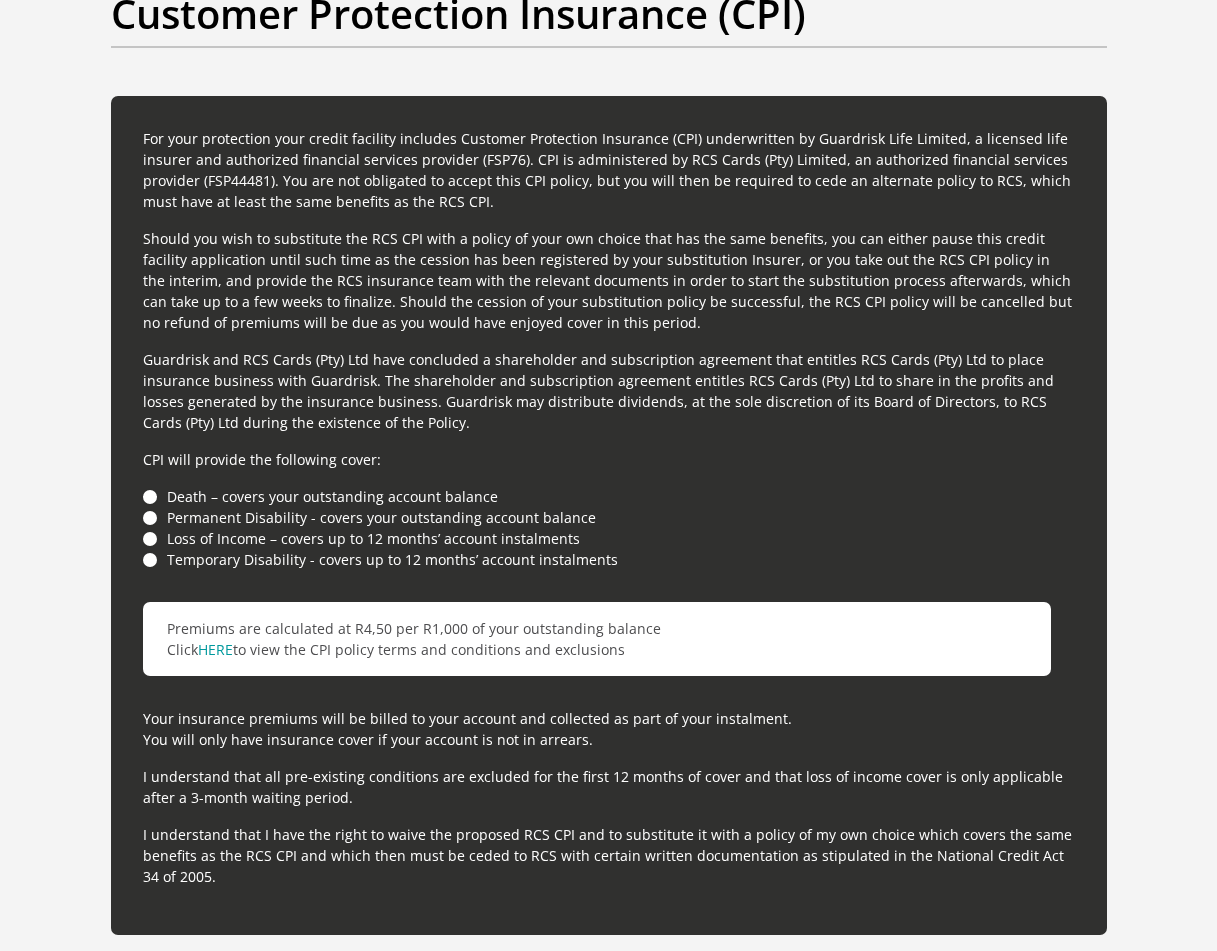 scroll, scrollTop: 5400, scrollLeft: 0, axis: vertical 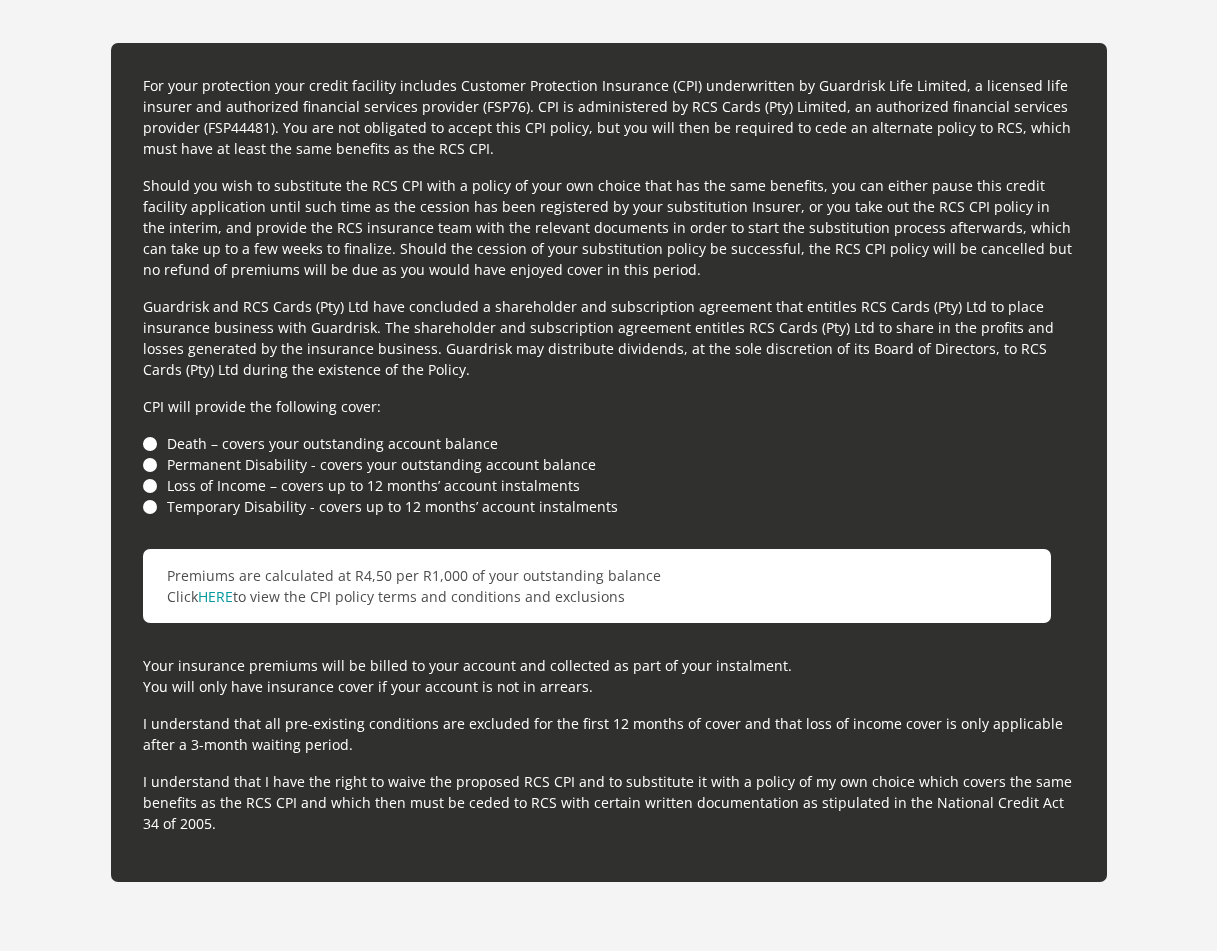 click on "Death – covers your outstanding account balance" at bounding box center [609, 443] 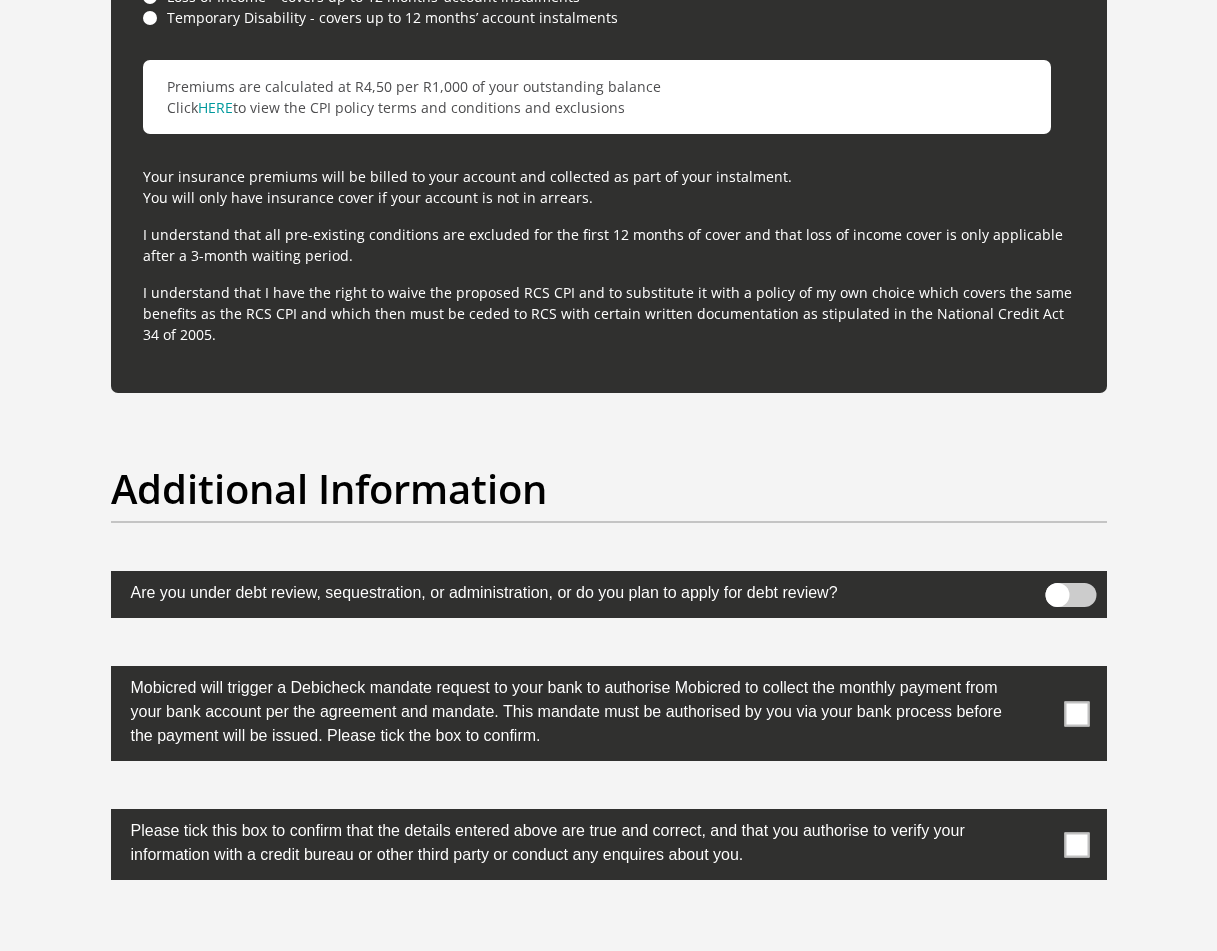 scroll, scrollTop: 5900, scrollLeft: 0, axis: vertical 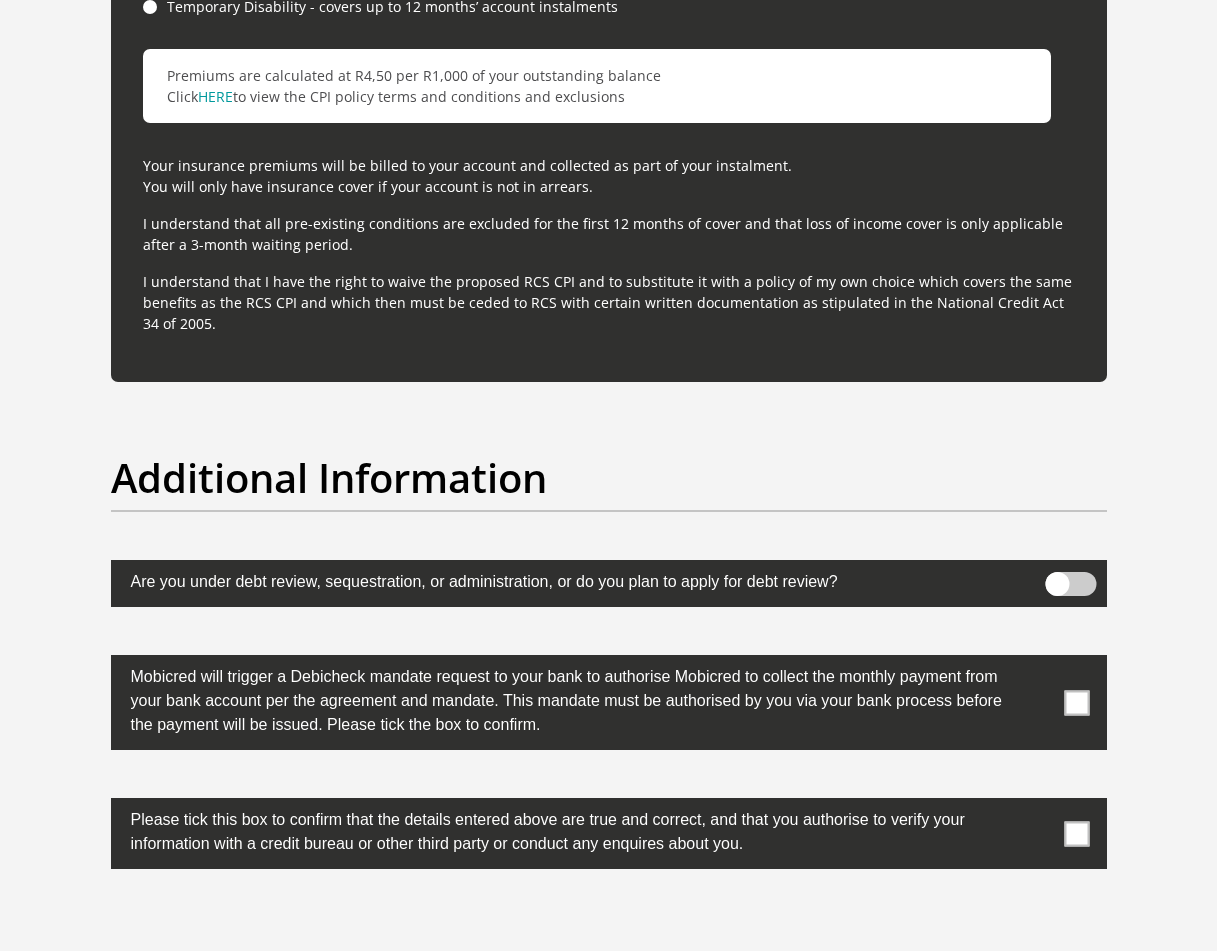click at bounding box center [1076, 702] 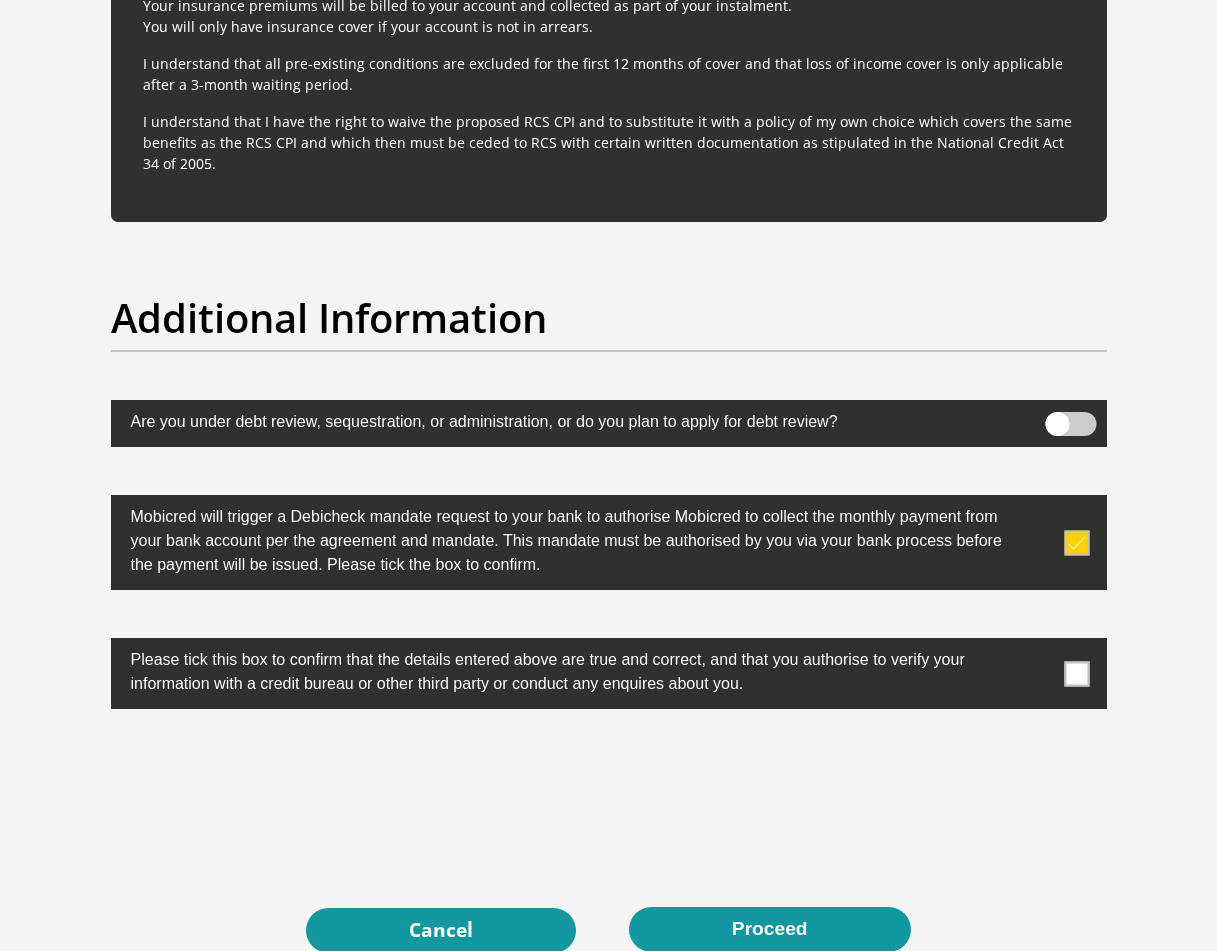 scroll, scrollTop: 6100, scrollLeft: 0, axis: vertical 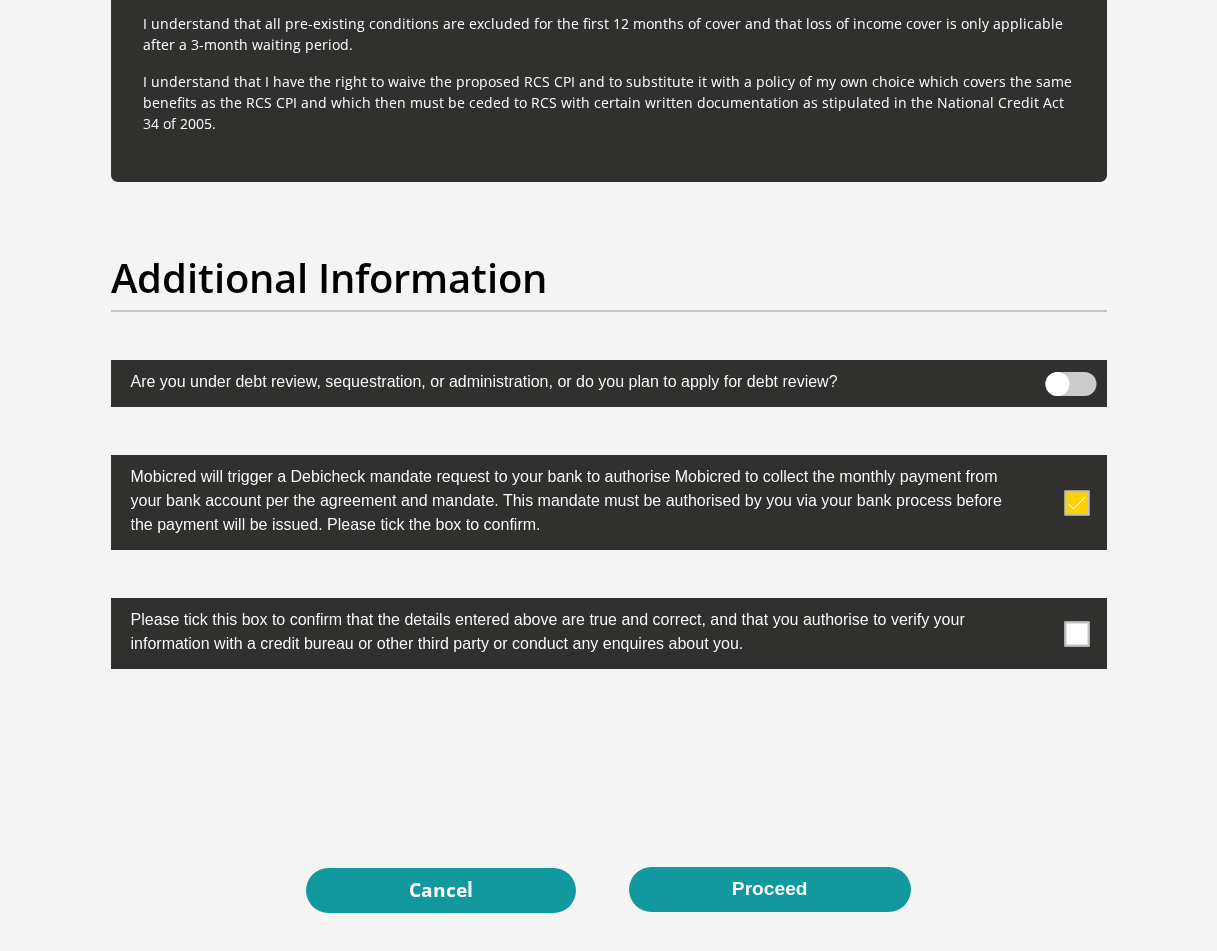 click at bounding box center (1076, 633) 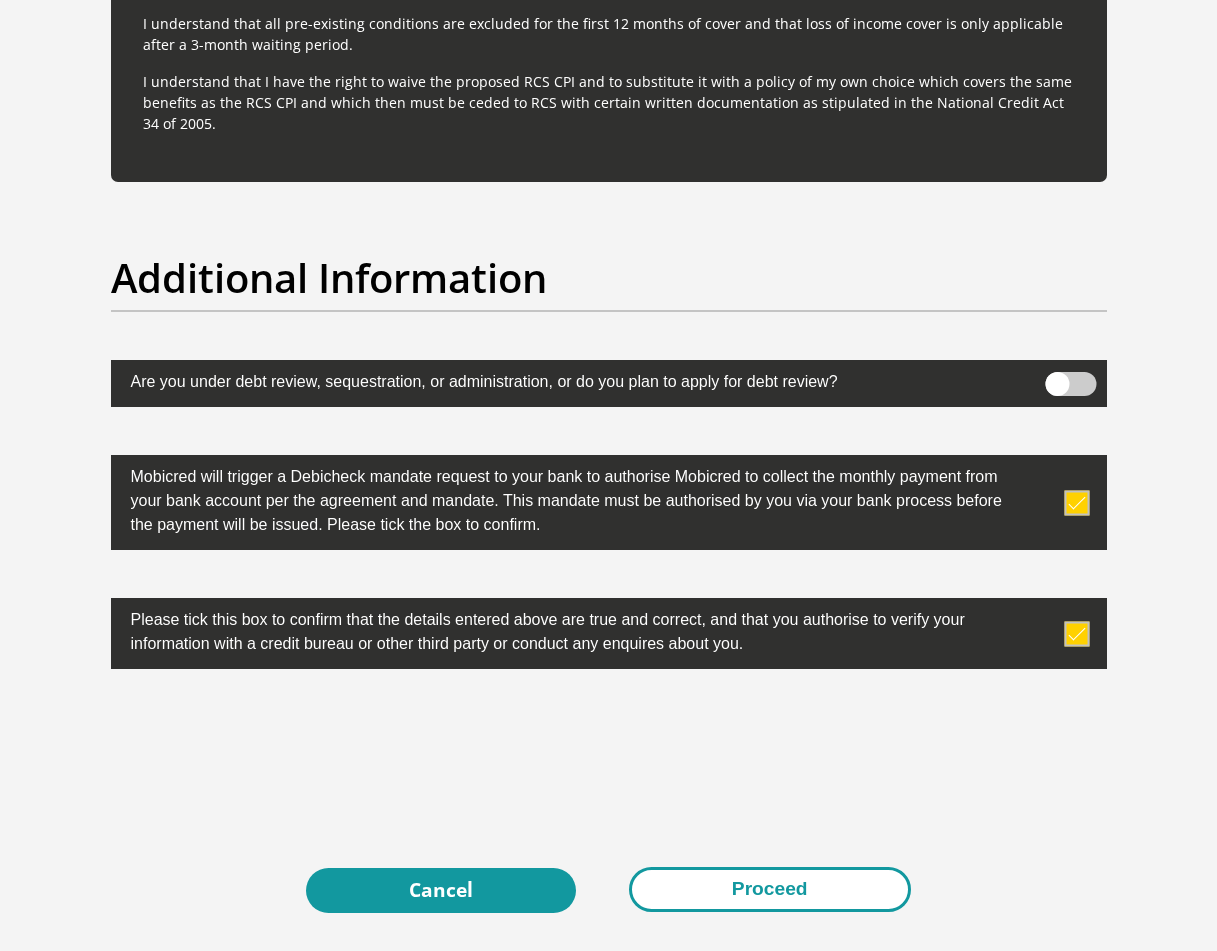 click on "Proceed" at bounding box center (770, 889) 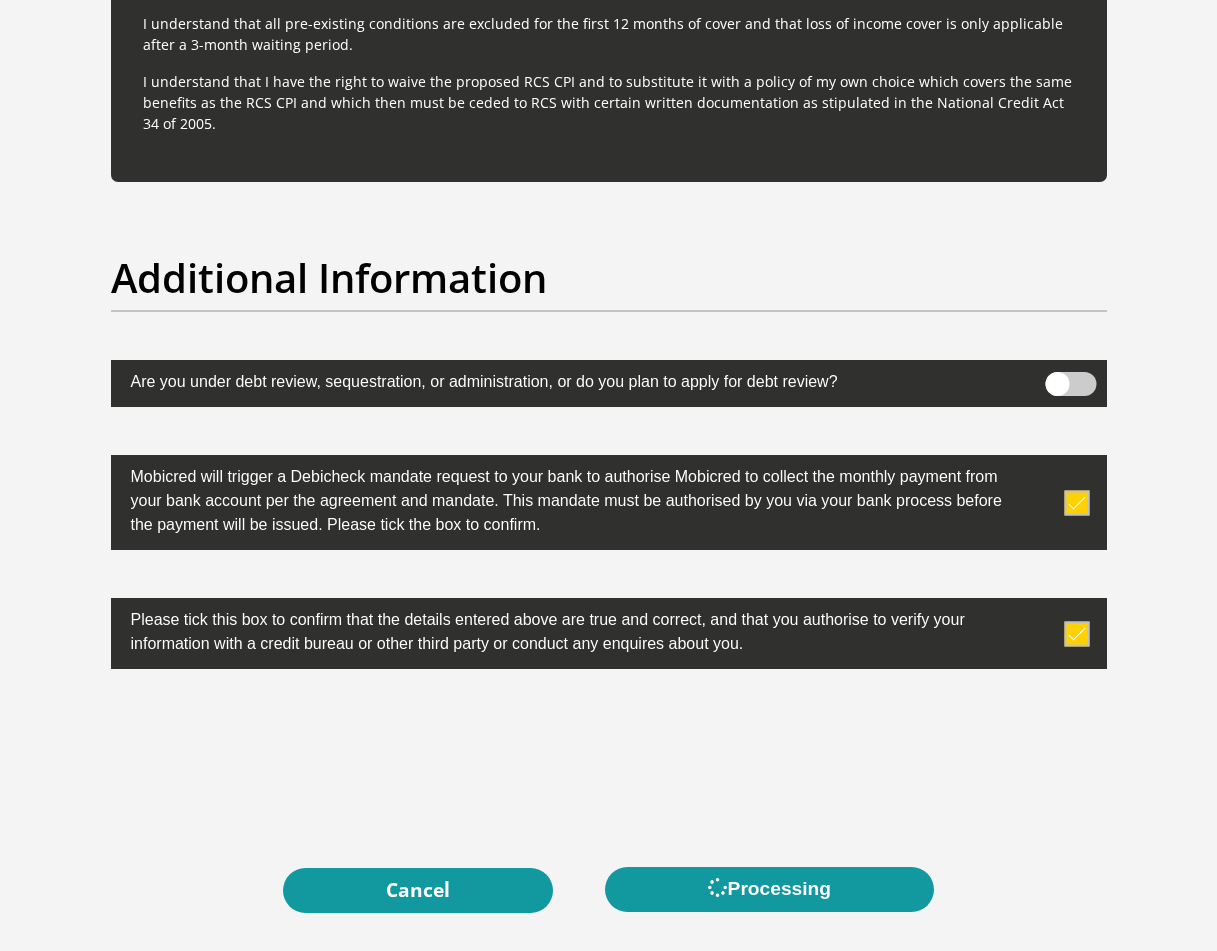 scroll, scrollTop: 0, scrollLeft: 0, axis: both 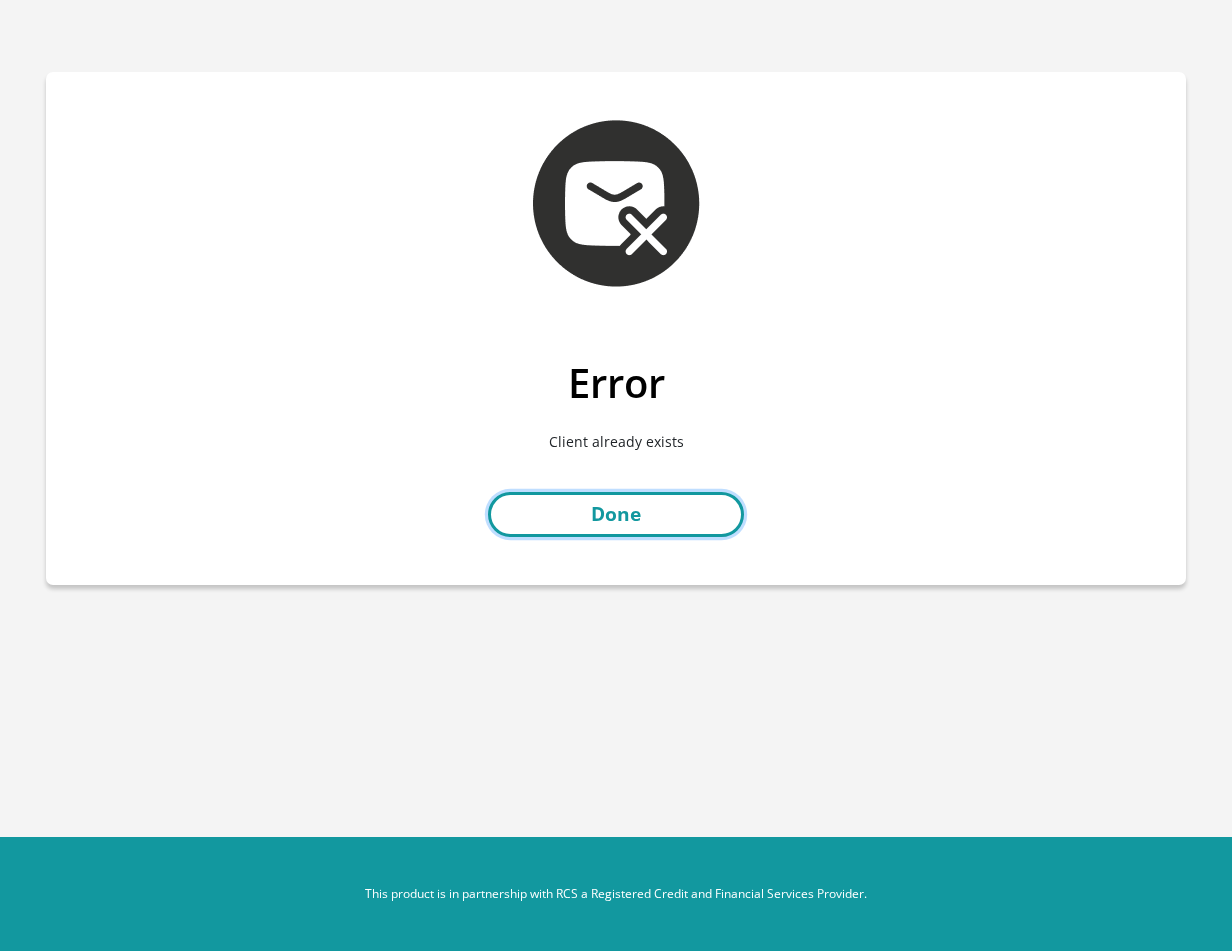 click on "Done" at bounding box center [616, 514] 